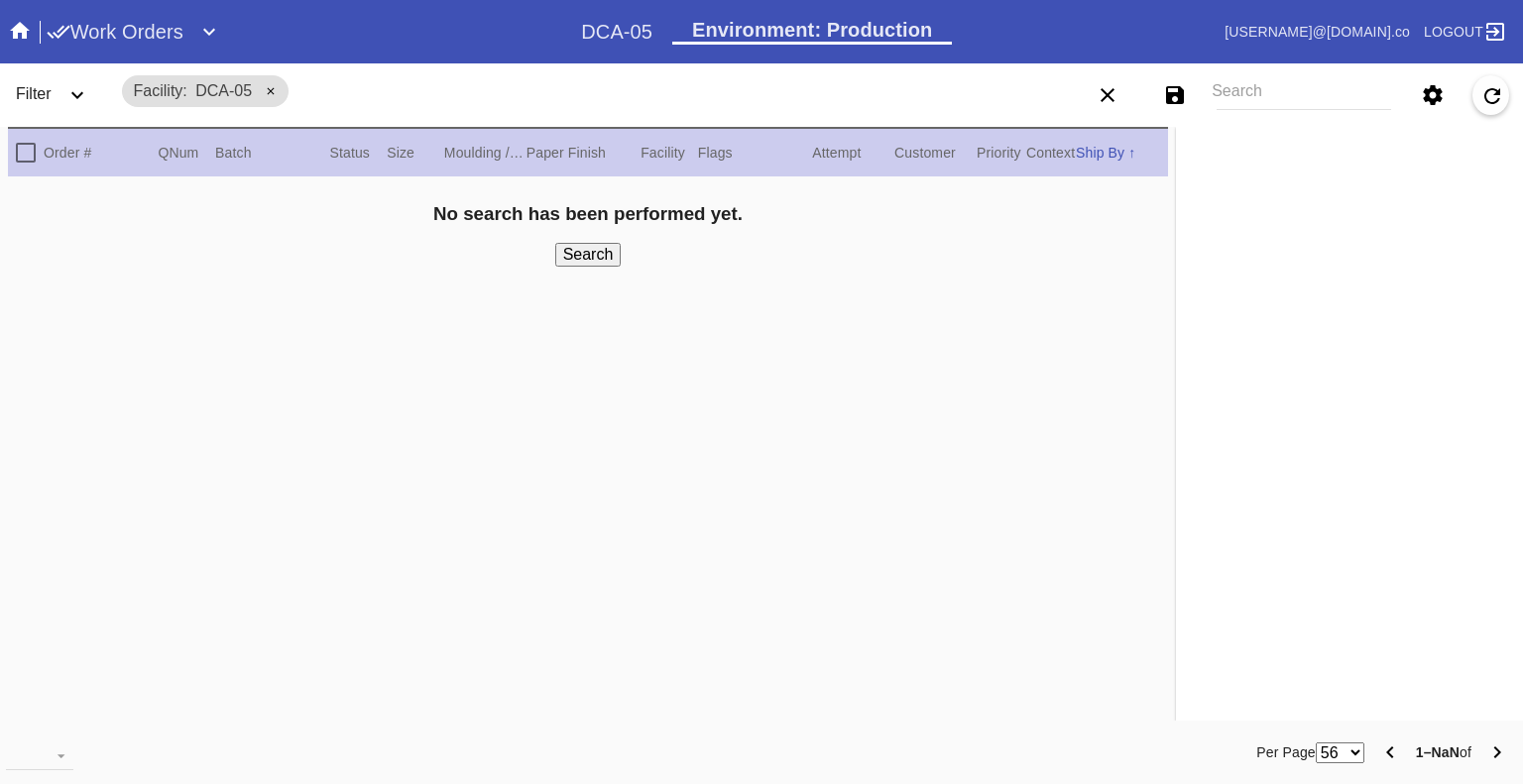 scroll, scrollTop: 0, scrollLeft: 0, axis: both 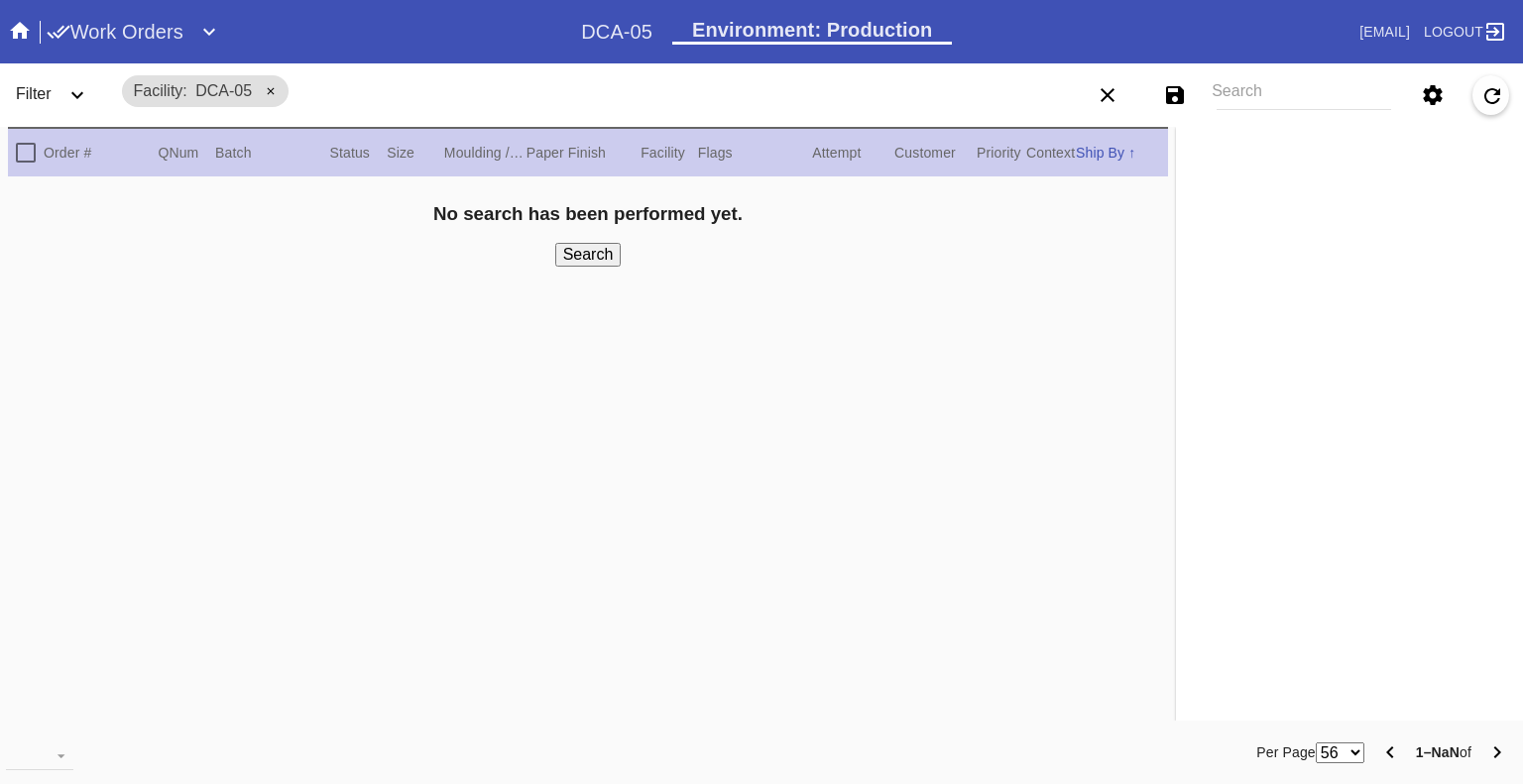 click on "Filter
Facility
DCA-05" at bounding box center (532, 95) 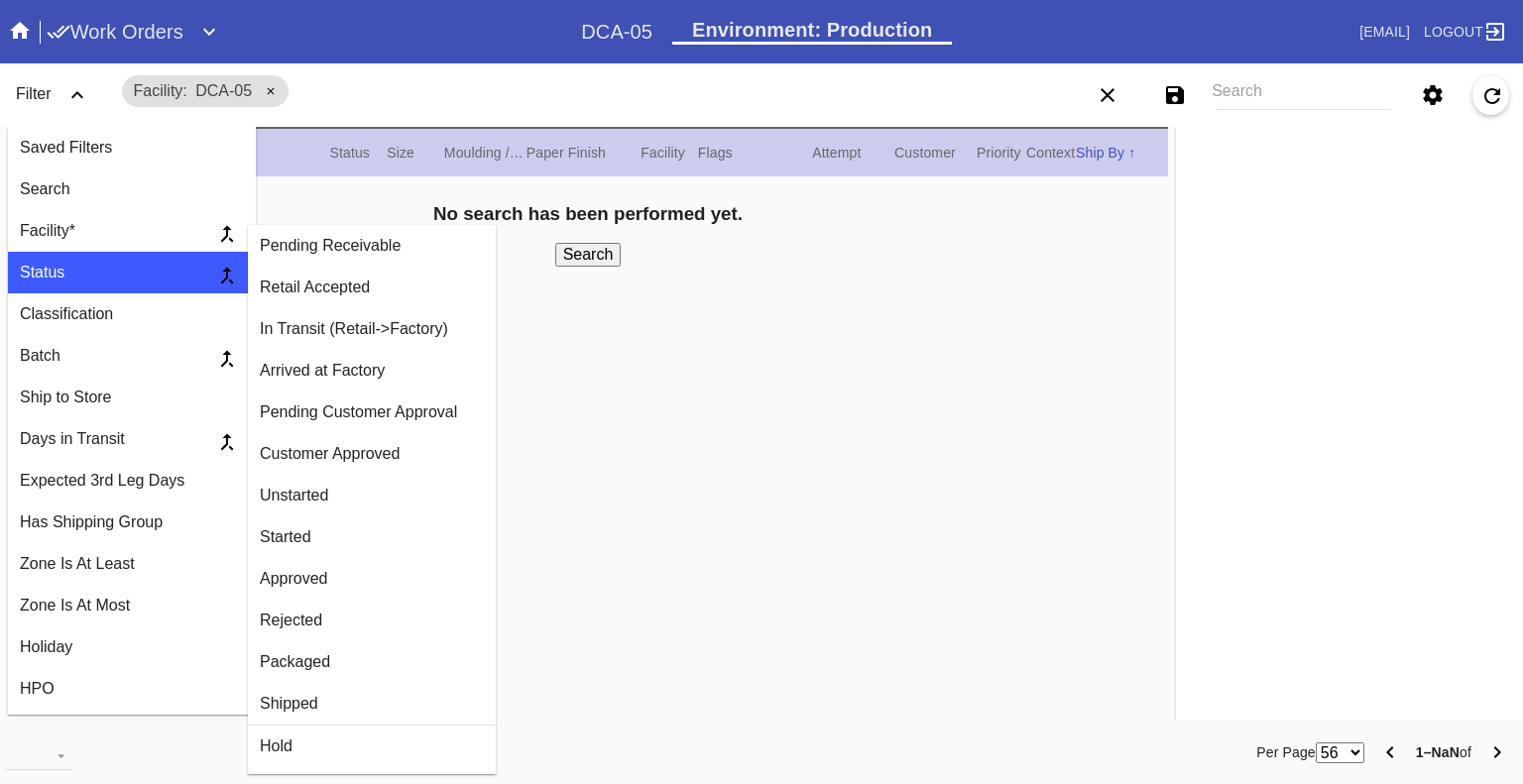 click on "Arrived at Factory" at bounding box center (372, 246) 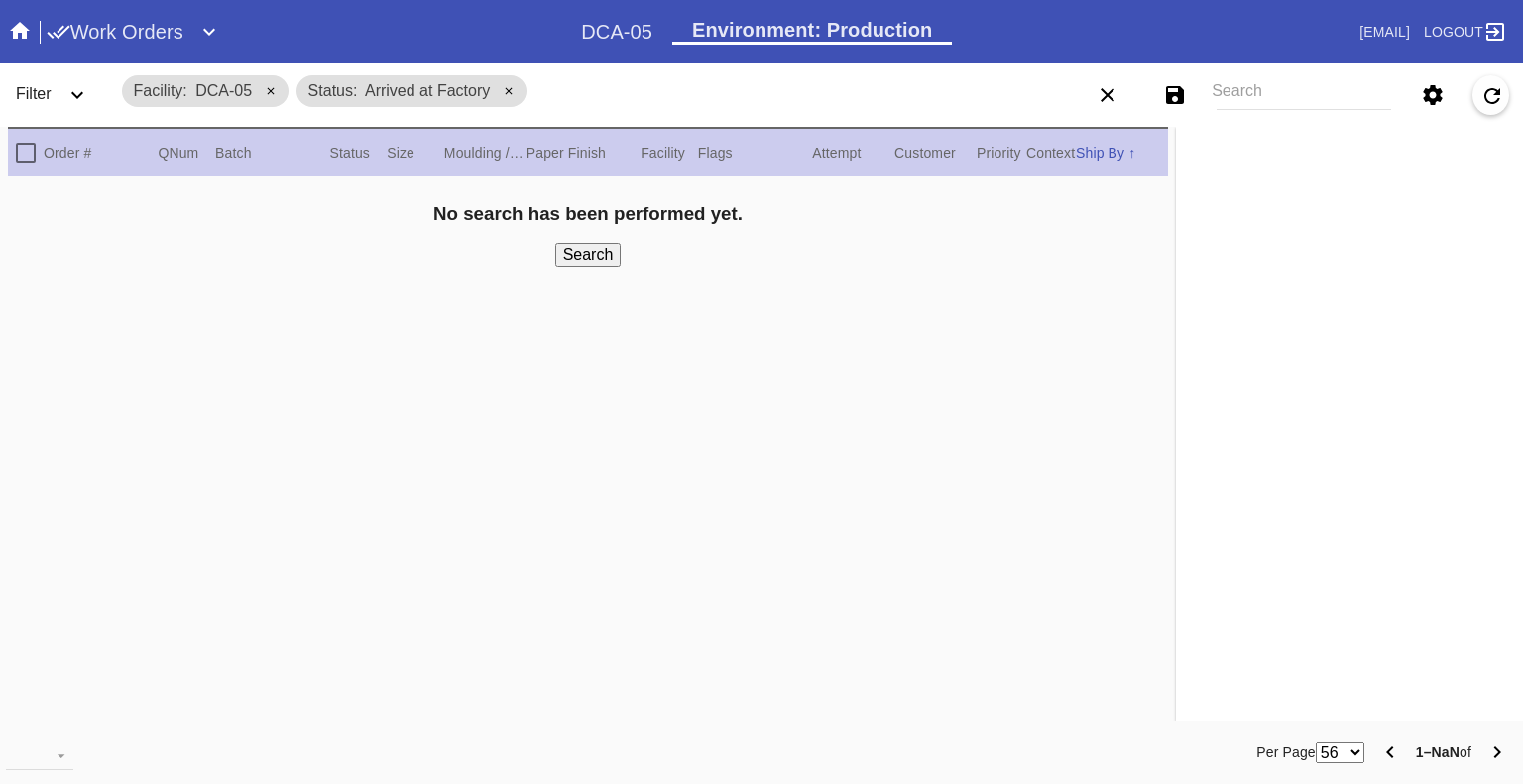 click at bounding box center [77, 95] 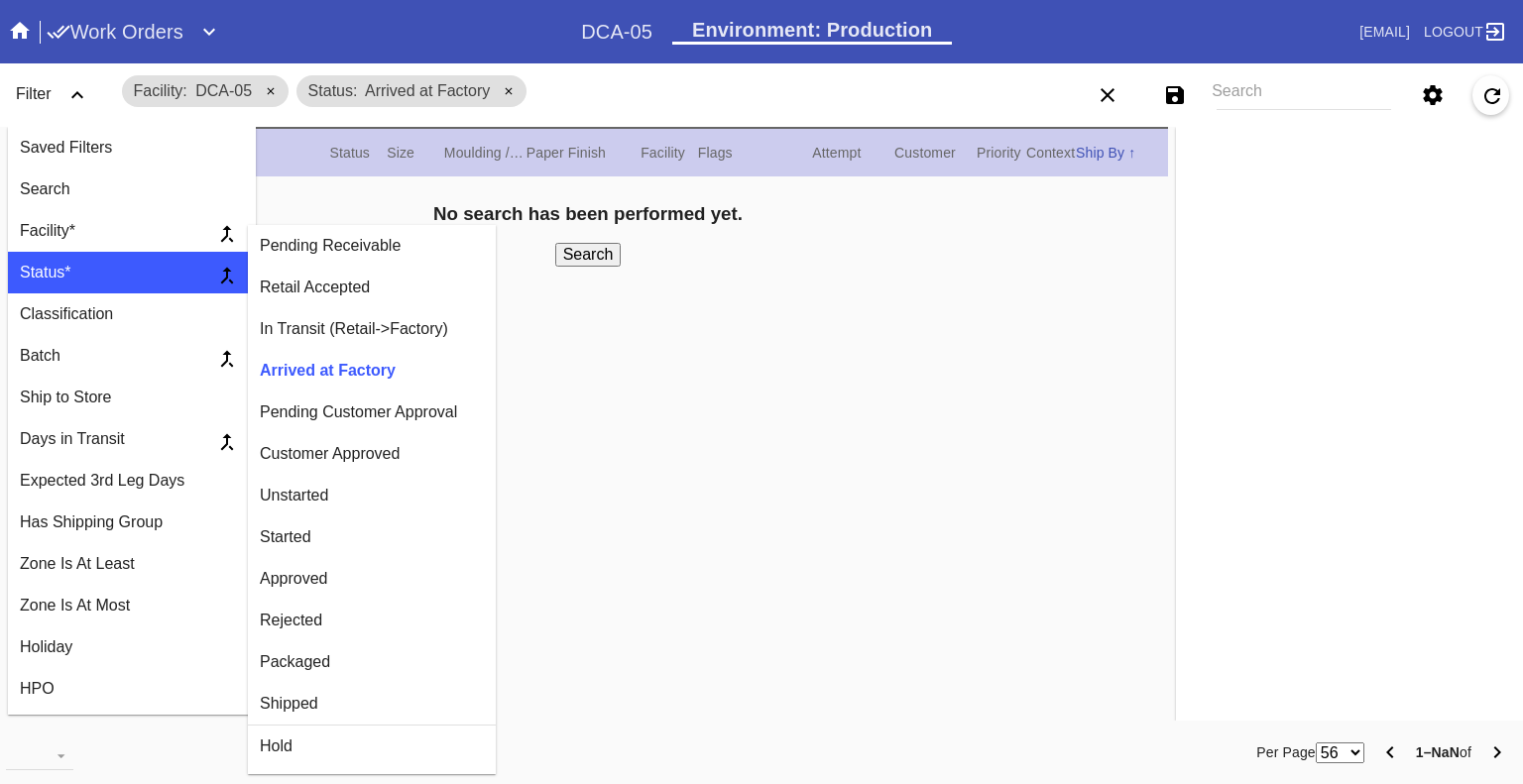 click on "Customer Approved" at bounding box center (372, 246) 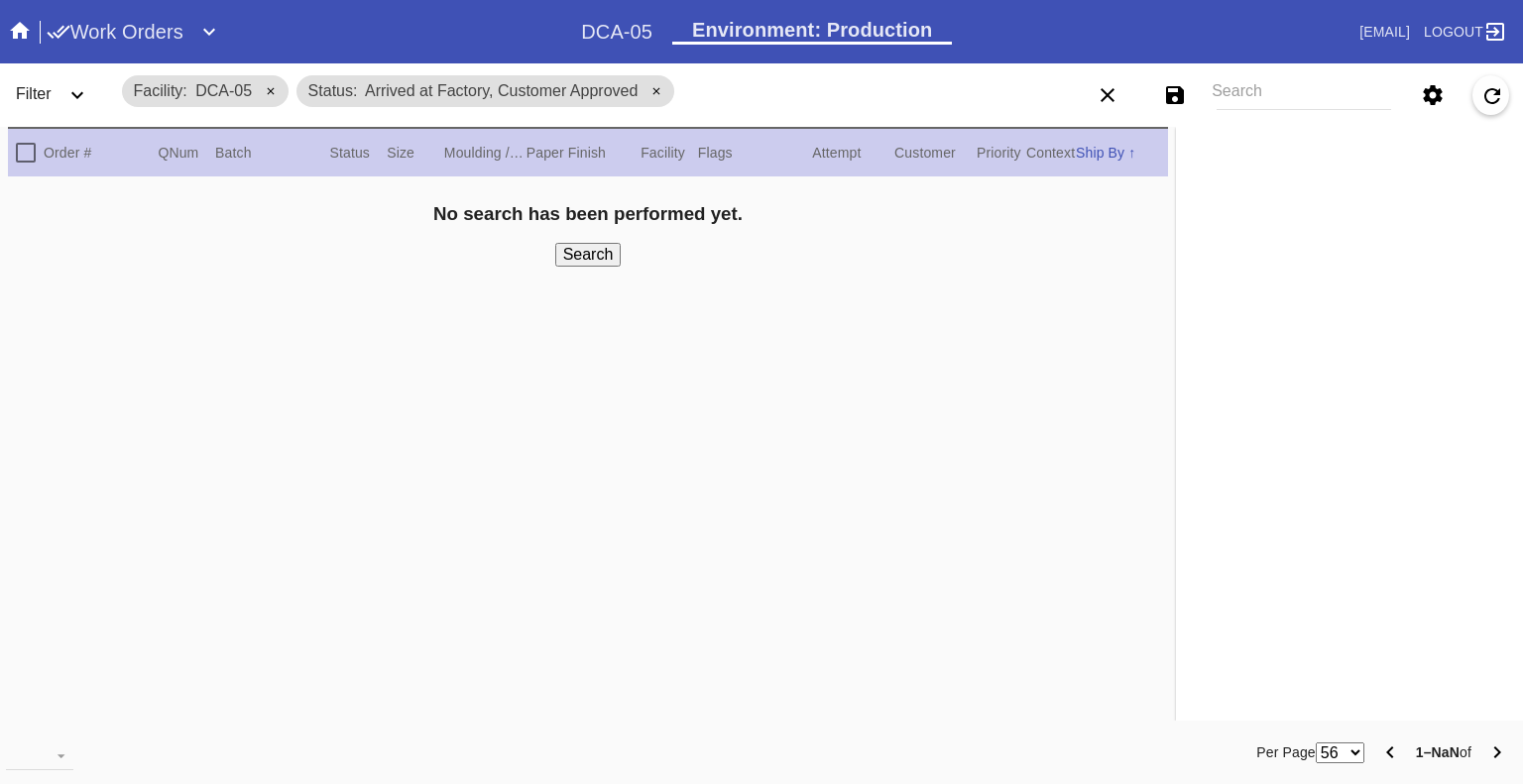 click at bounding box center [77, 95] 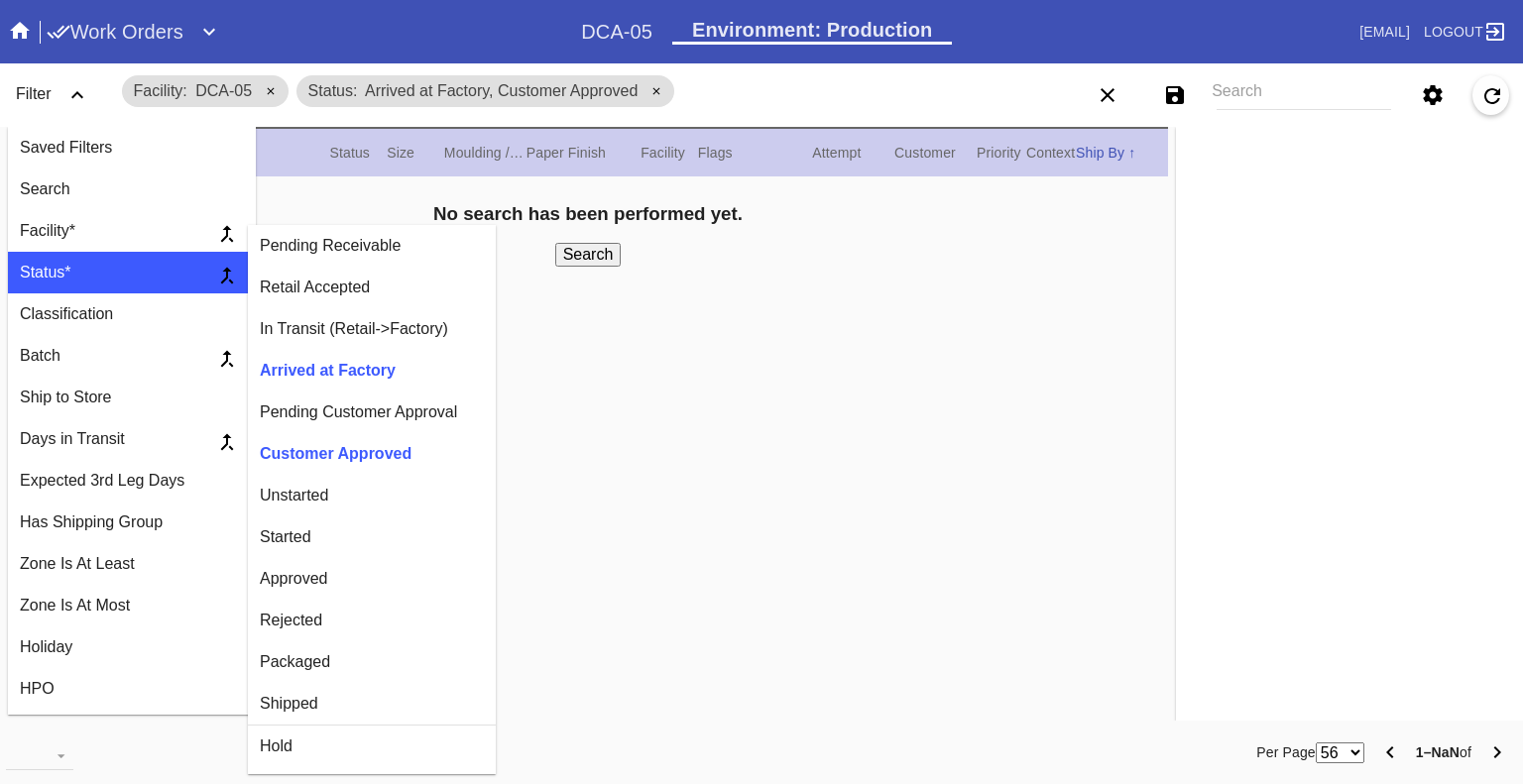 click on "Unstarted" at bounding box center [372, 496] 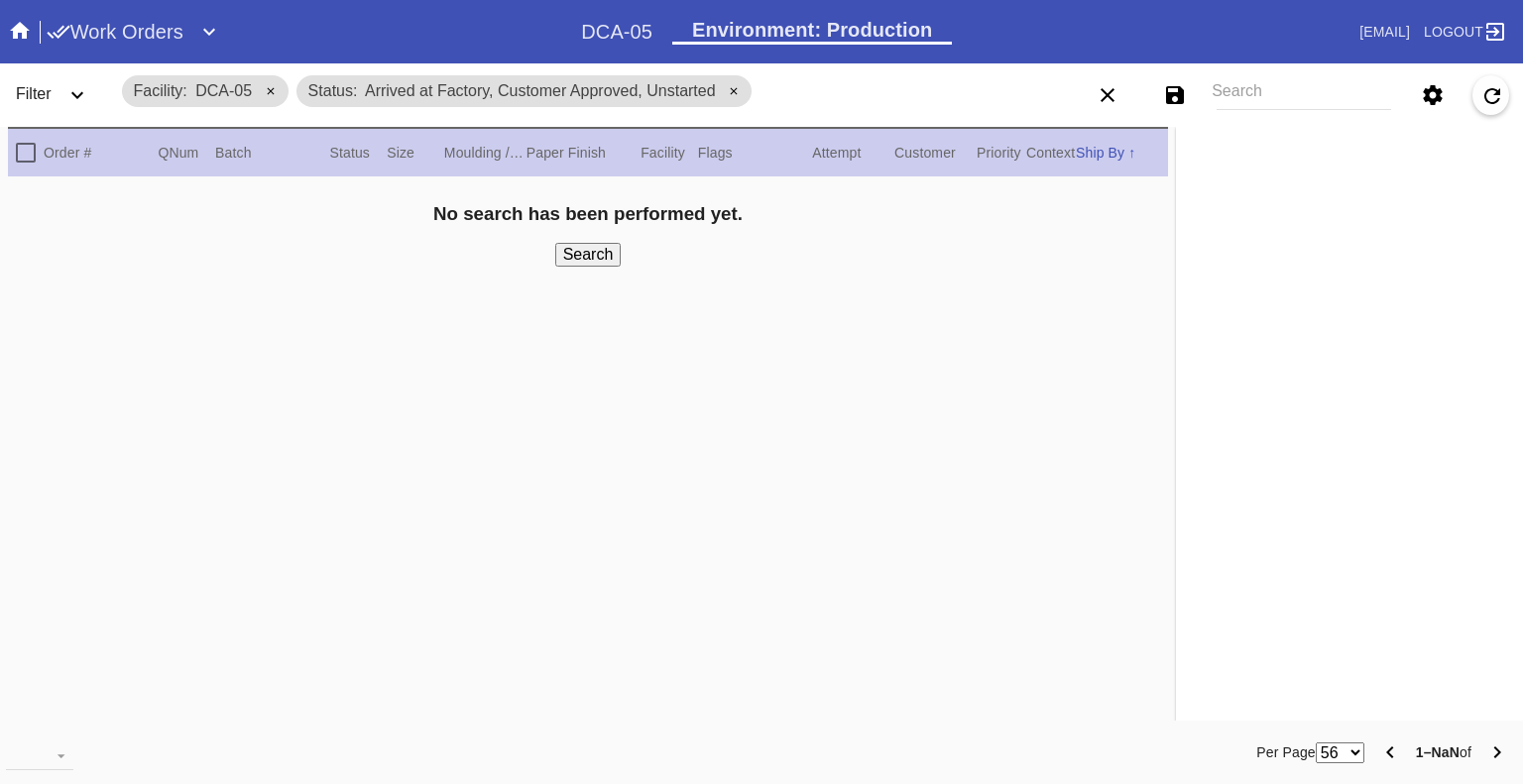 click at bounding box center (77, 102) 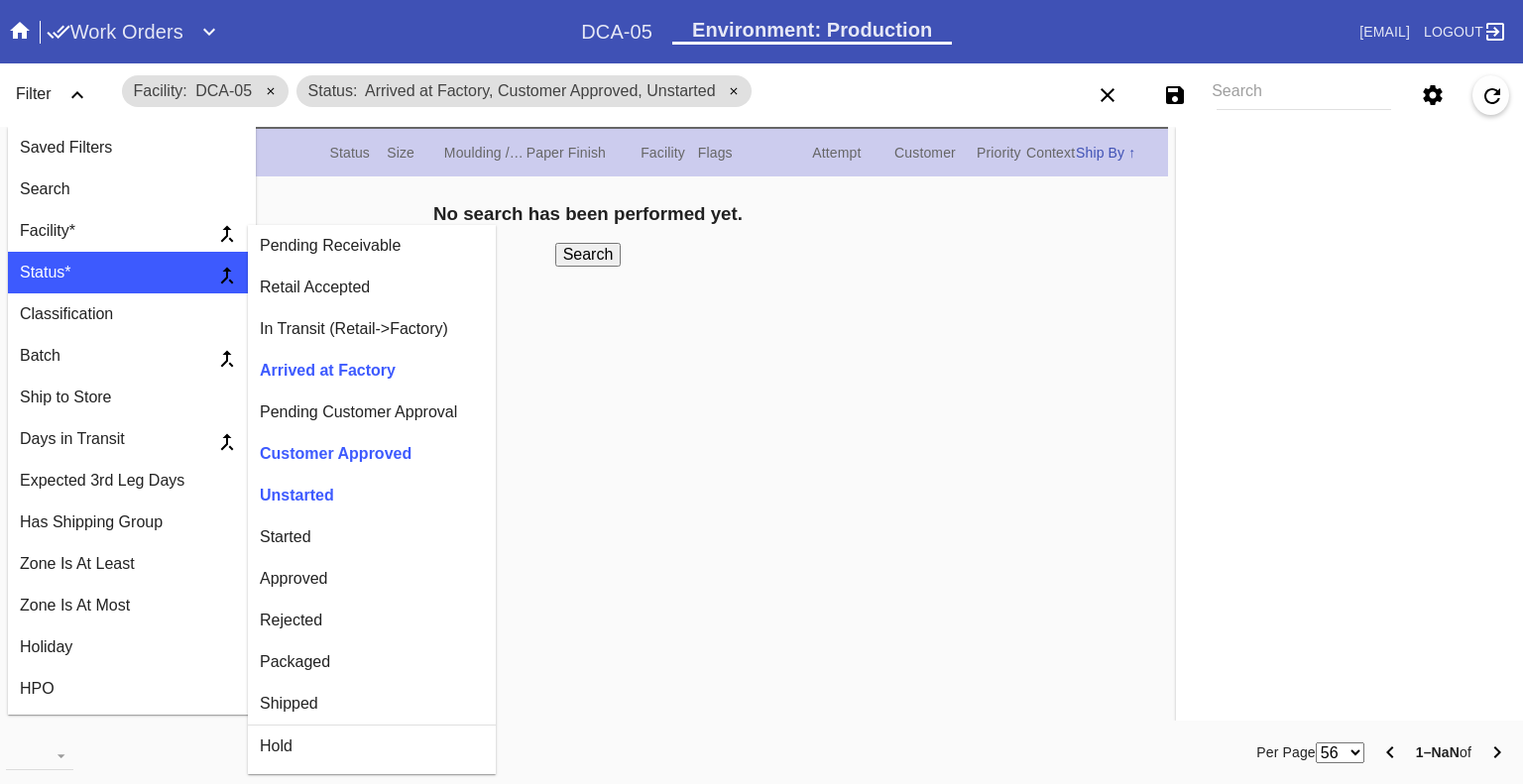click on "Started" at bounding box center [372, 537] 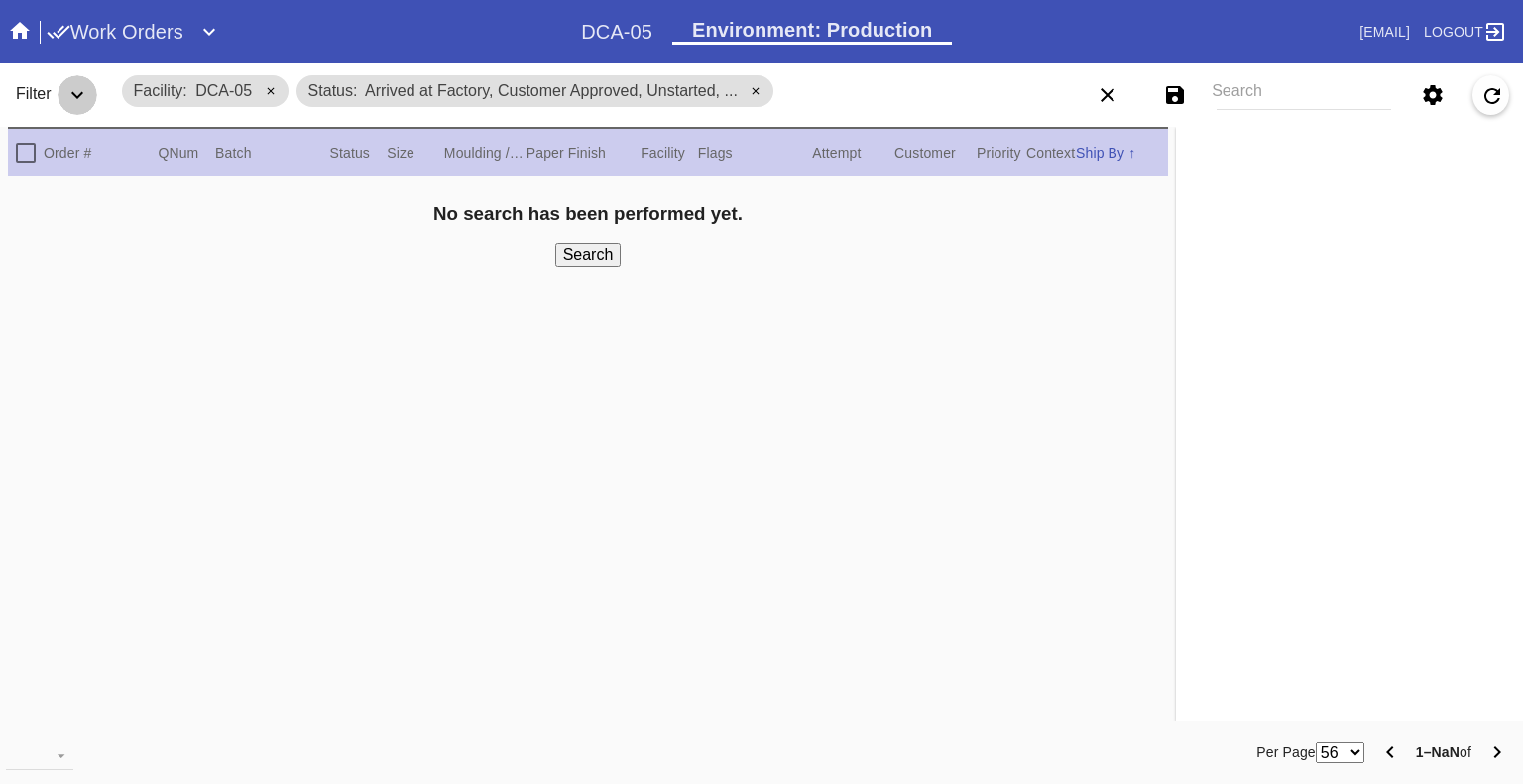 click at bounding box center [77, 95] 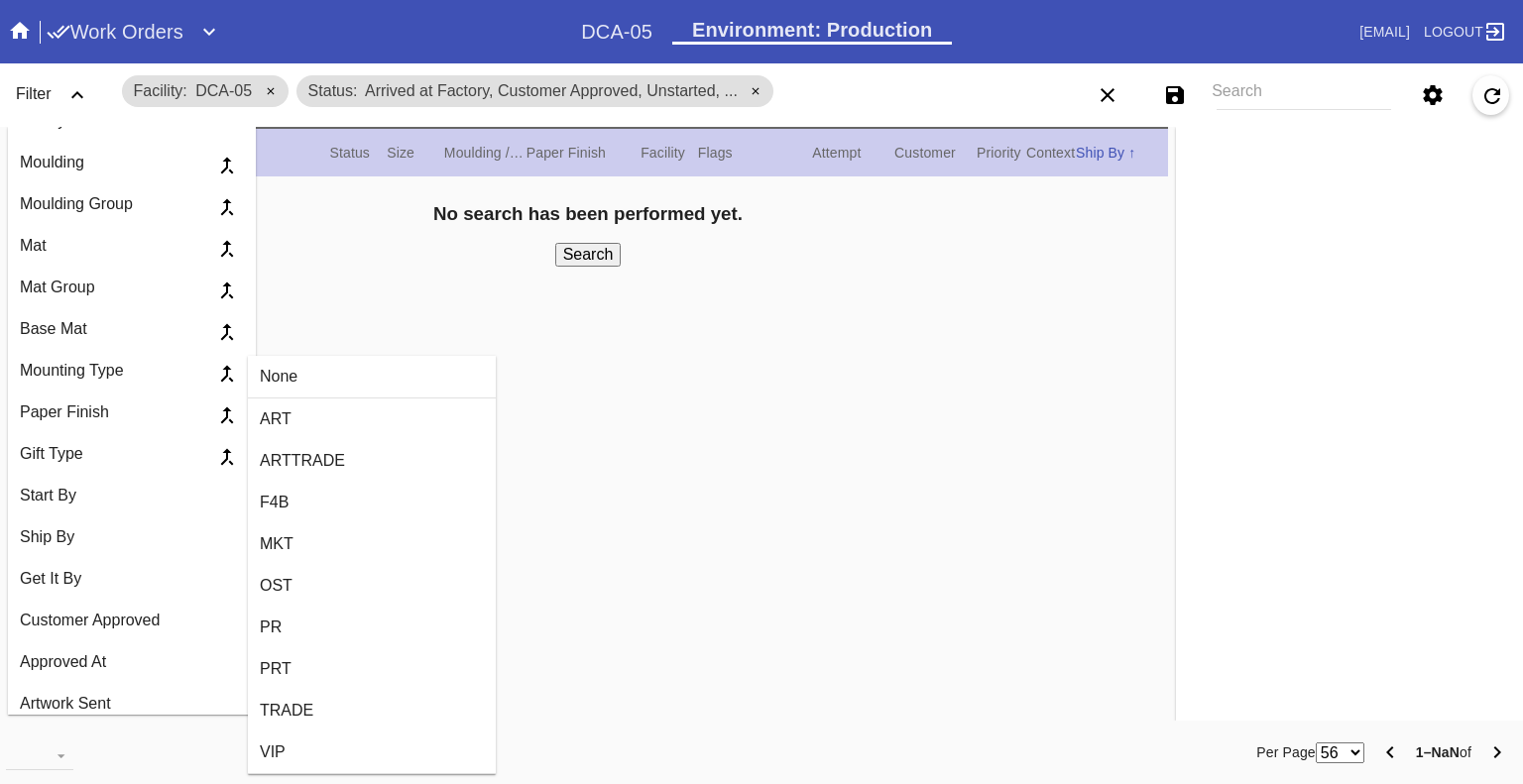 scroll, scrollTop: 1388, scrollLeft: 0, axis: vertical 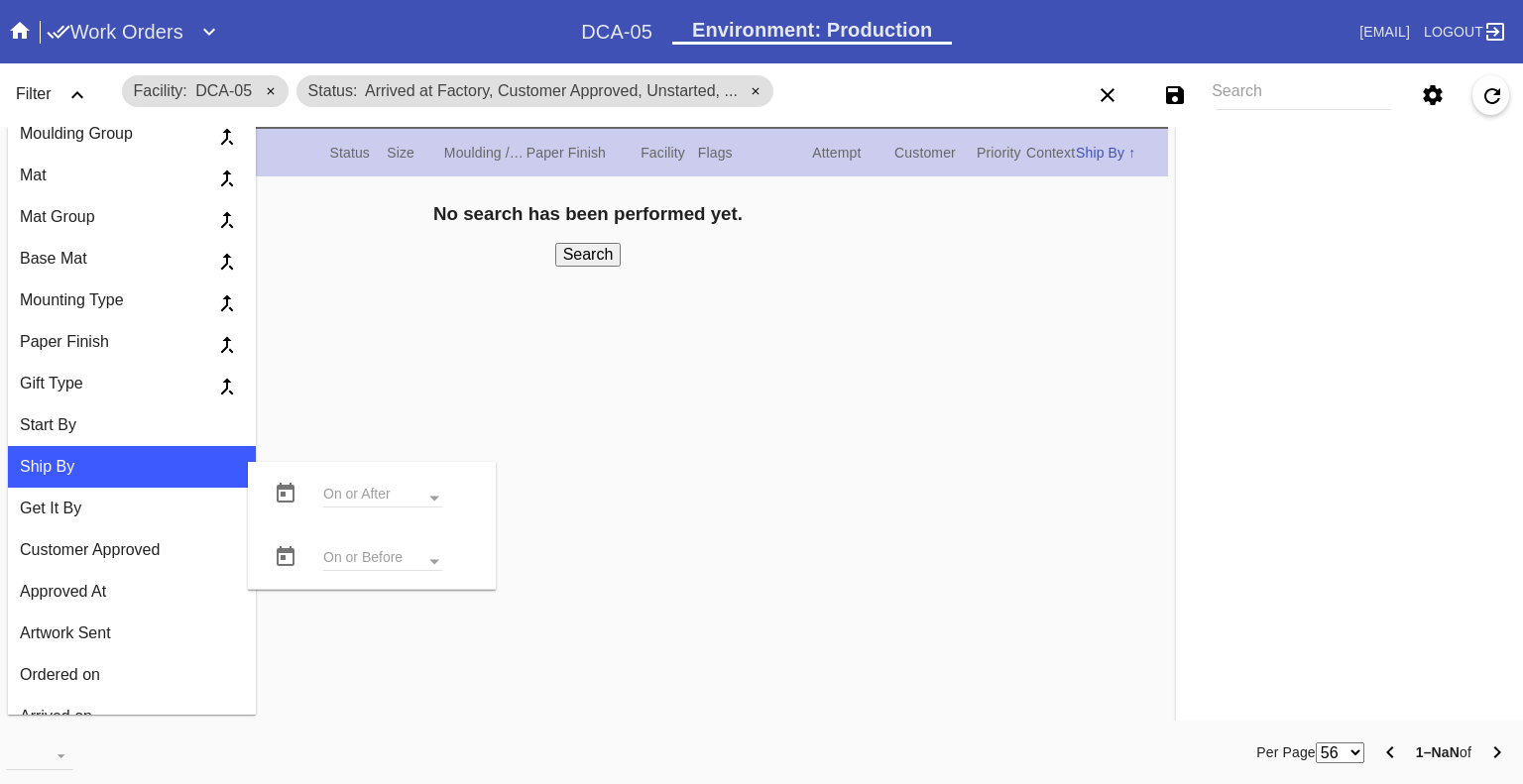 click at bounding box center (383, 496) 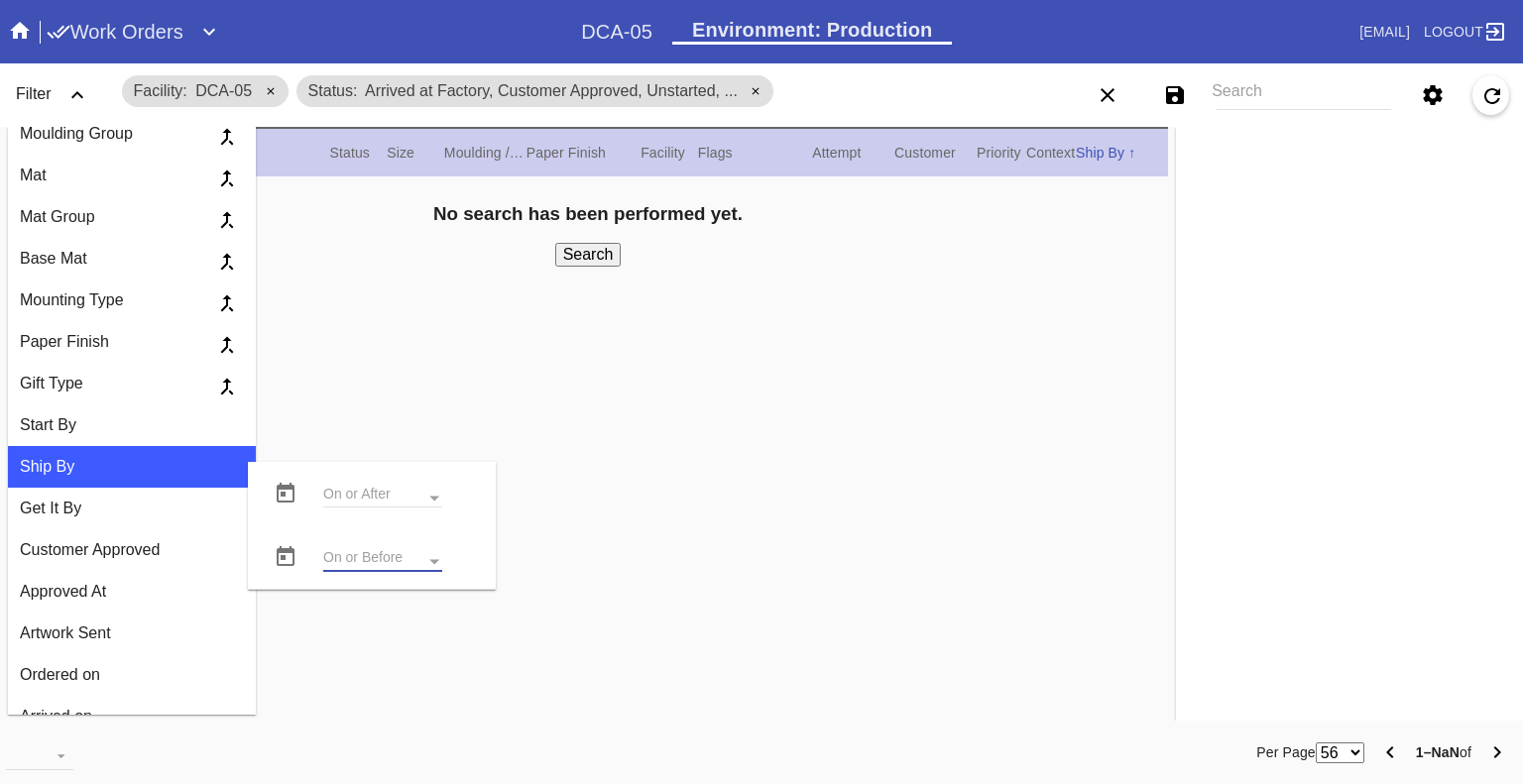 click at bounding box center (286, 494) 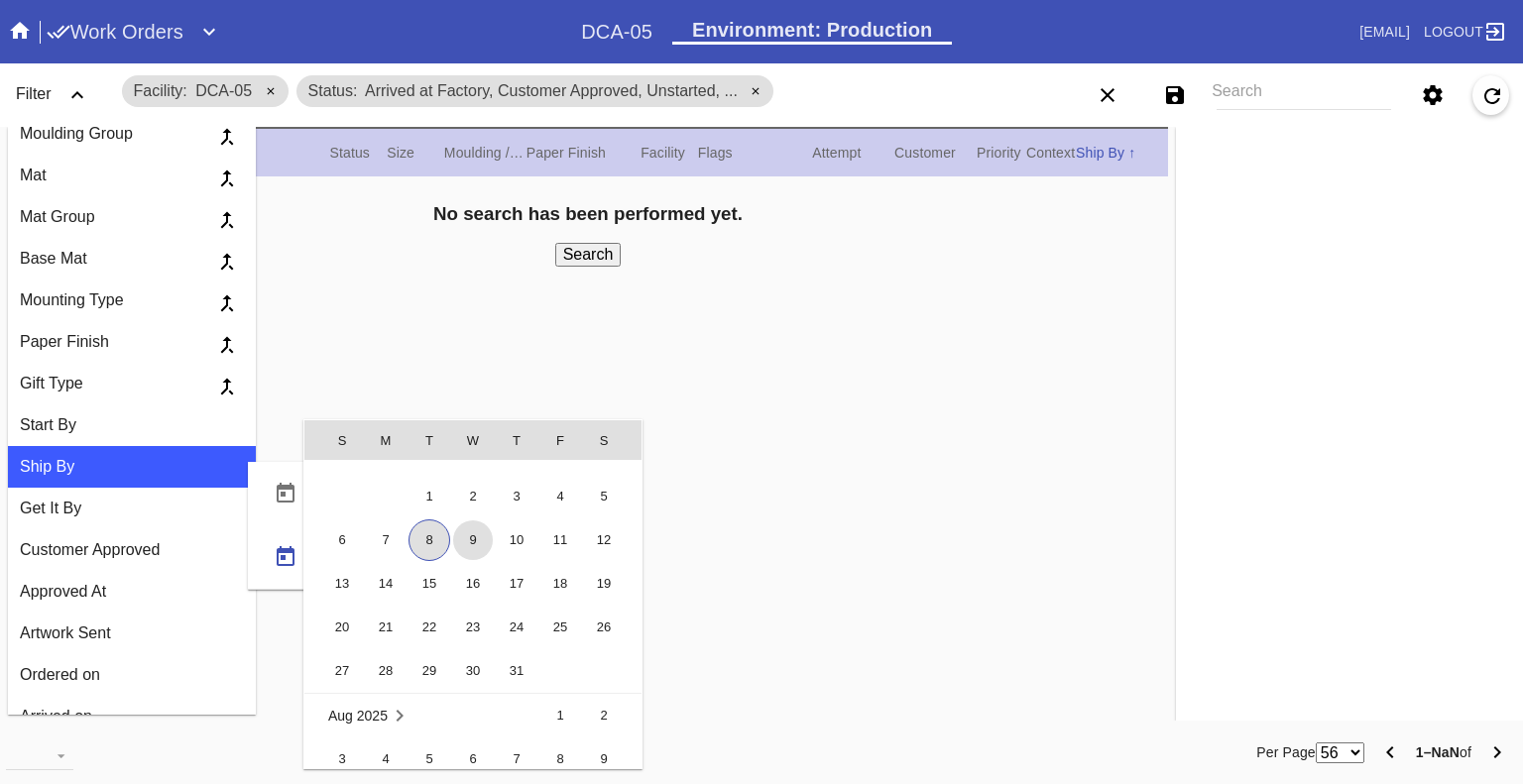 scroll, scrollTop: 458624, scrollLeft: 0, axis: vertical 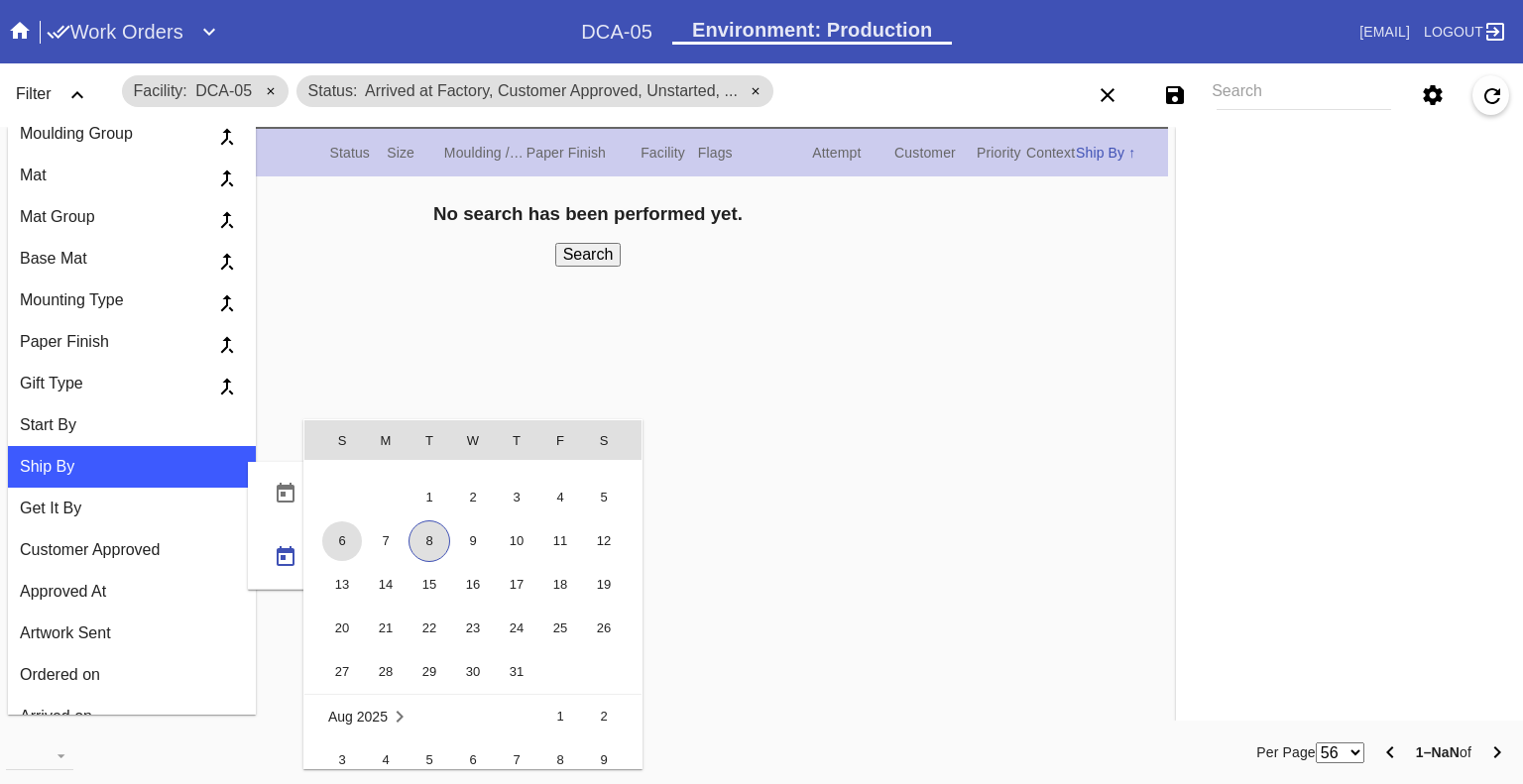 click on "6" at bounding box center (342, 541) 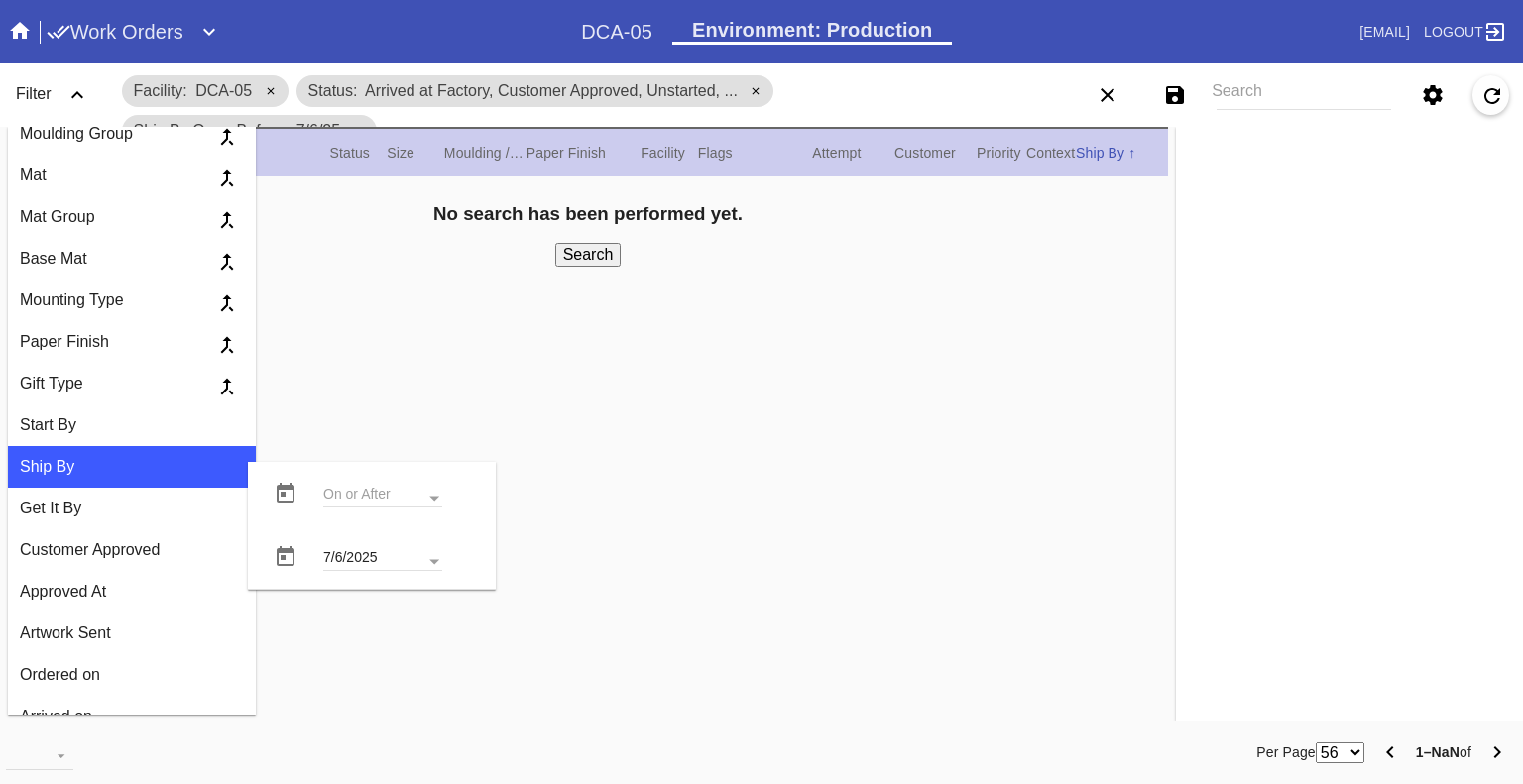 click on "Search" at bounding box center (588, 255) 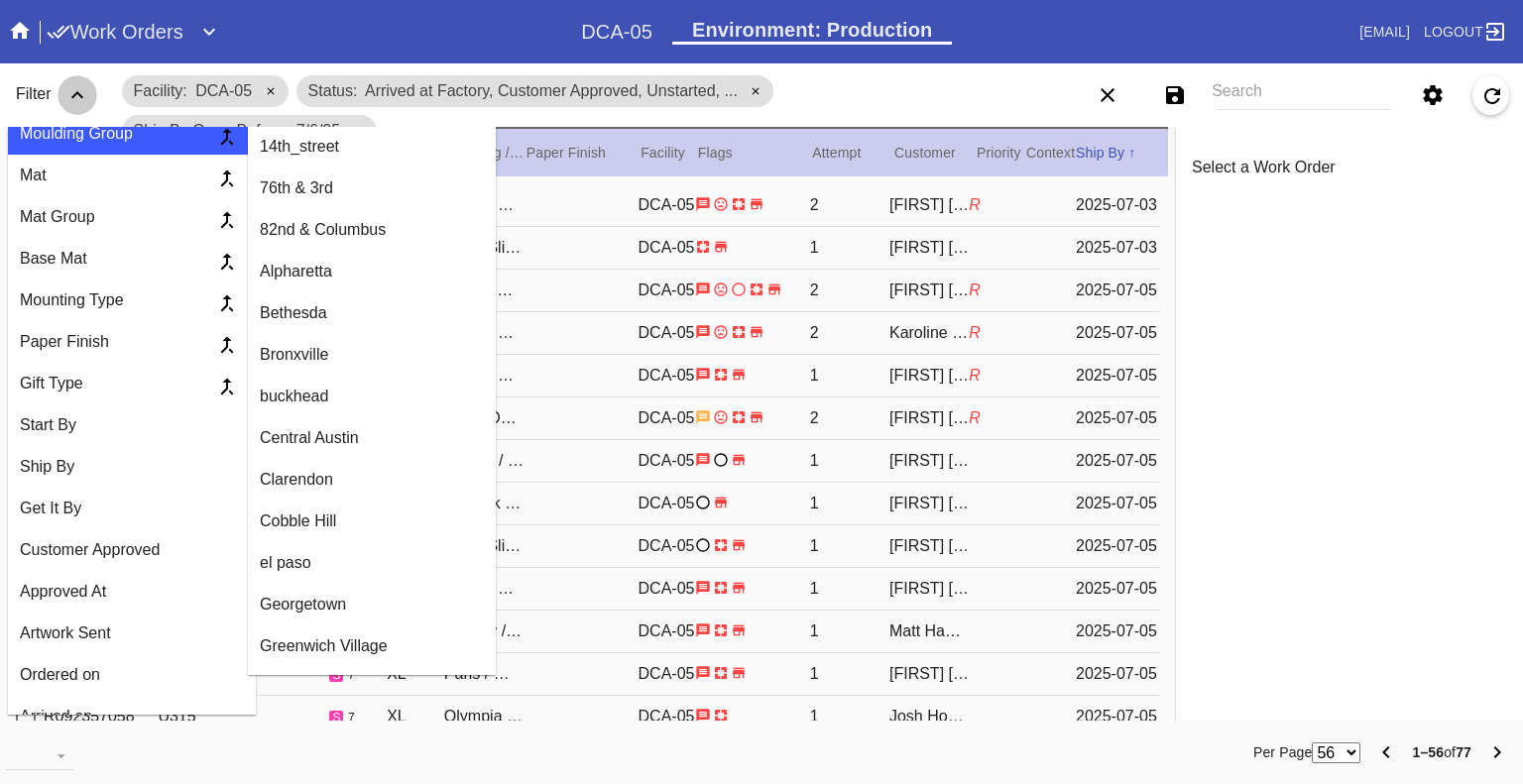 click at bounding box center (77, 95) 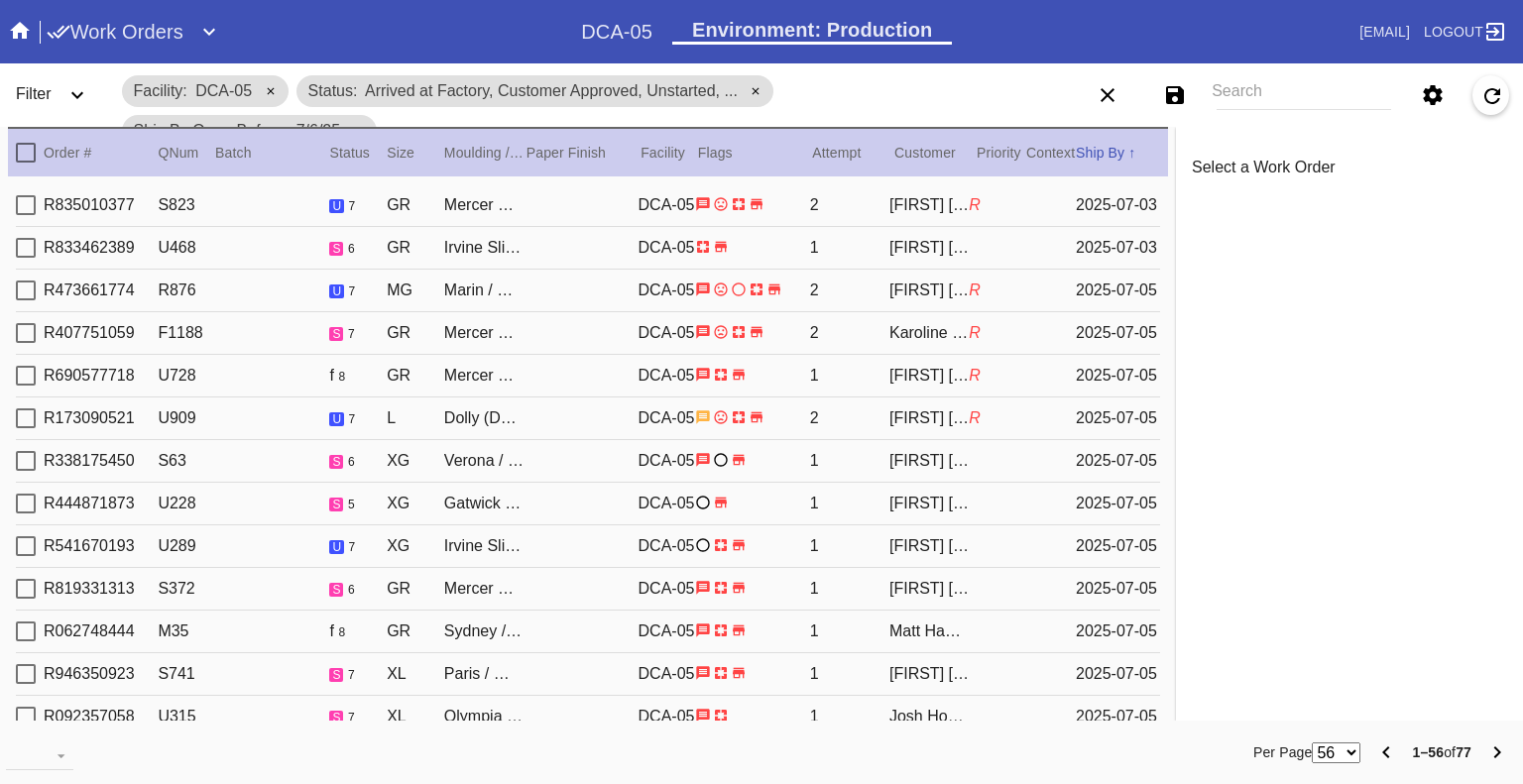 click at bounding box center [26, 153] 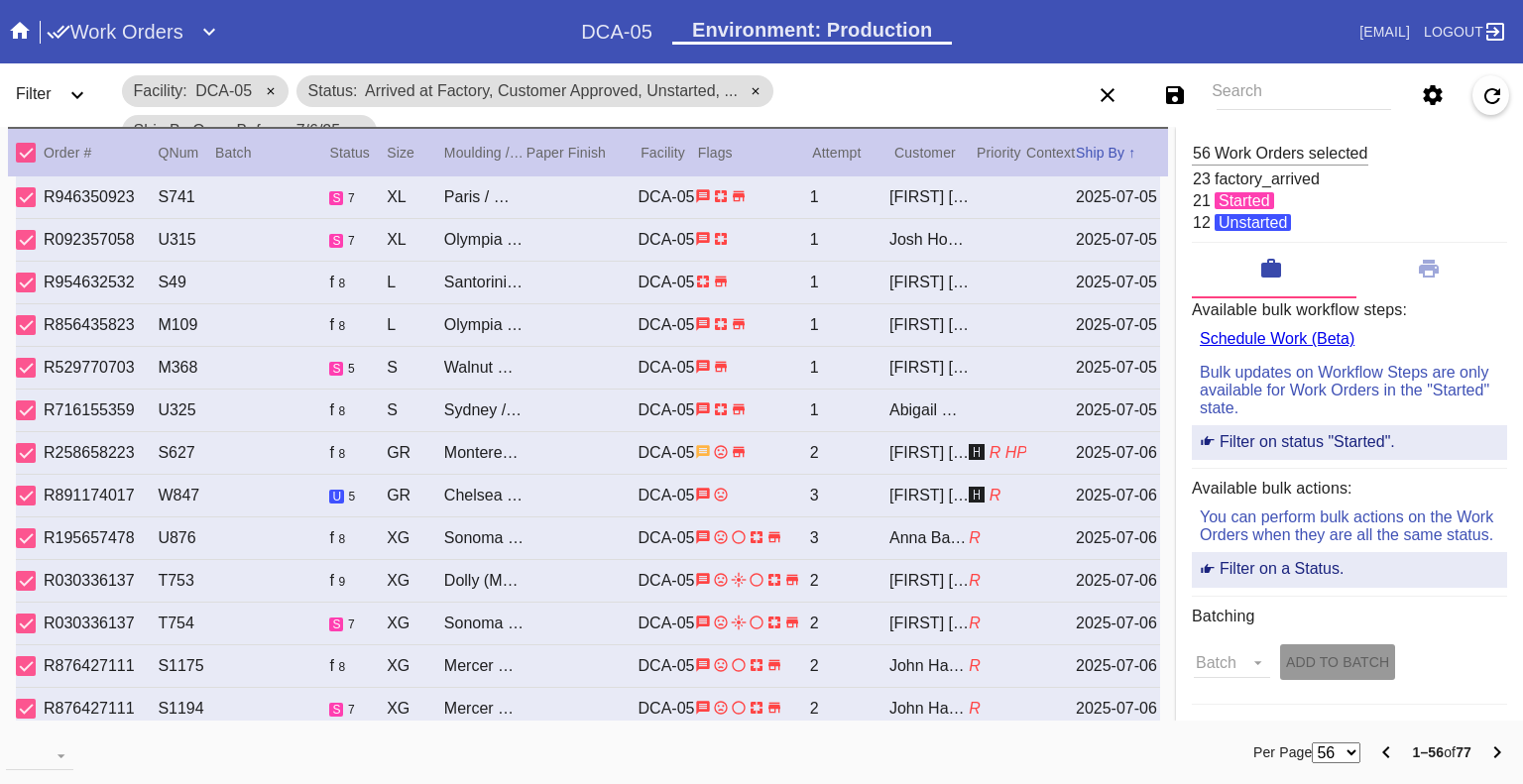 scroll, scrollTop: 496, scrollLeft: 0, axis: vertical 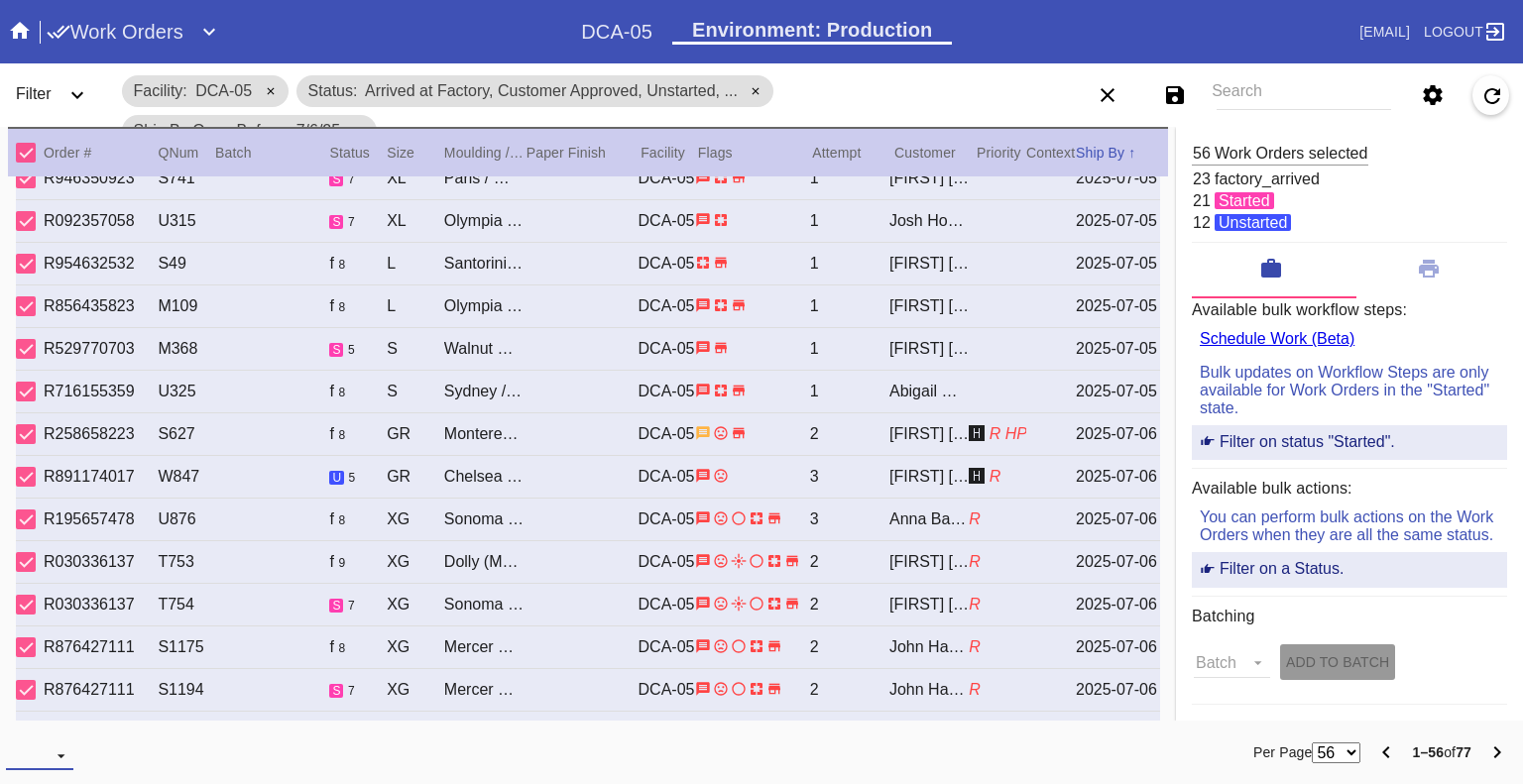 click on "Download... Export Selected Items Print Work Orders Frame Labels Frame Labels v2 Mat Labels Moulding Plate Labels Acrylic Labels Foam Labels Foam Data Story Pockets Mini Story Pockets OMGA Data GUNNAR Data FastCAM Data" at bounding box center [40, 755] 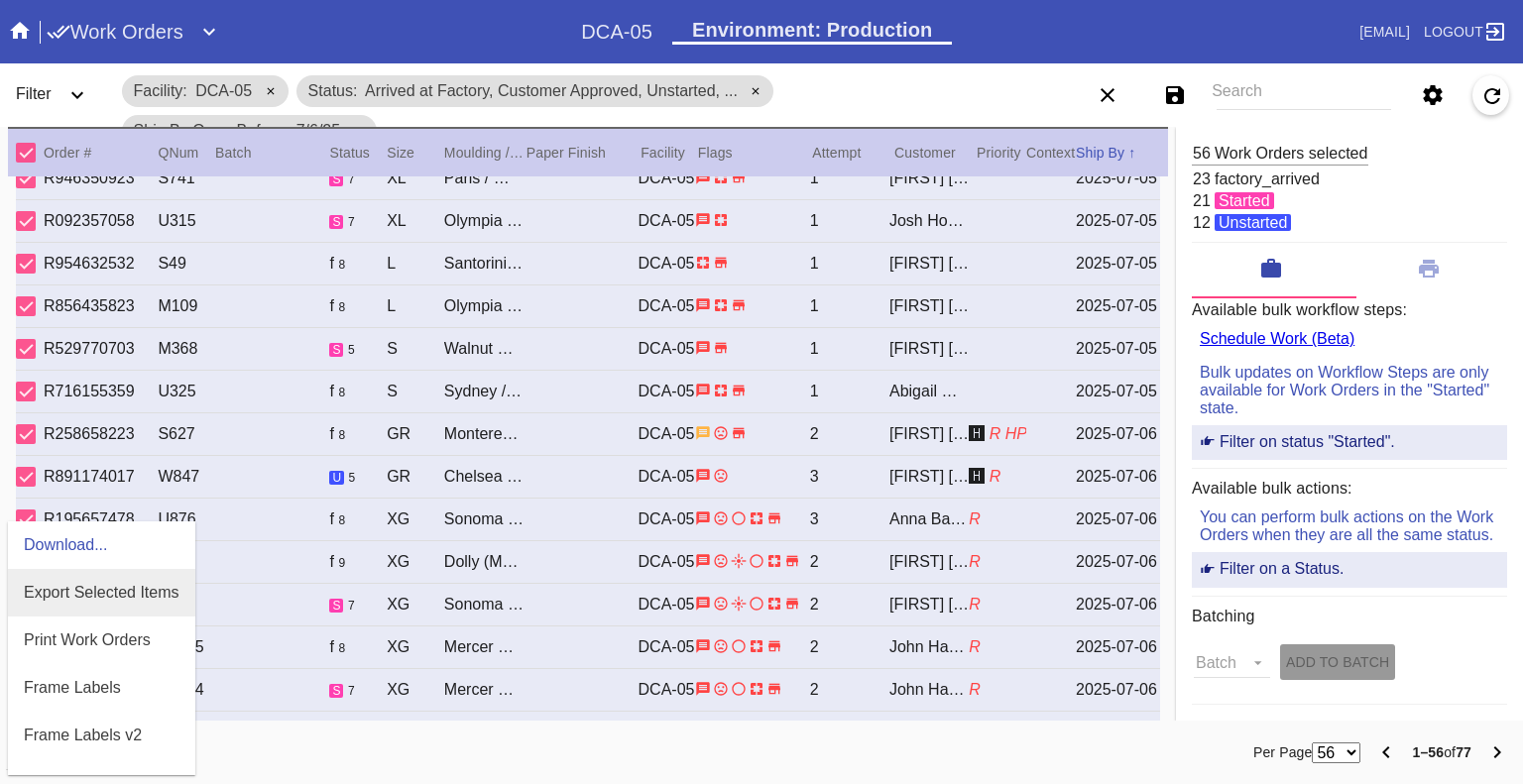 click on "Export Selected Items" at bounding box center [101, 592] 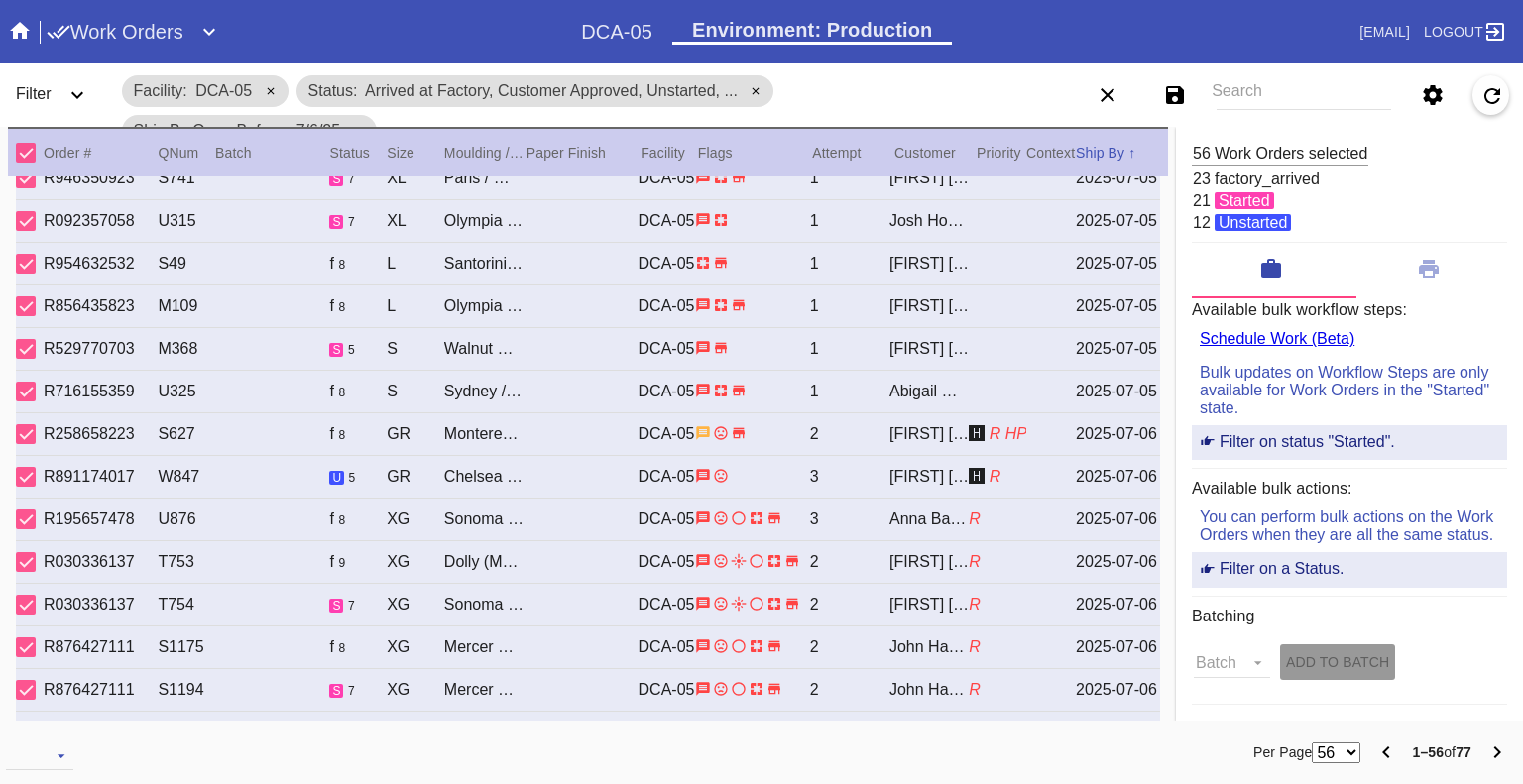 click on "Search" at bounding box center [1304, 95] 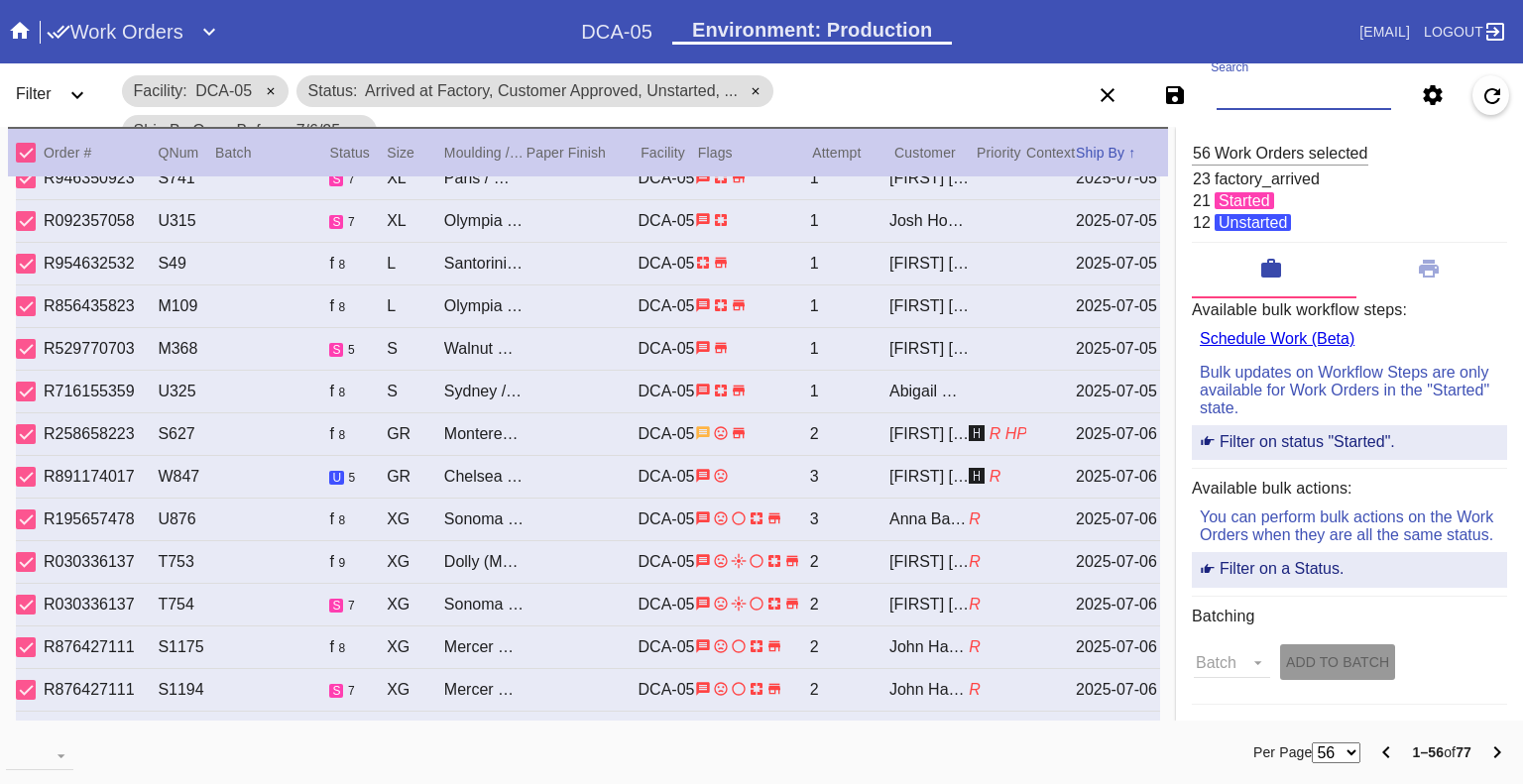 paste on "W242315390305484" 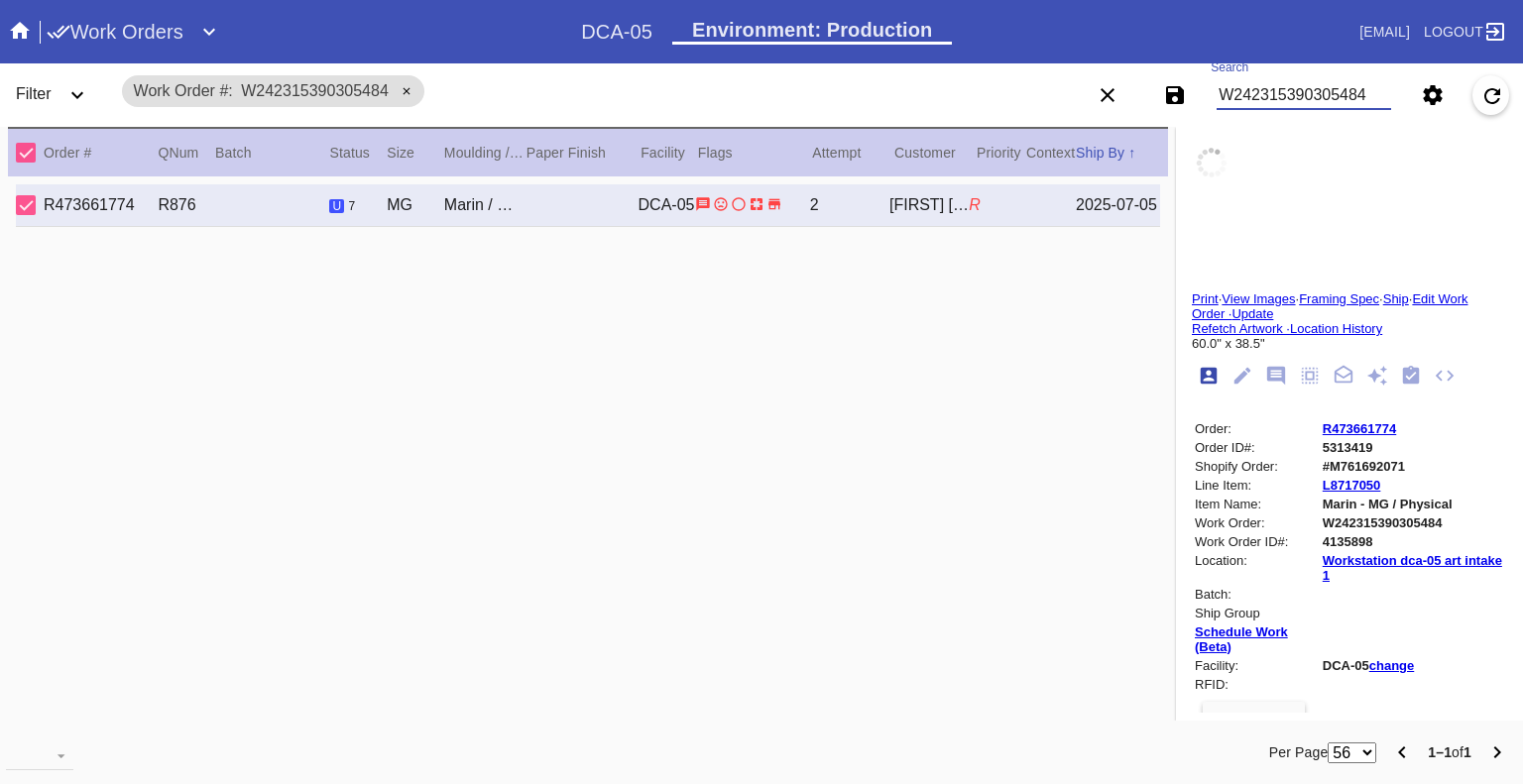 scroll, scrollTop: 0, scrollLeft: 0, axis: both 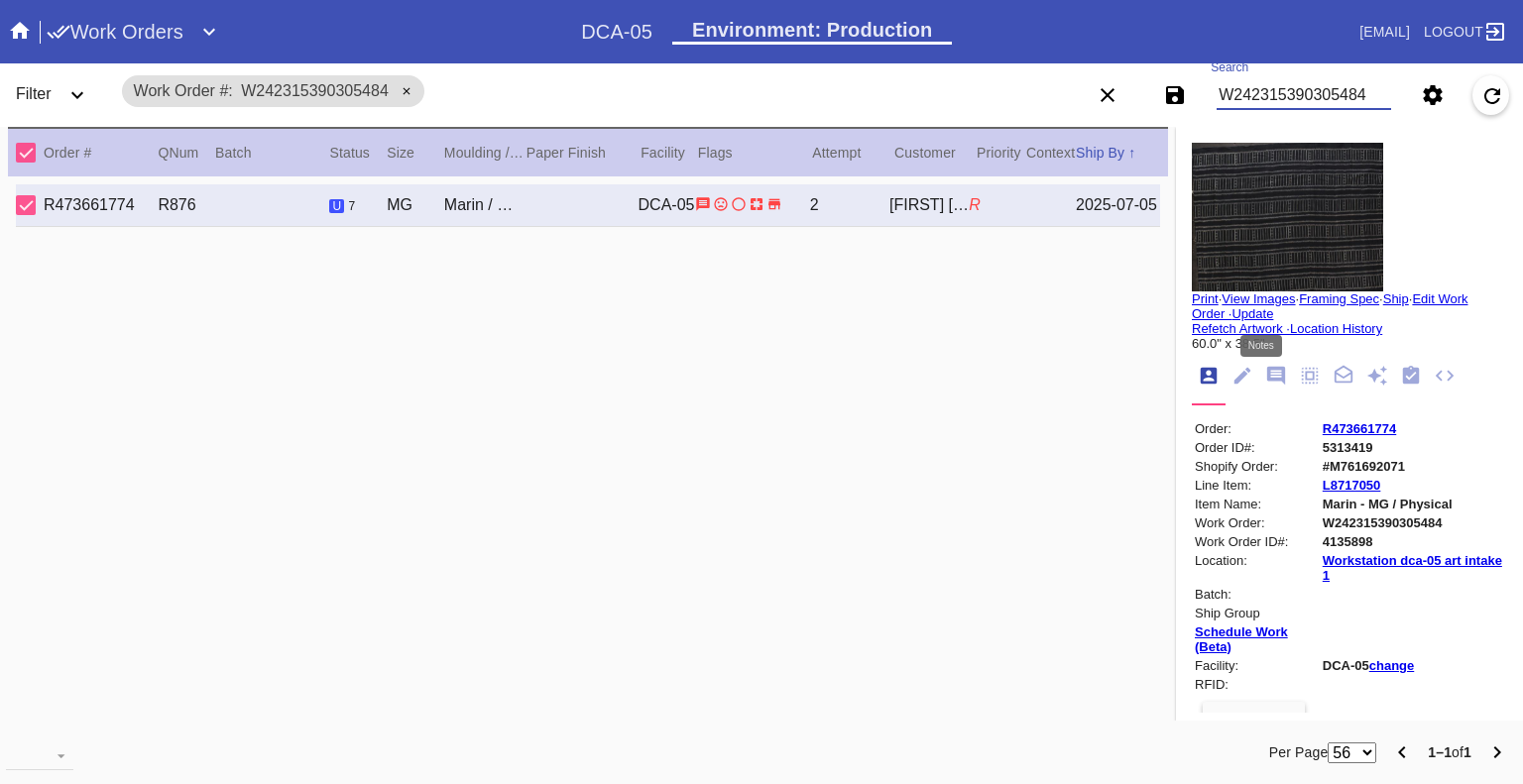 click at bounding box center (1276, 376) 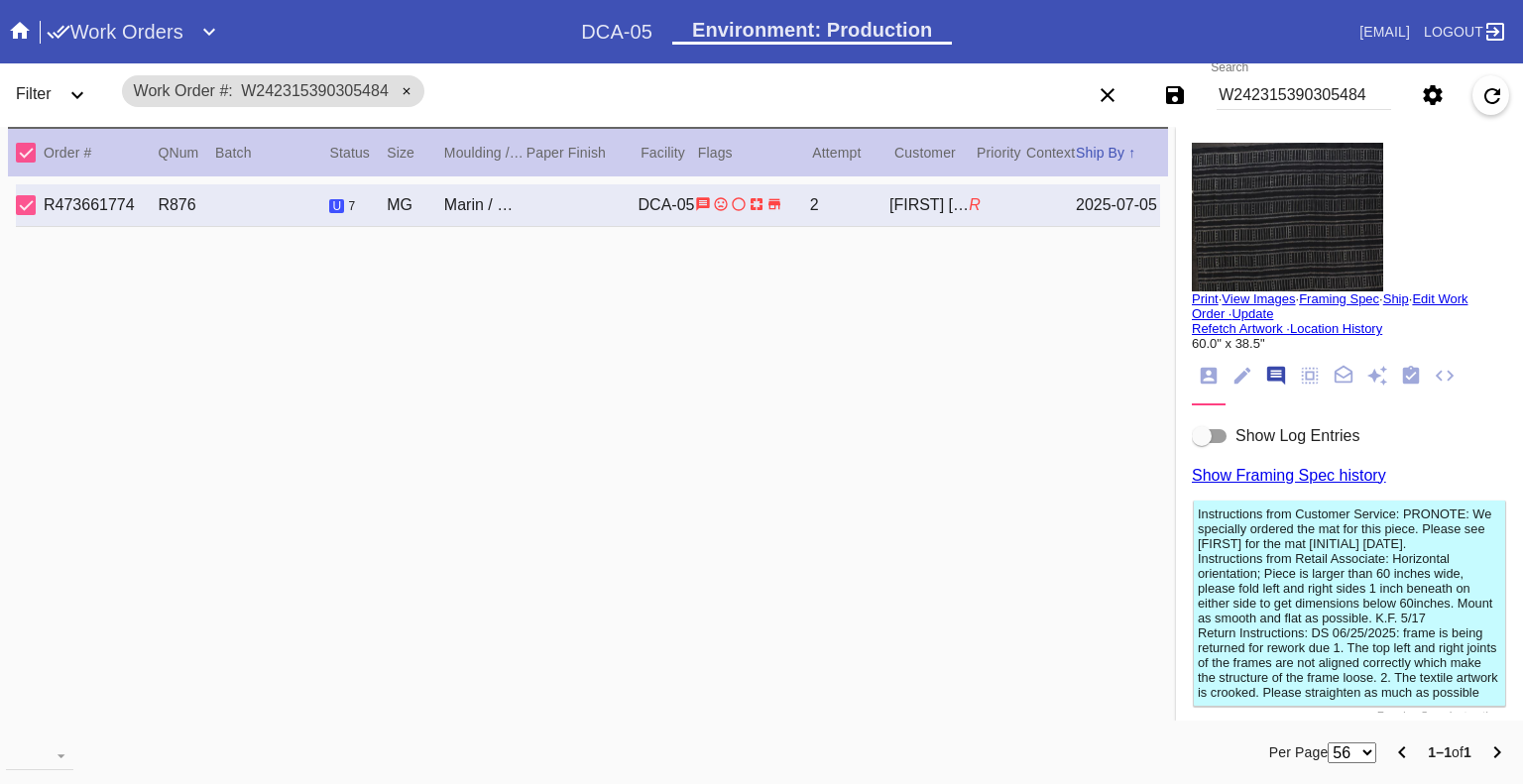scroll, scrollTop: 122, scrollLeft: 0, axis: vertical 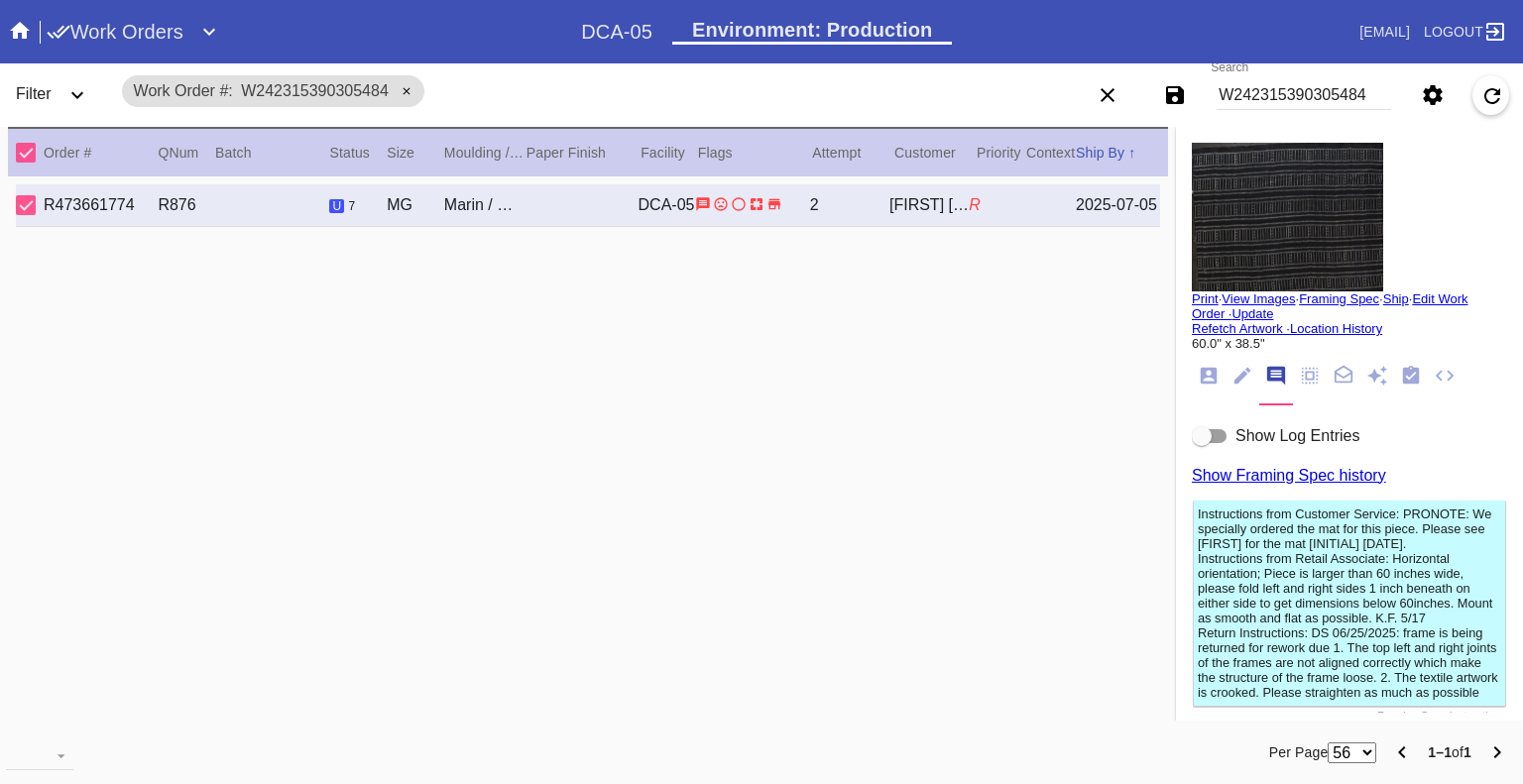 click at bounding box center (1202, 436) 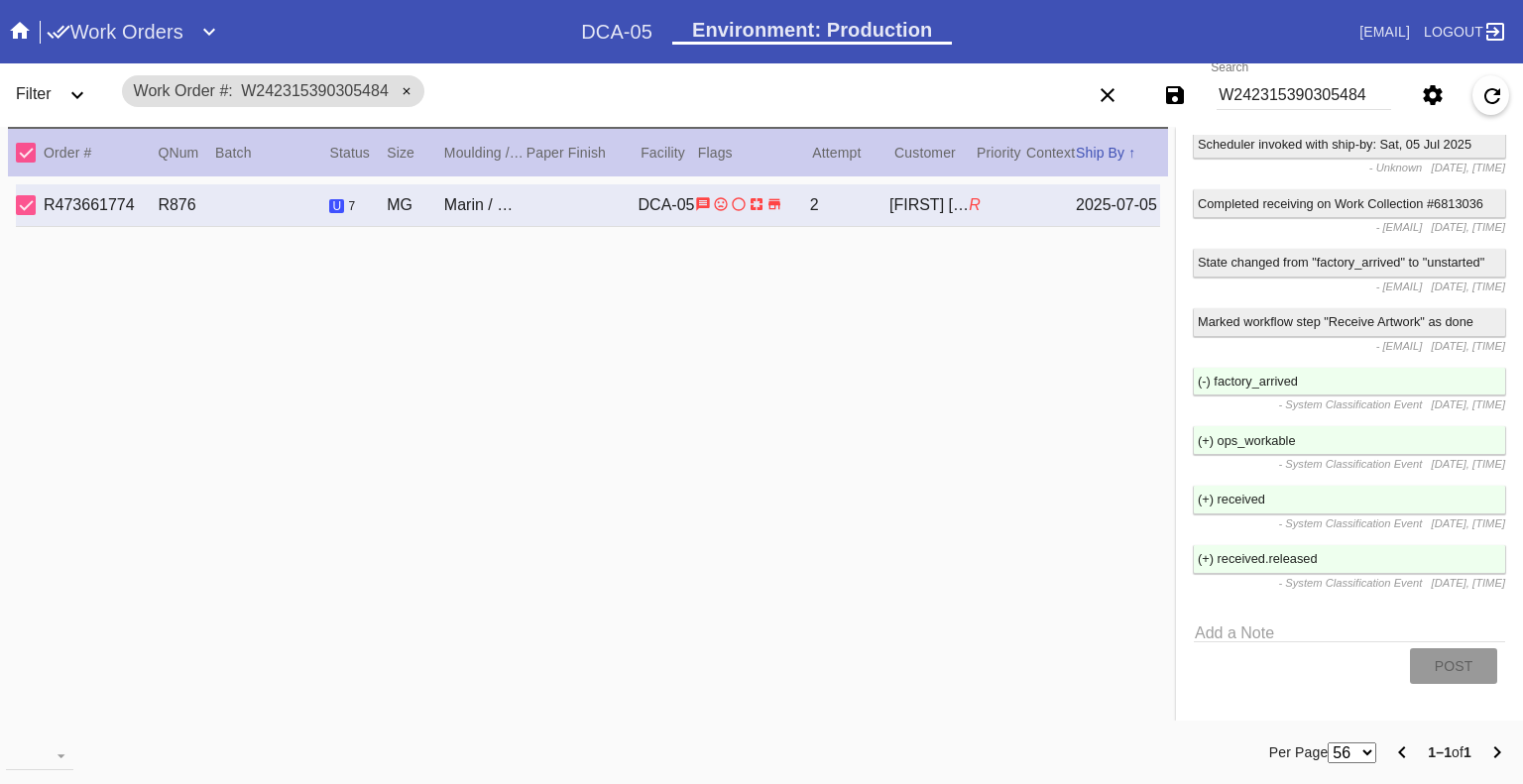 scroll, scrollTop: 2918, scrollLeft: 0, axis: vertical 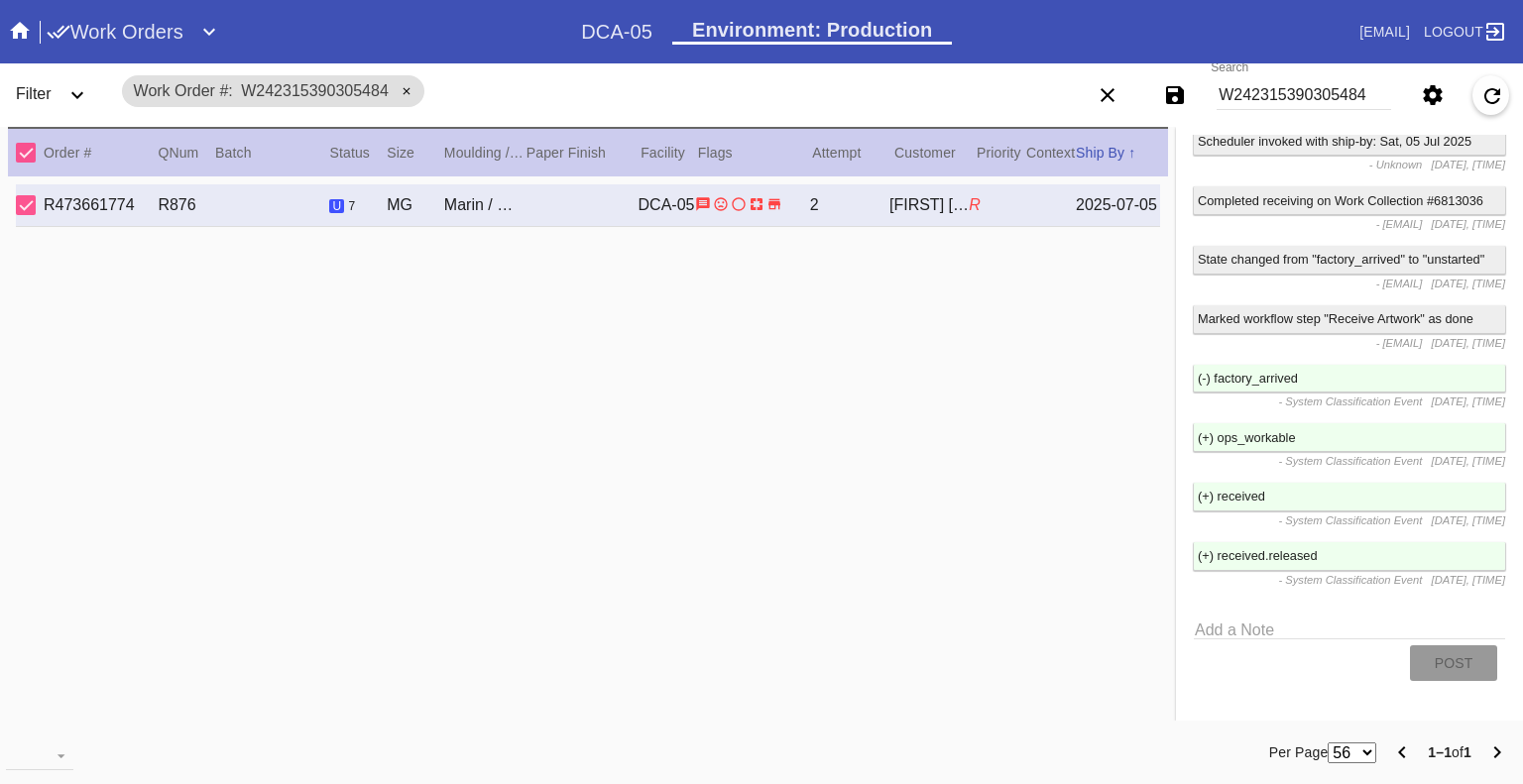 click on "W242315390305484" at bounding box center (1304, 95) 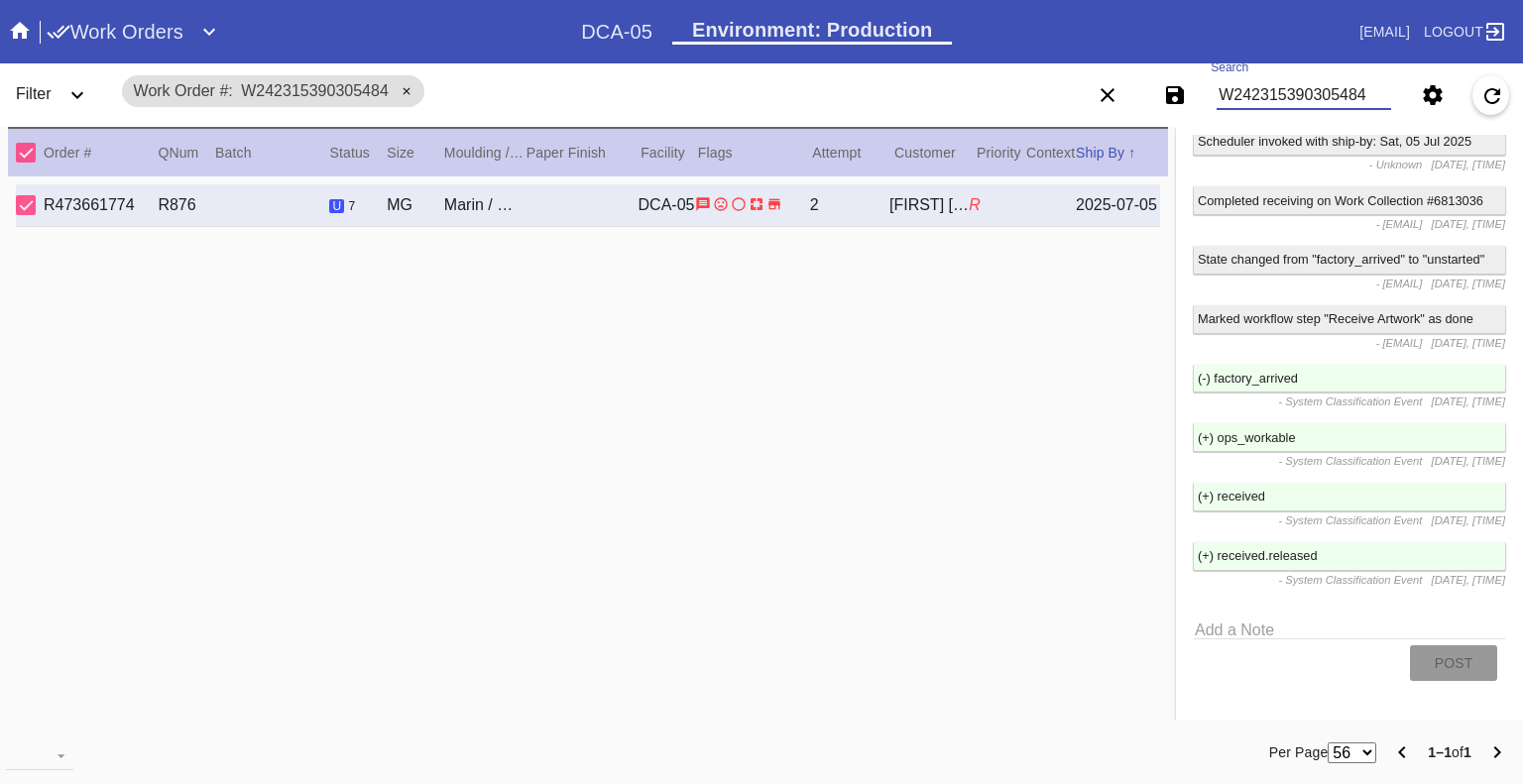 paste on "944867557079870" 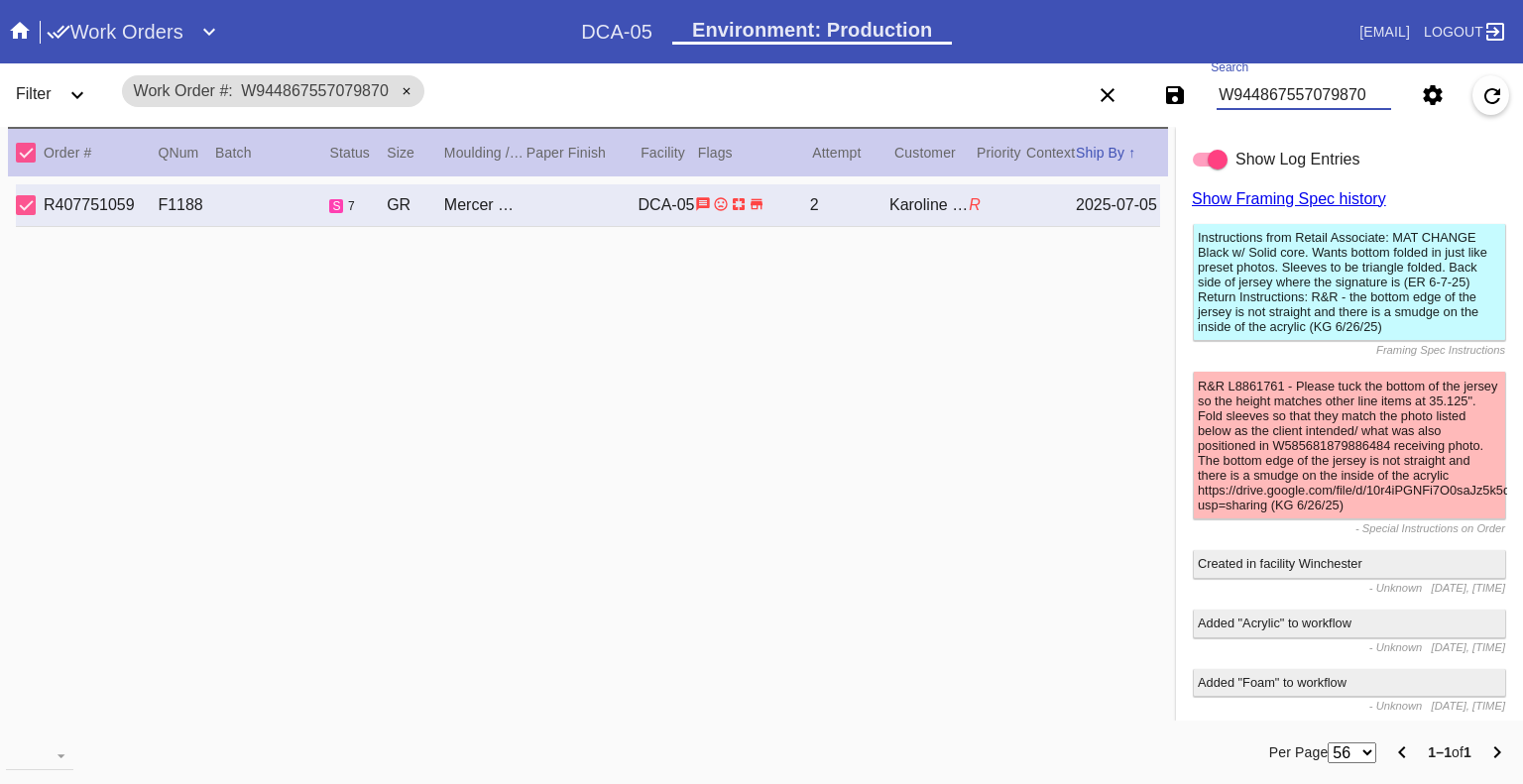 scroll, scrollTop: 3289, scrollLeft: 0, axis: vertical 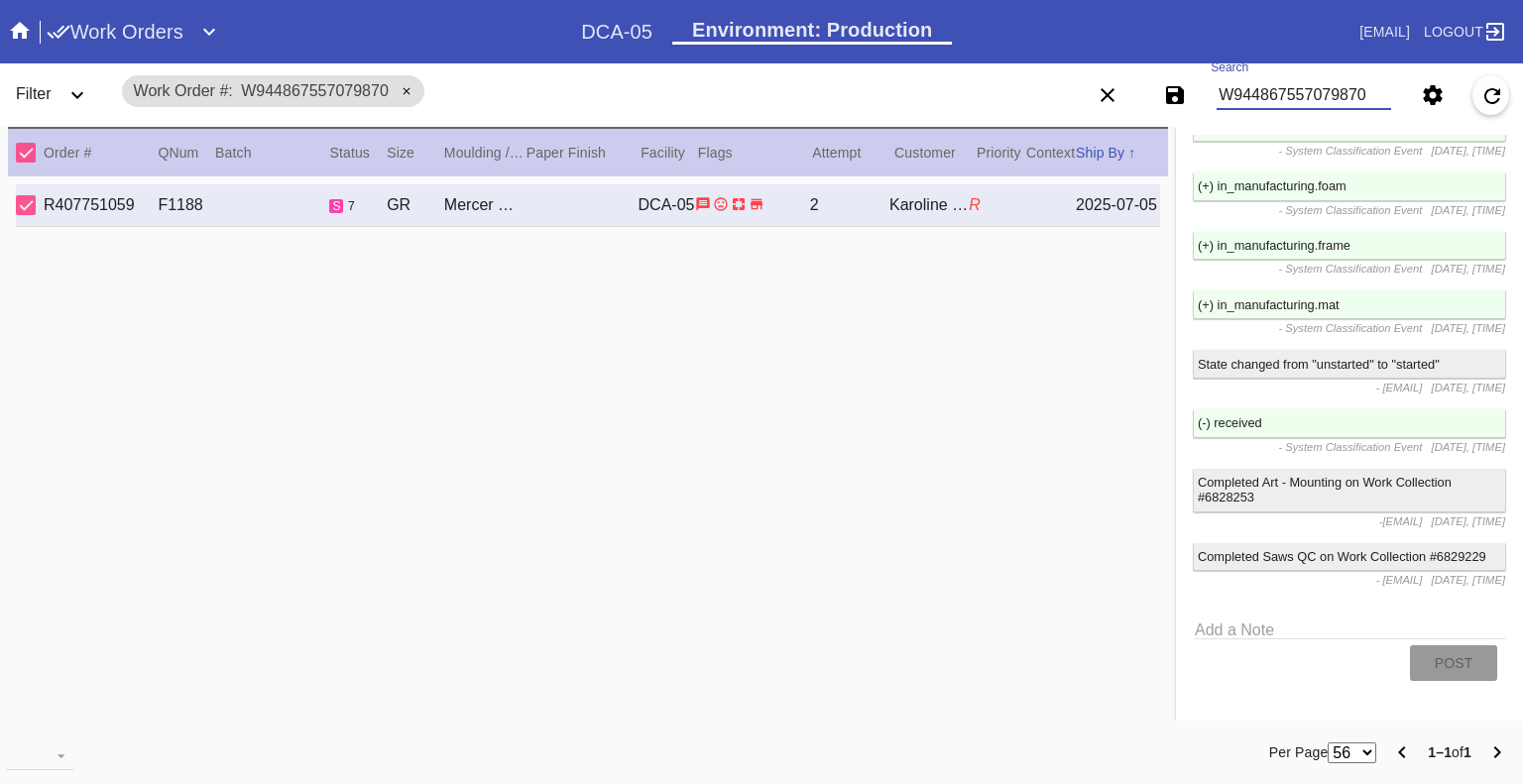 click on "W944867557079870" at bounding box center (1304, 95) 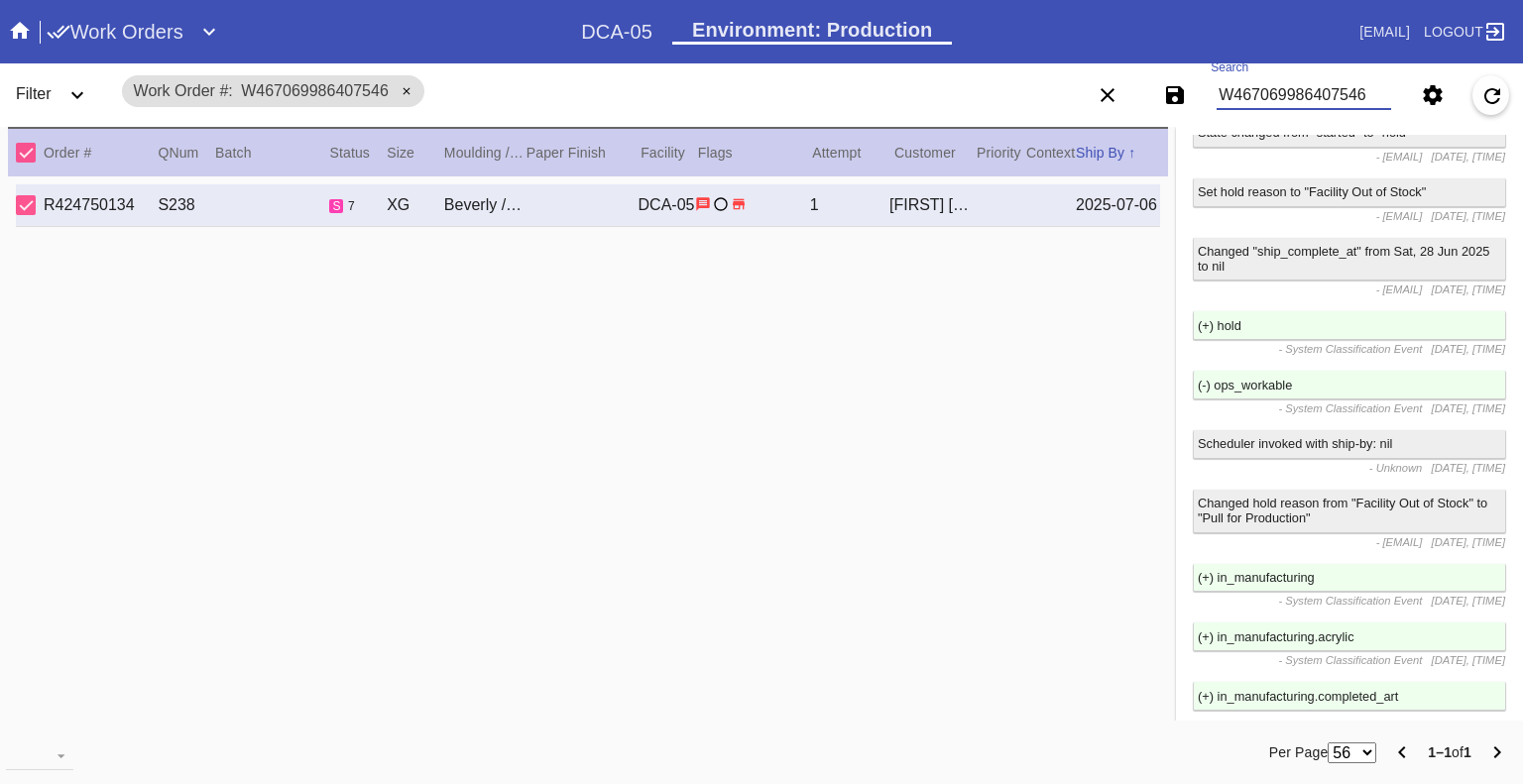 scroll, scrollTop: 3953, scrollLeft: 0, axis: vertical 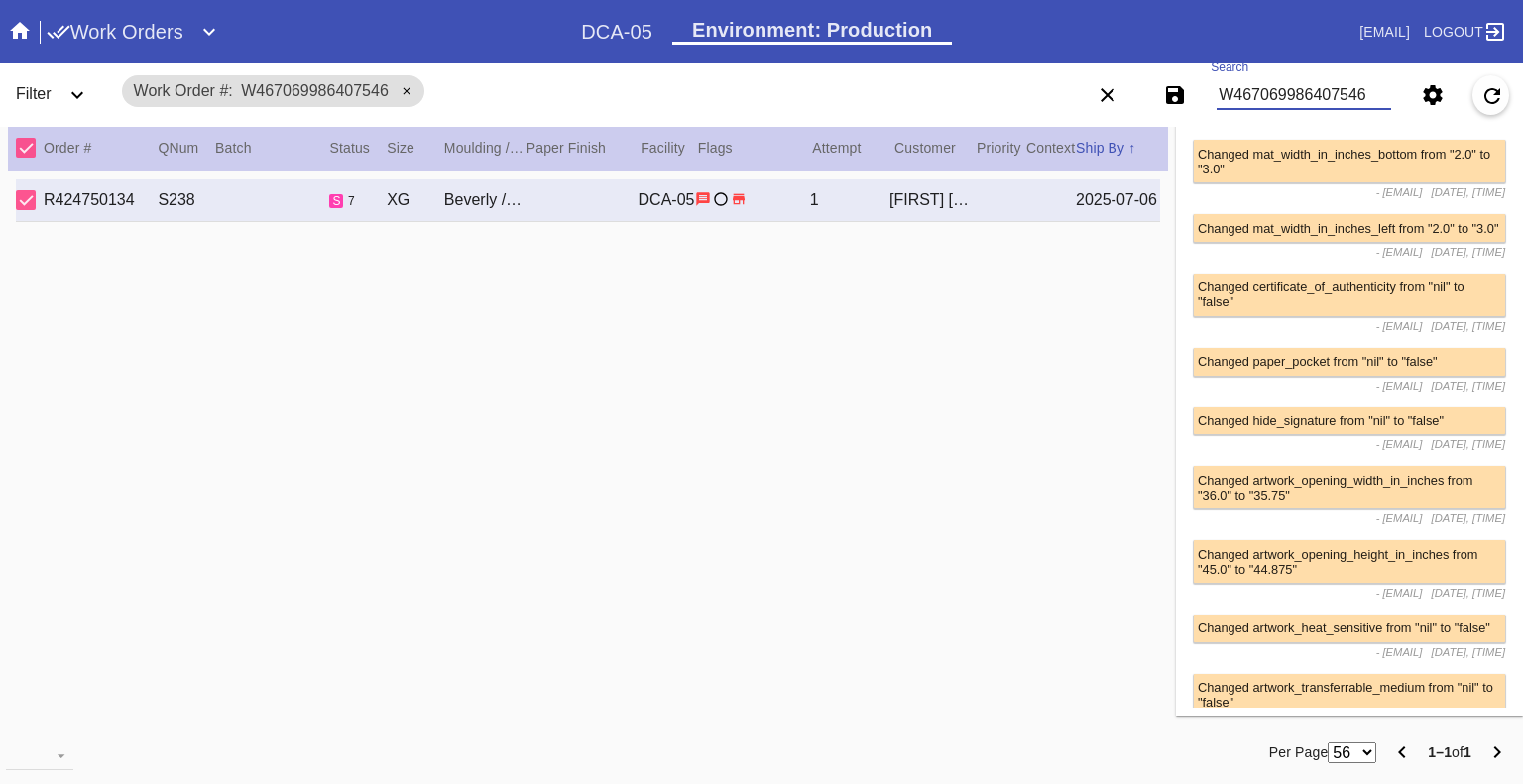 type on "W467069986407546" 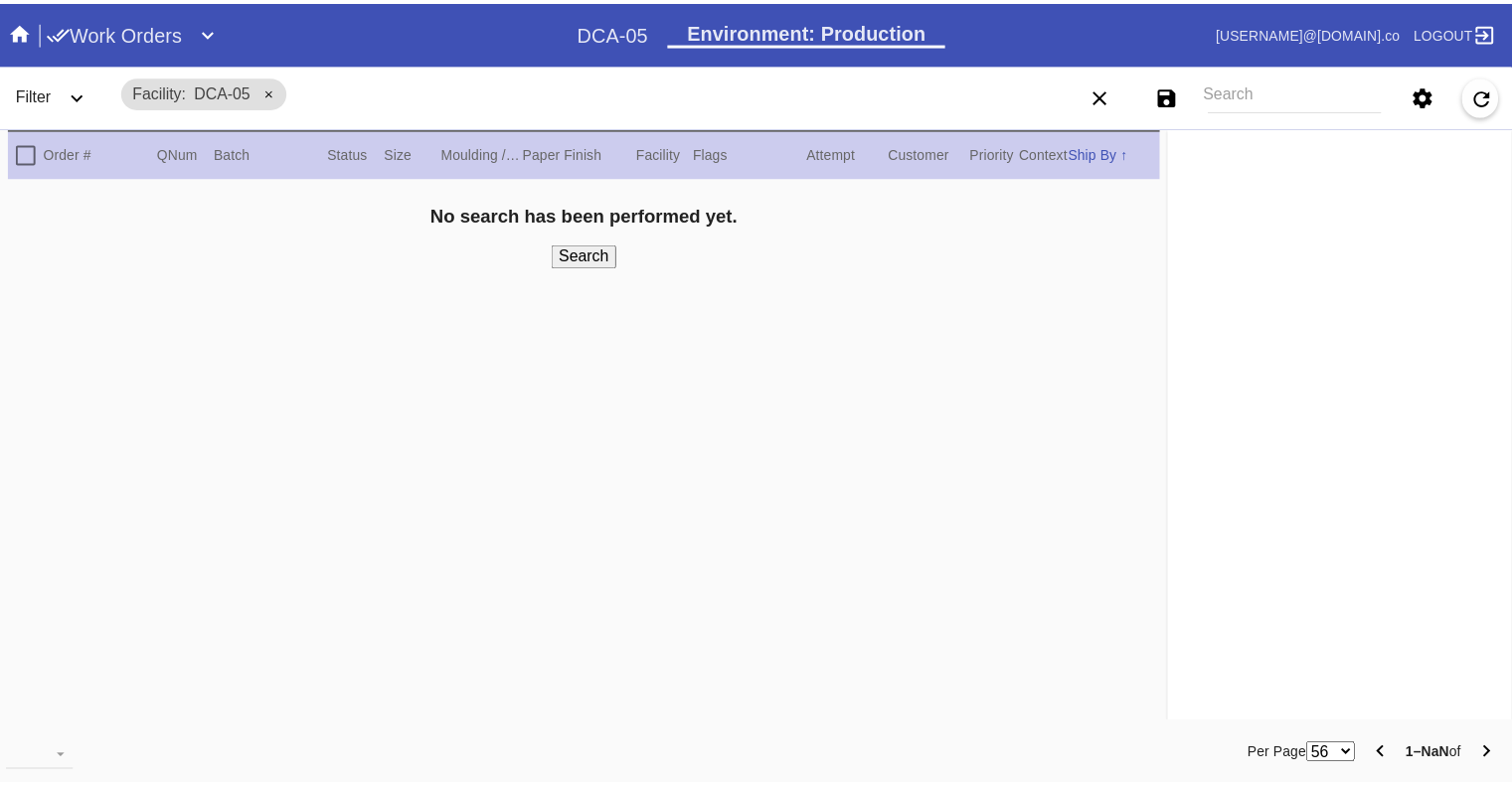 scroll, scrollTop: 0, scrollLeft: 0, axis: both 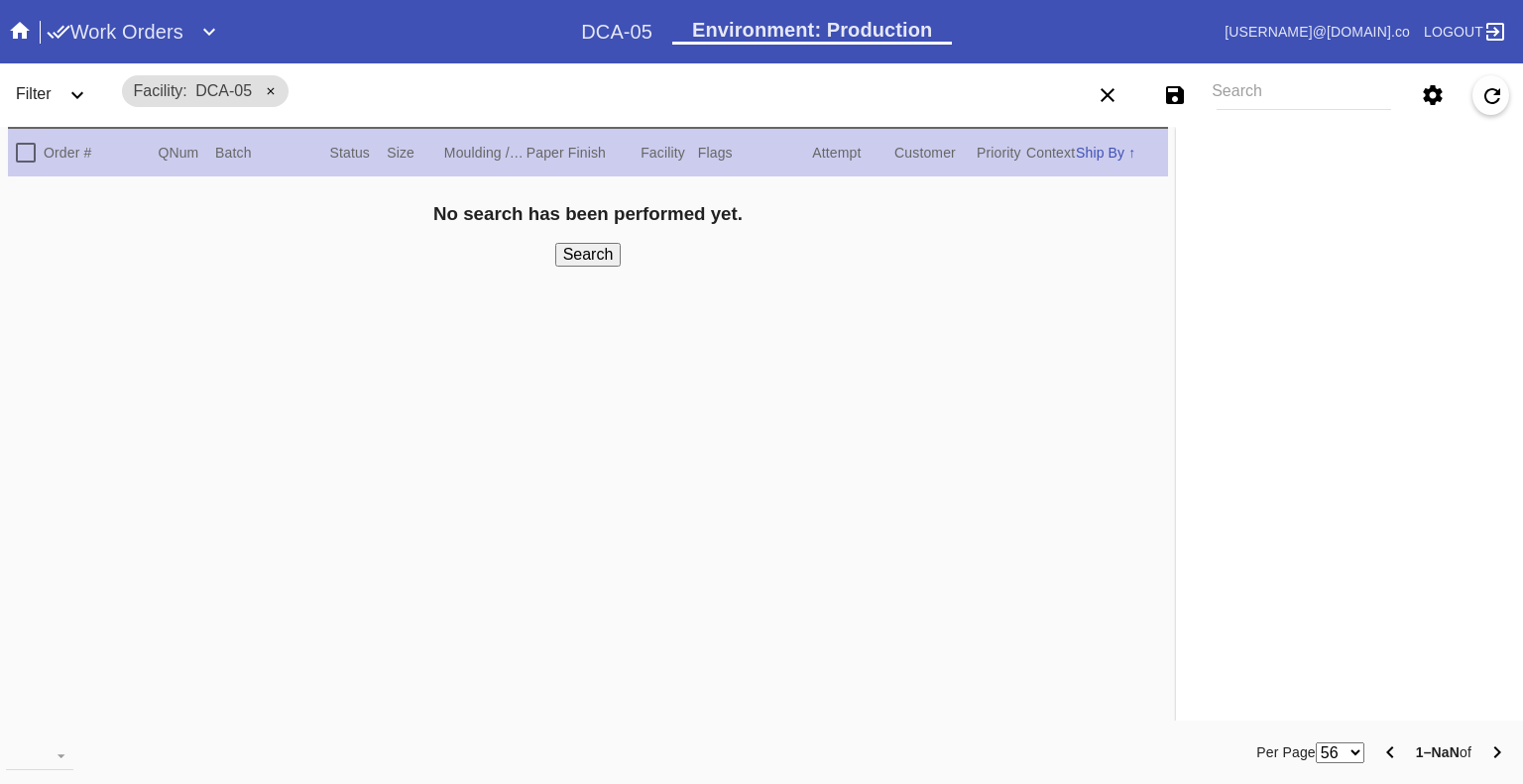 click on "Work Orders" at bounding box center (115, 32) 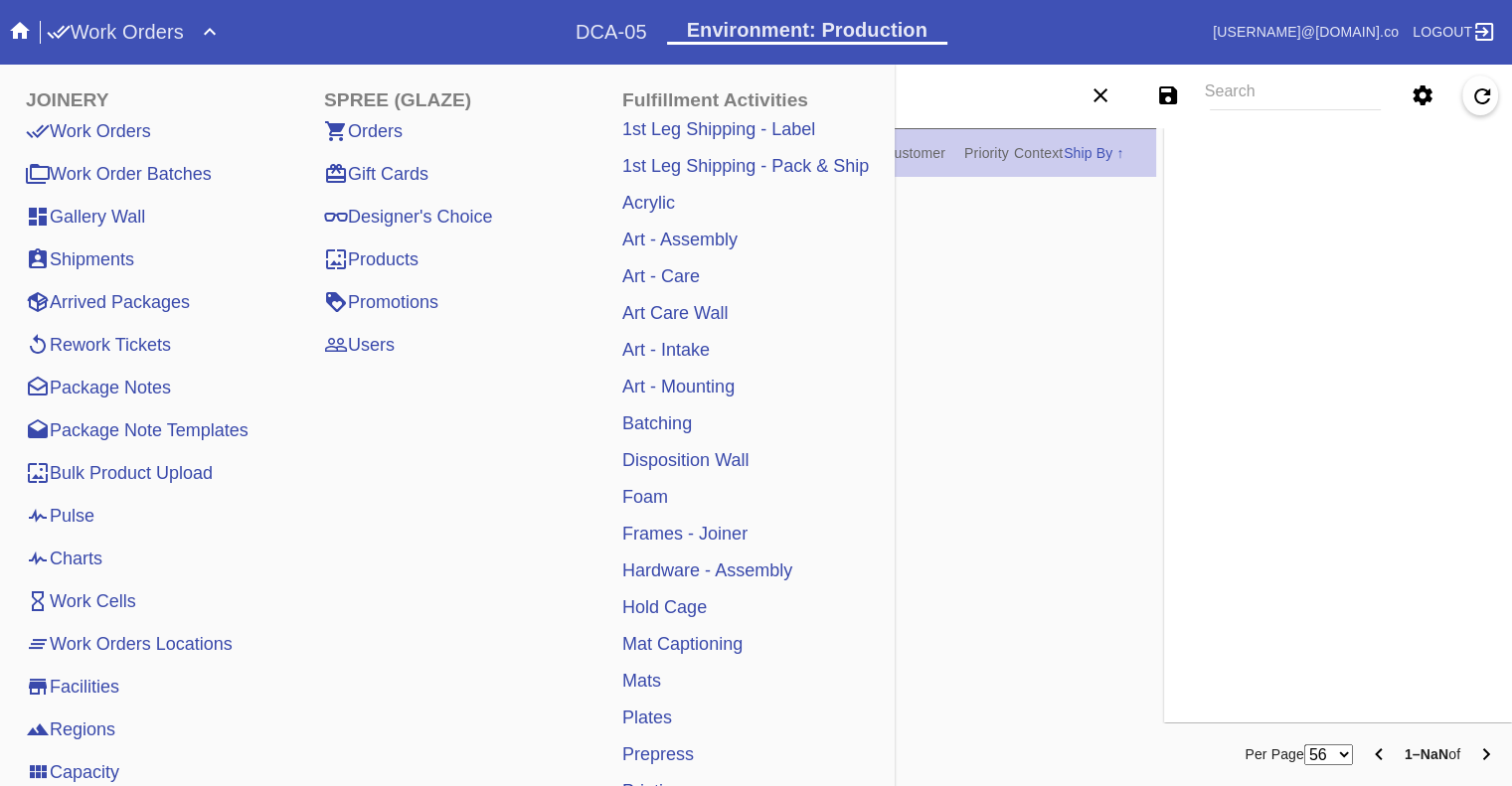 click on "Pulse" at bounding box center (60, 516) 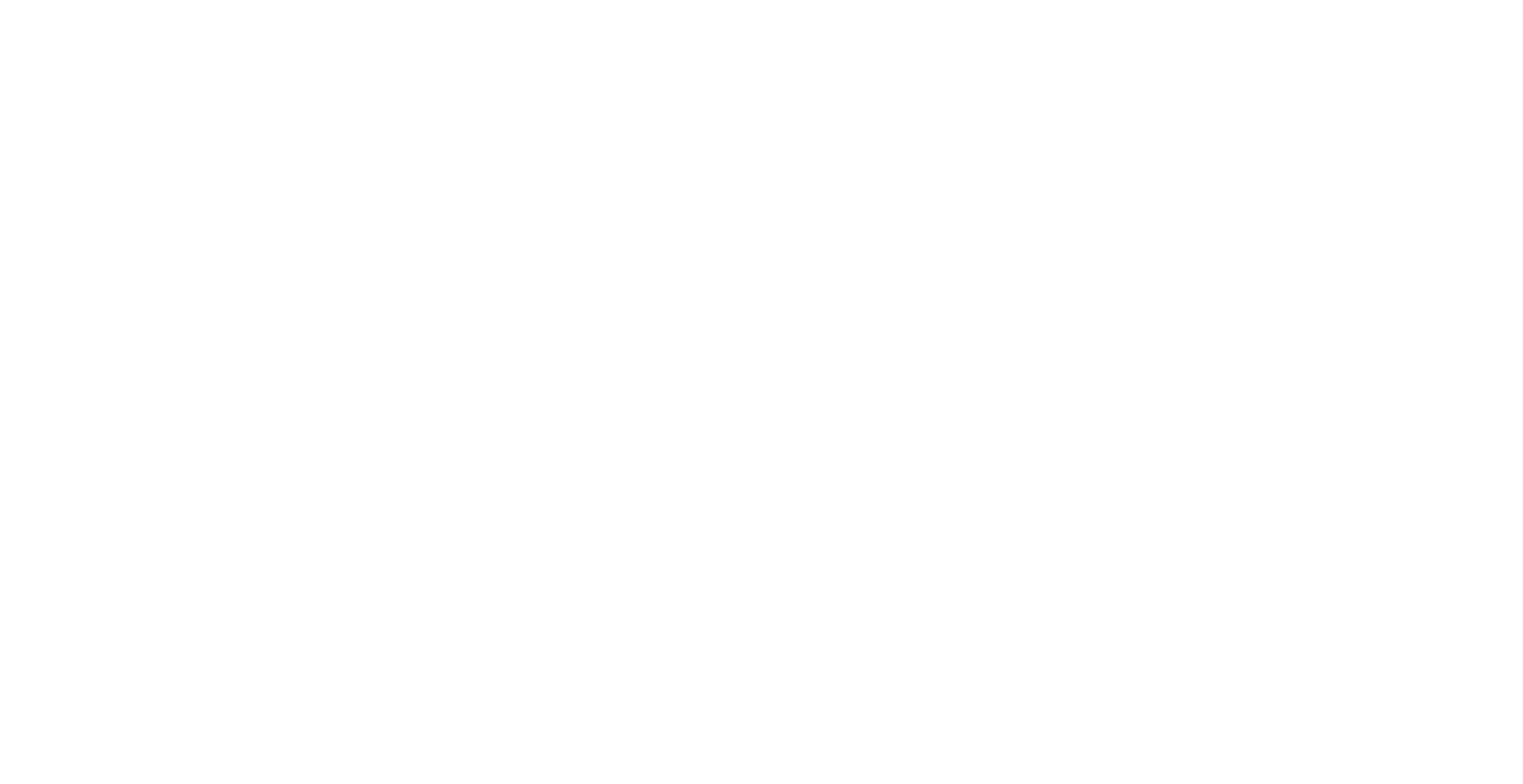 scroll, scrollTop: 0, scrollLeft: 0, axis: both 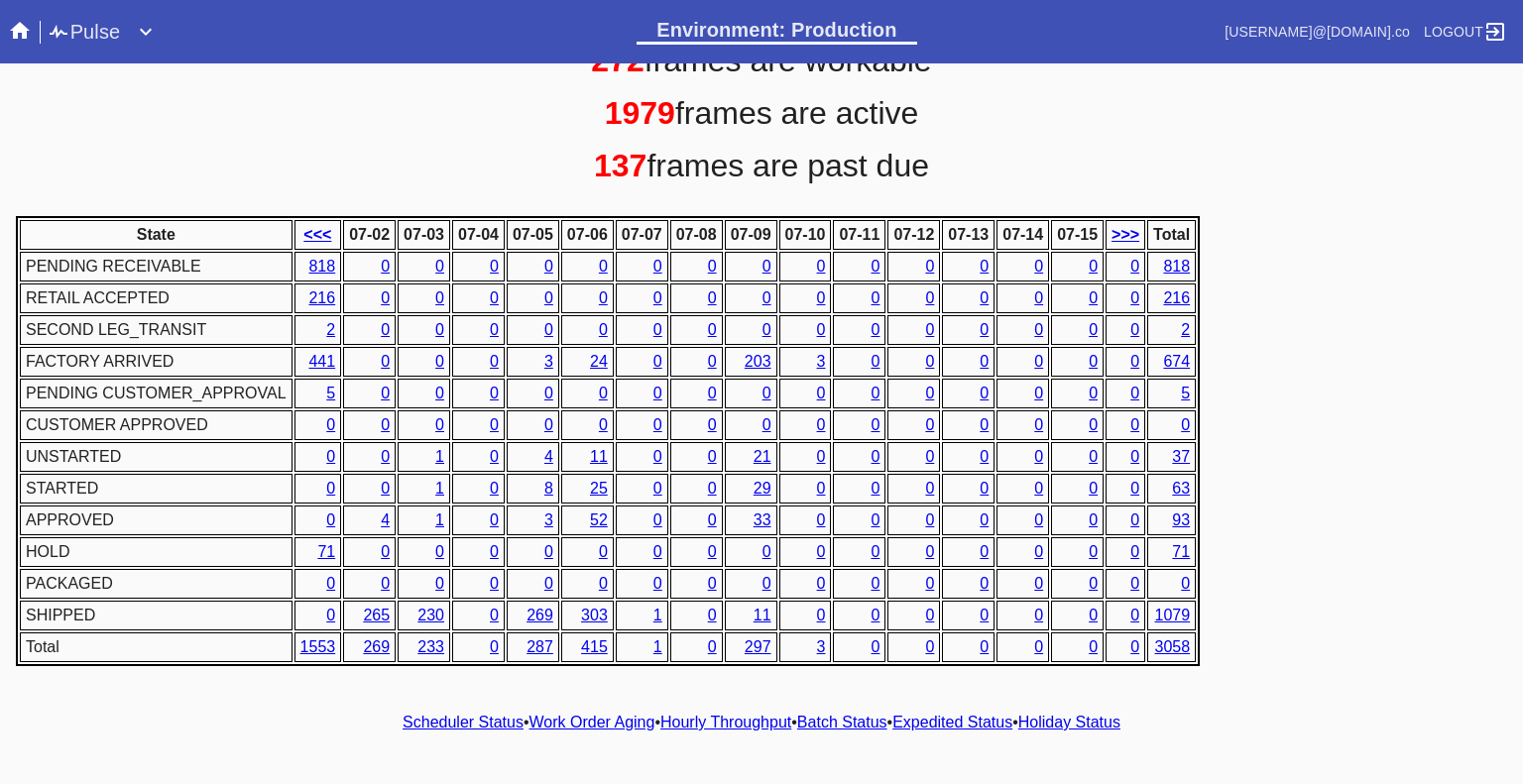 click on "Hourly Throughput" at bounding box center [726, 722] 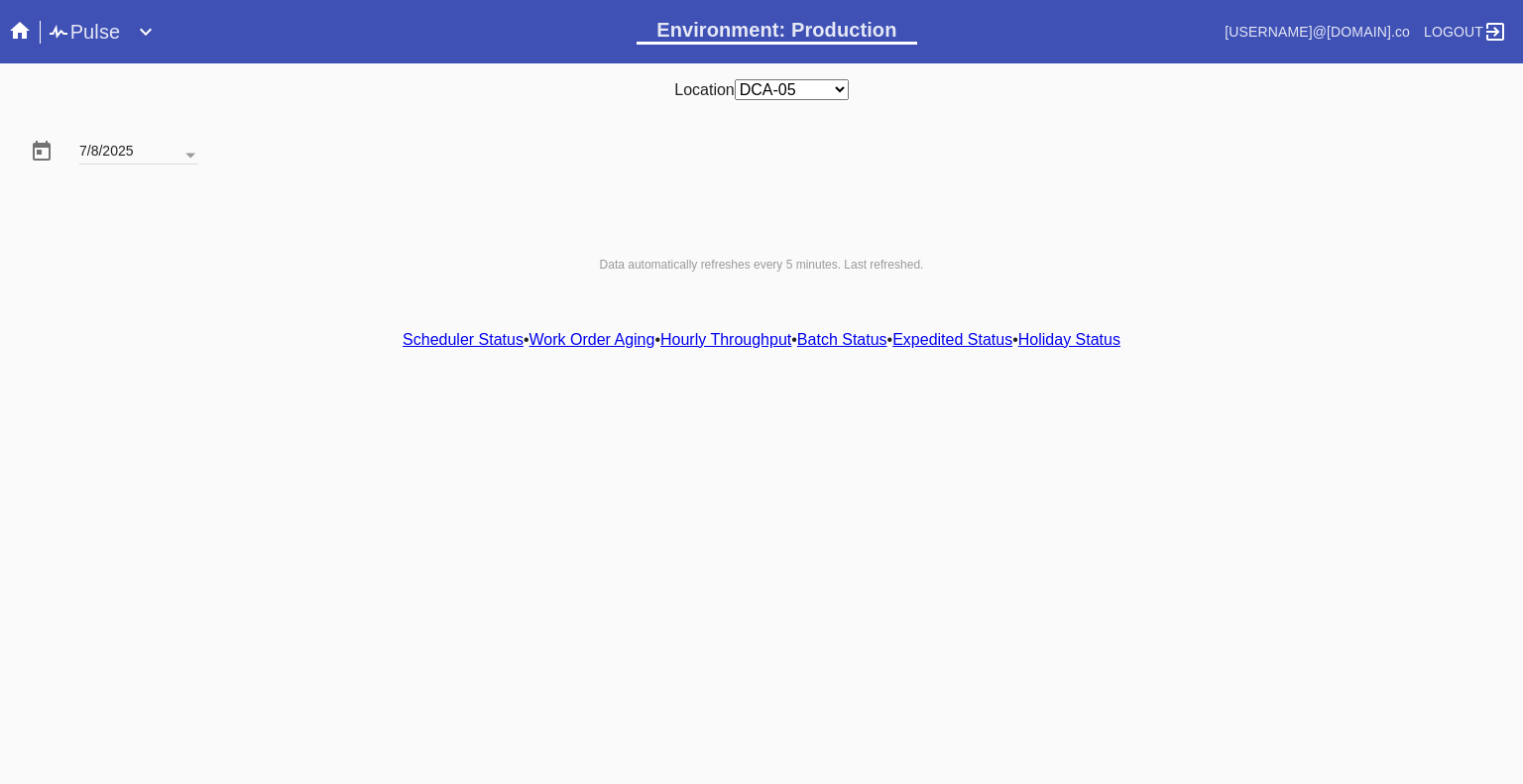 scroll, scrollTop: 0, scrollLeft: 0, axis: both 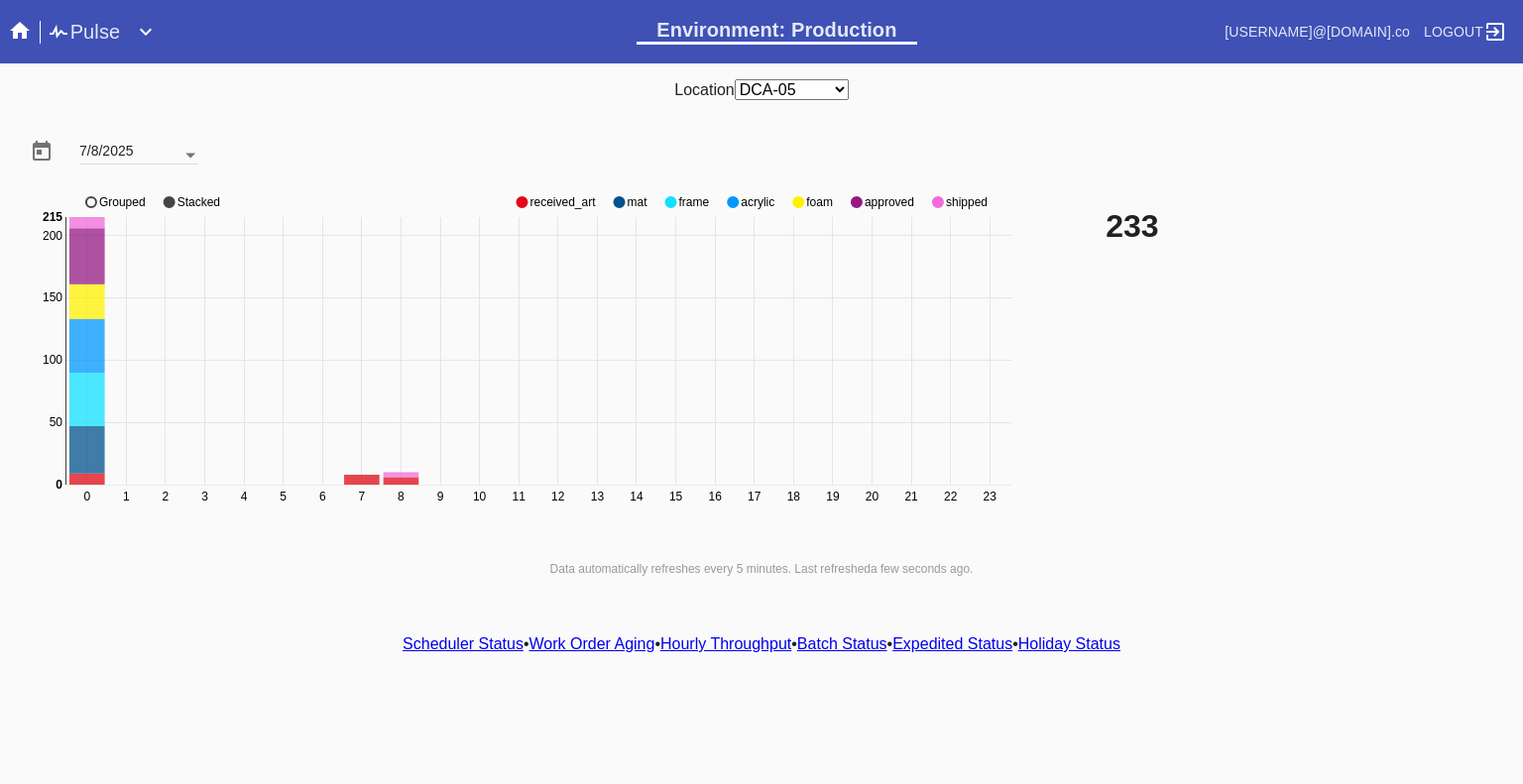 click at bounding box center [190, 156] 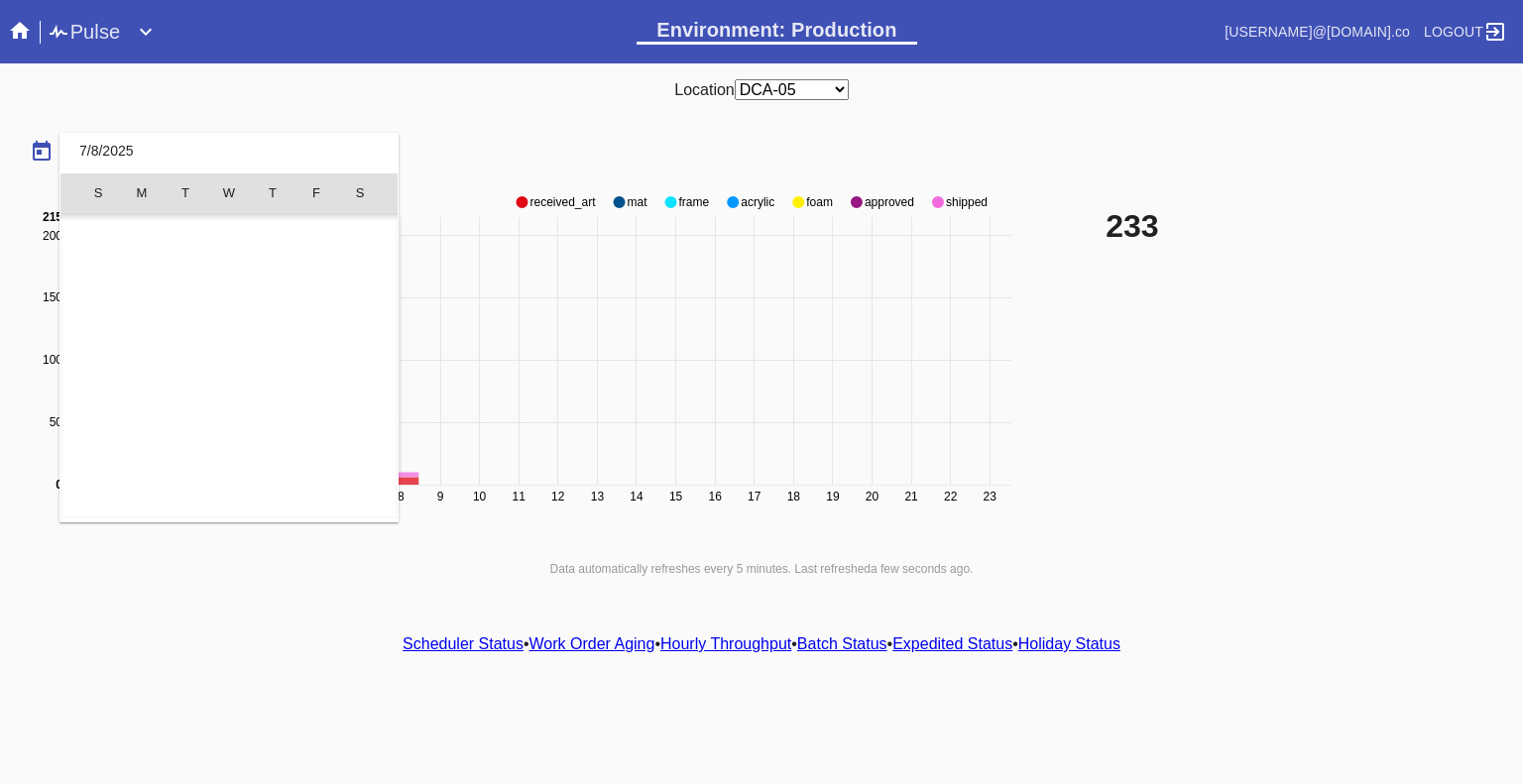 scroll, scrollTop: 458595, scrollLeft: 0, axis: vertical 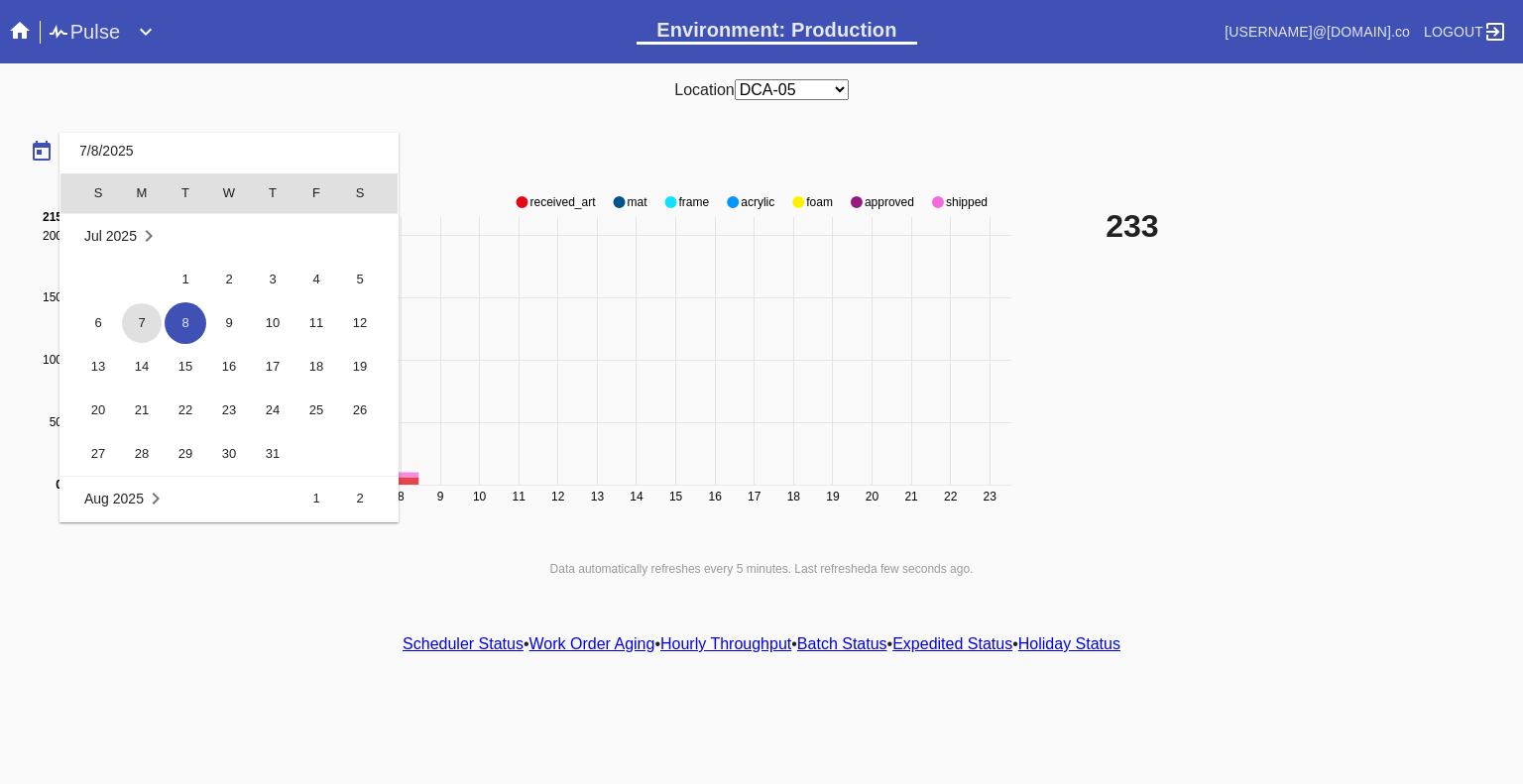 click on "7" at bounding box center [142, 323] 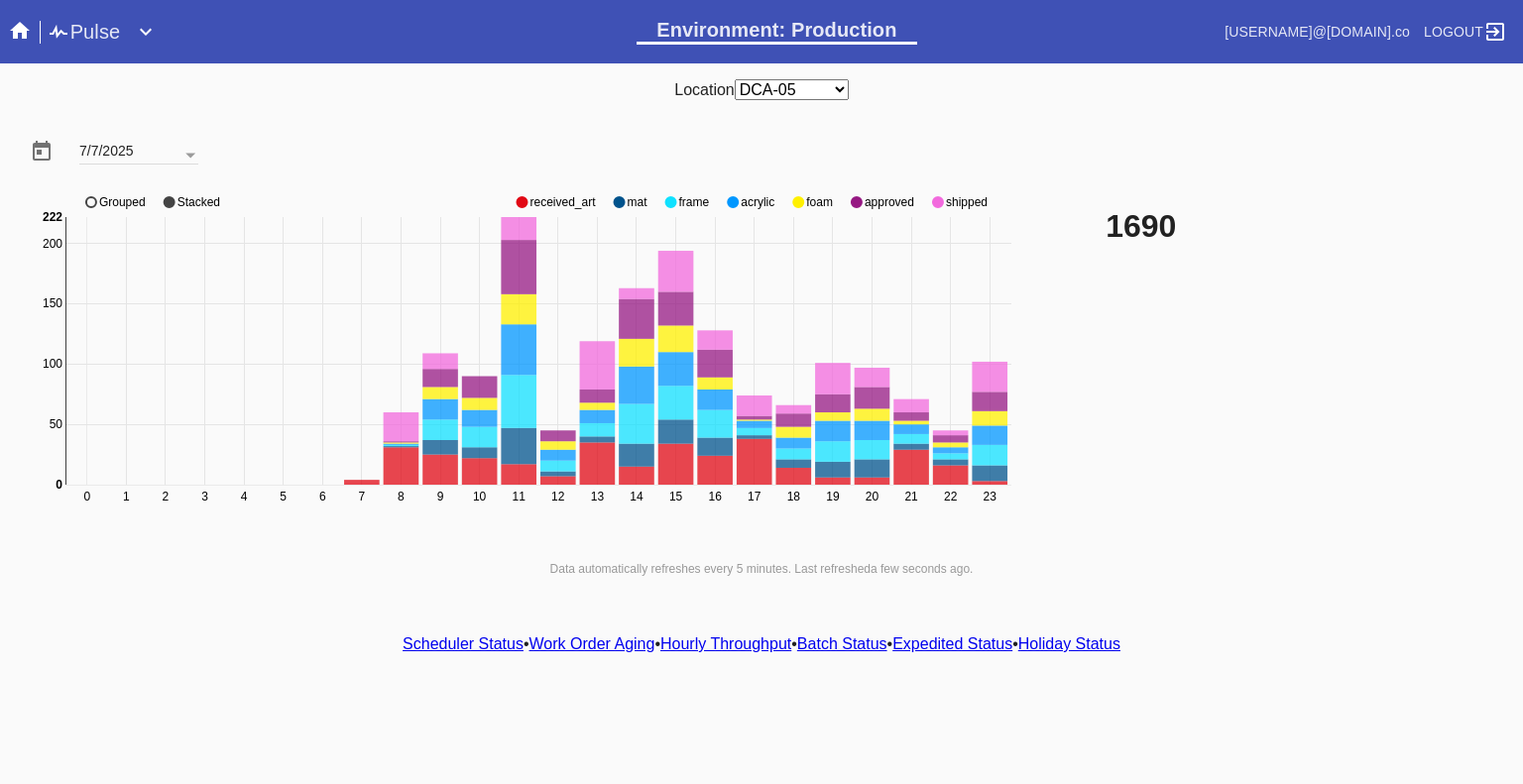 click at bounding box center [522, 202] 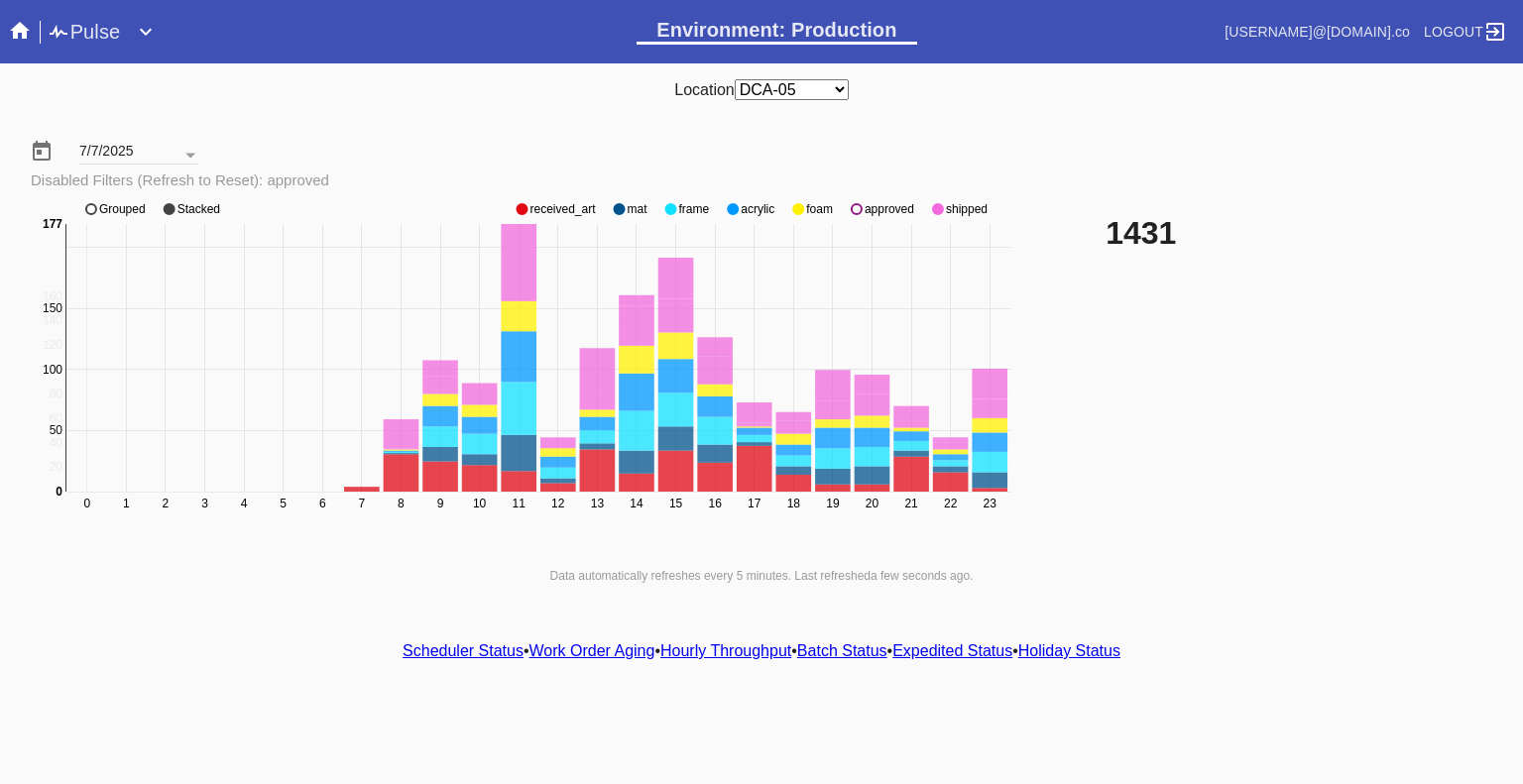 click on "0 1 2 3 4 5 6 7 8 9 10 11 12 13 14 15 16 17 18 19 20 21 22 23 50 150 200 0 20 40 60 80 100 120 140 160 0 177 received_art mat frame acrylic foam approved shipped Grouped Stacked" at bounding box center [524, 368] 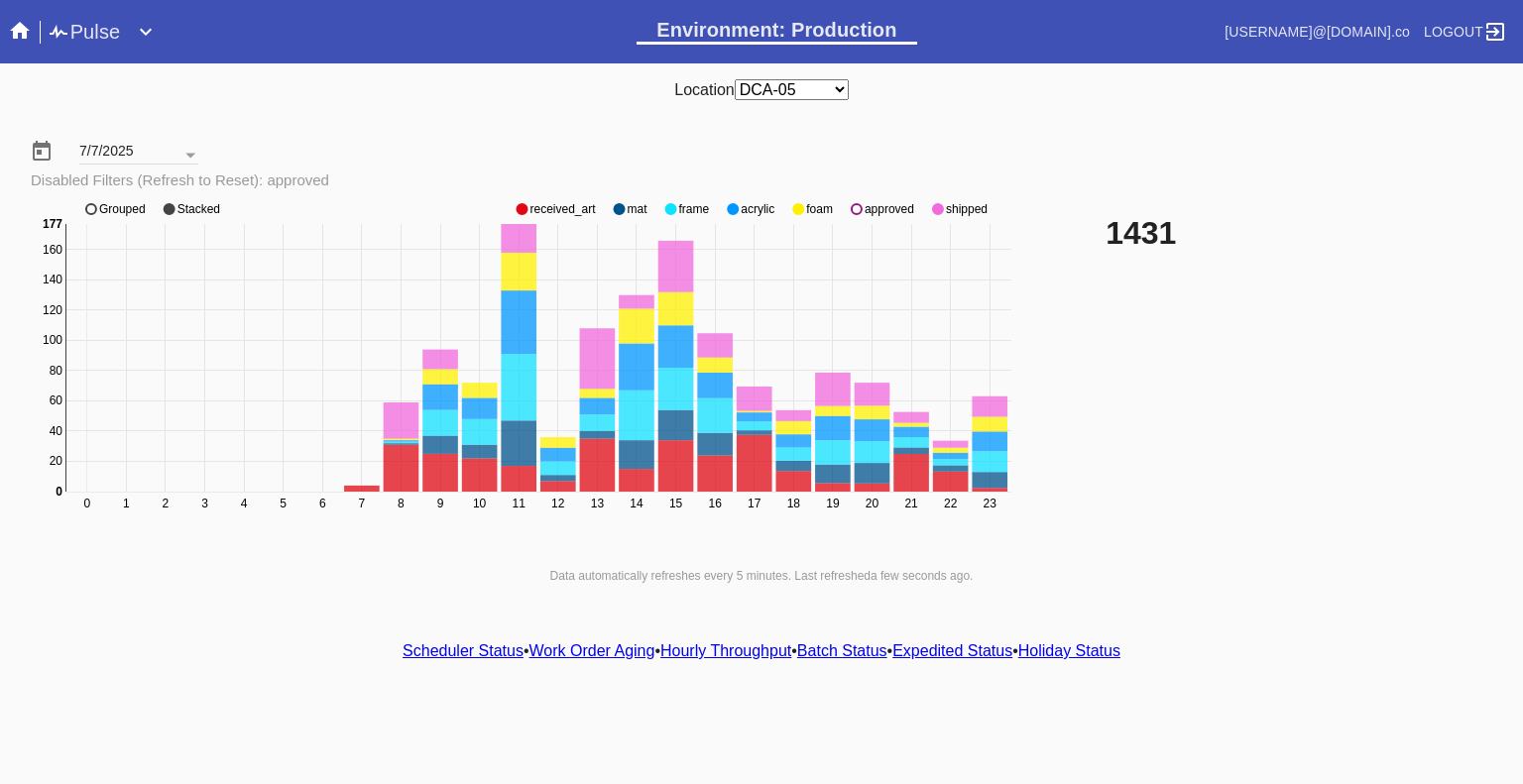 click at bounding box center [522, 209] 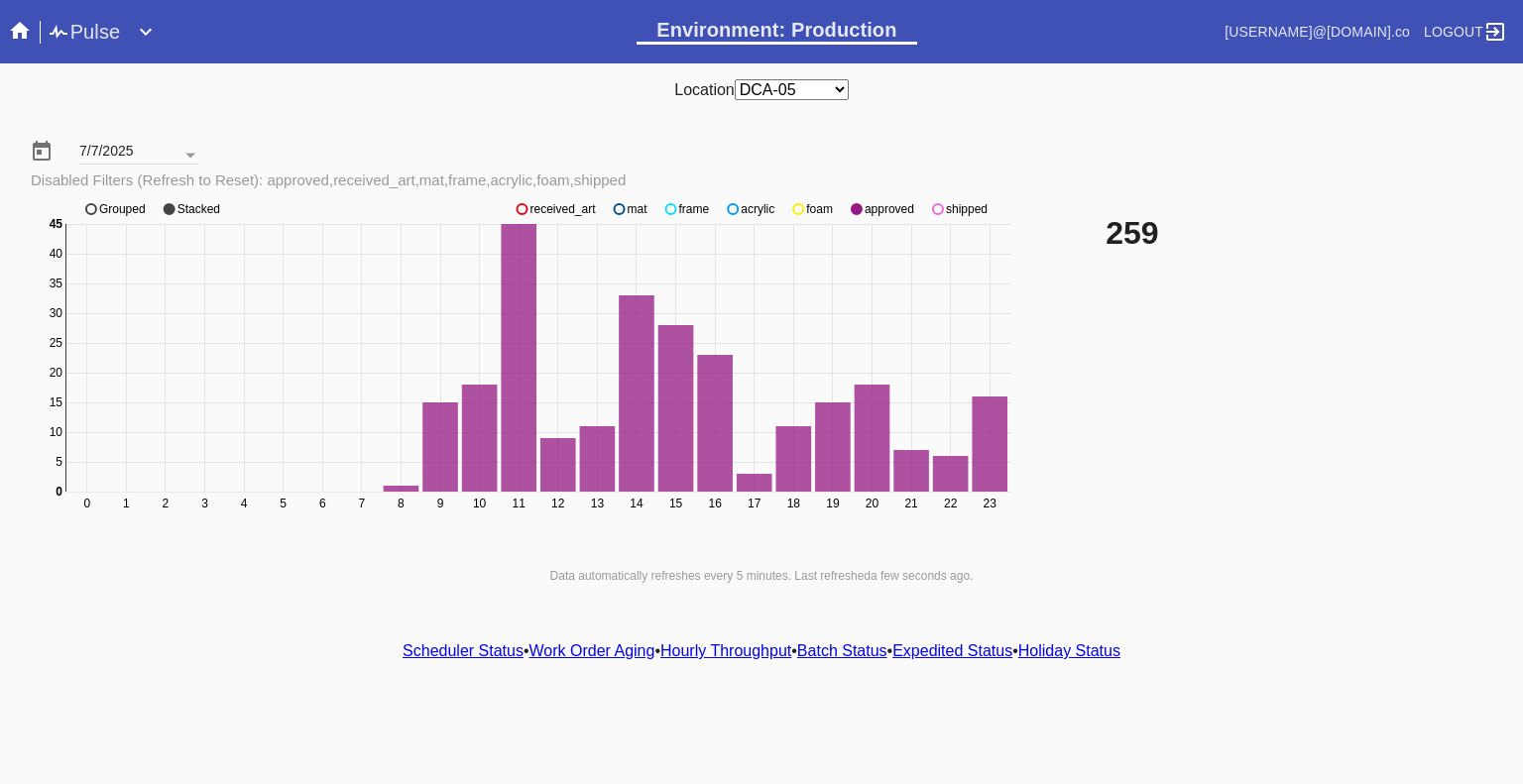 click at bounding box center [522, 209] 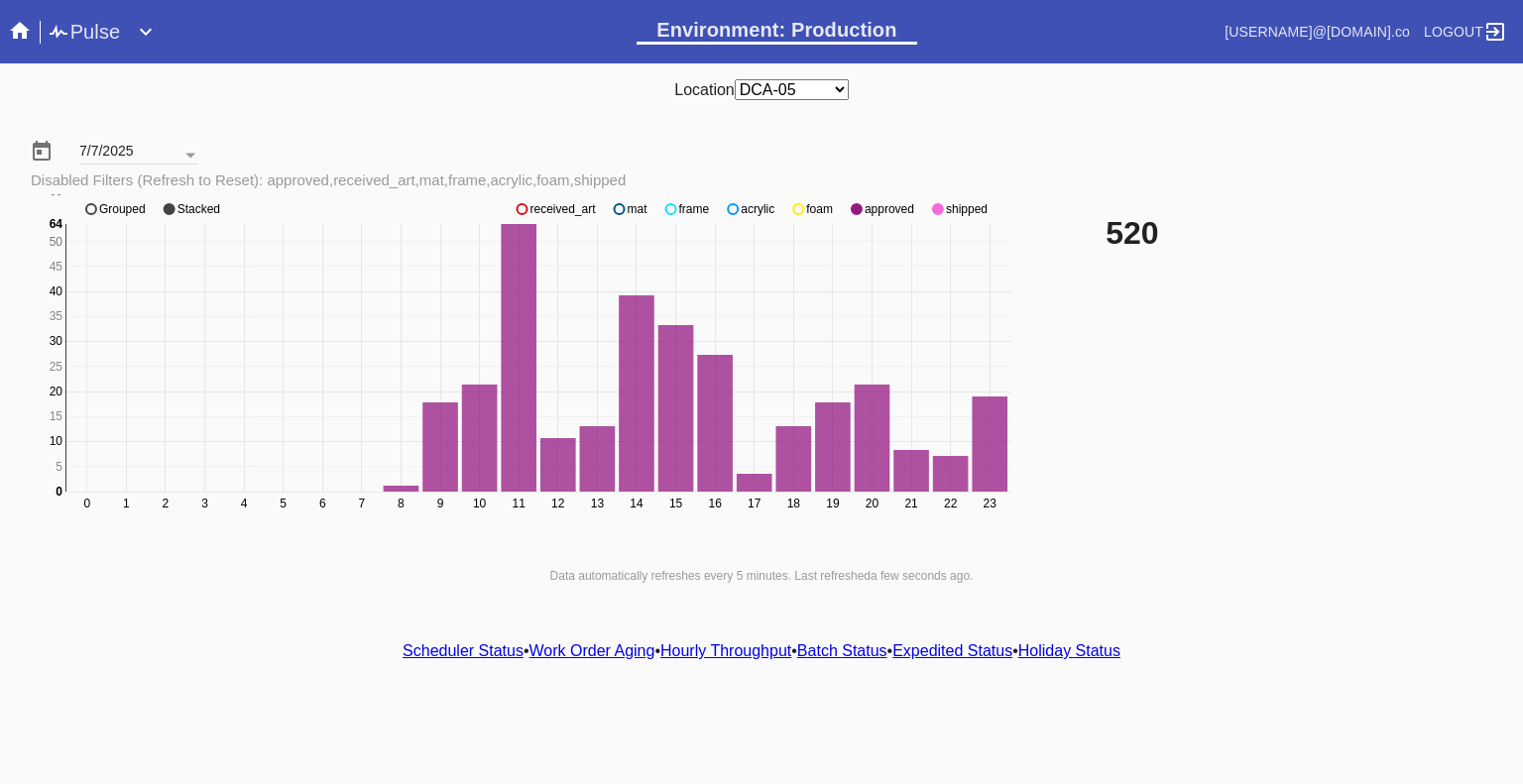 click at bounding box center [522, 209] 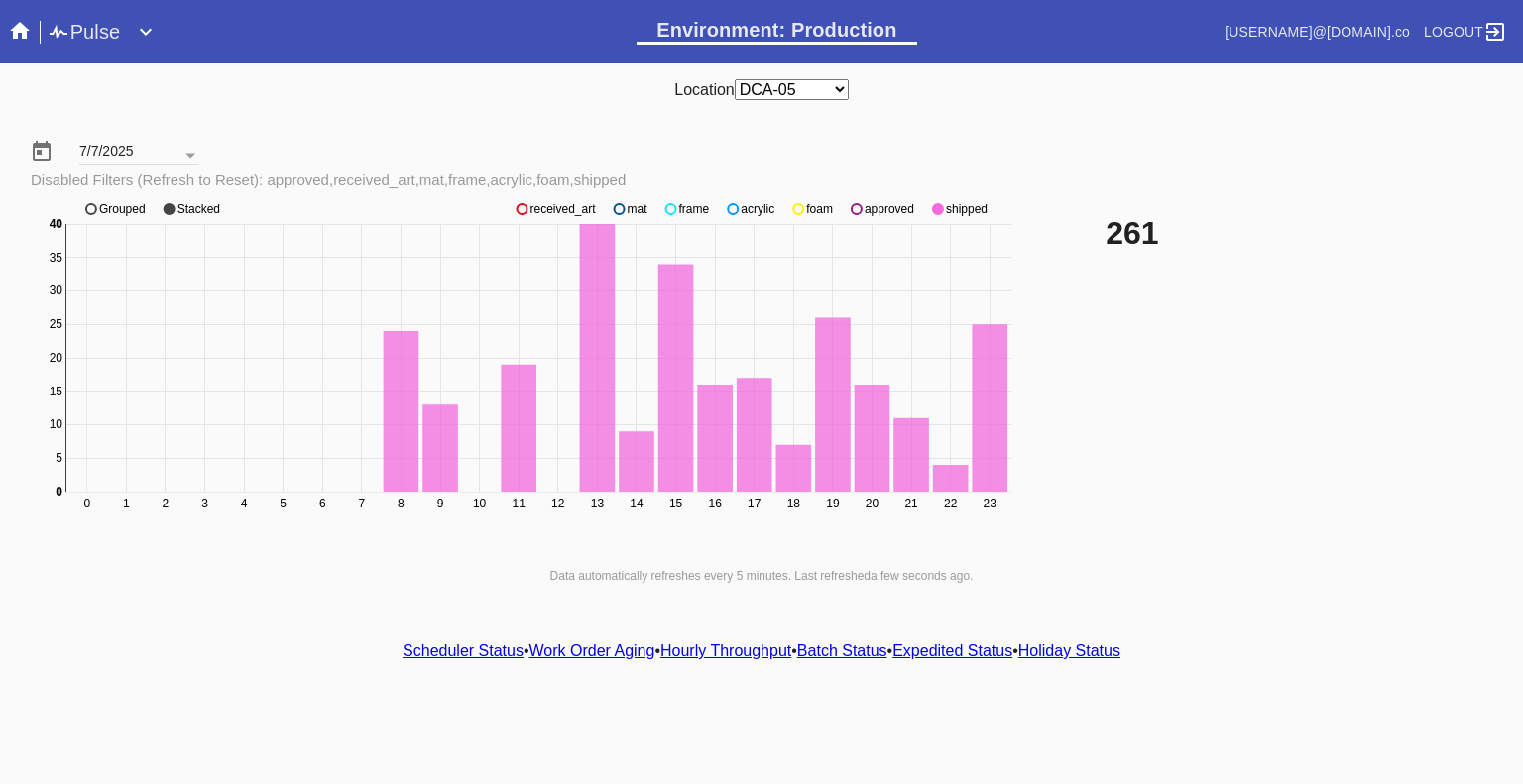 click at bounding box center (522, 209) 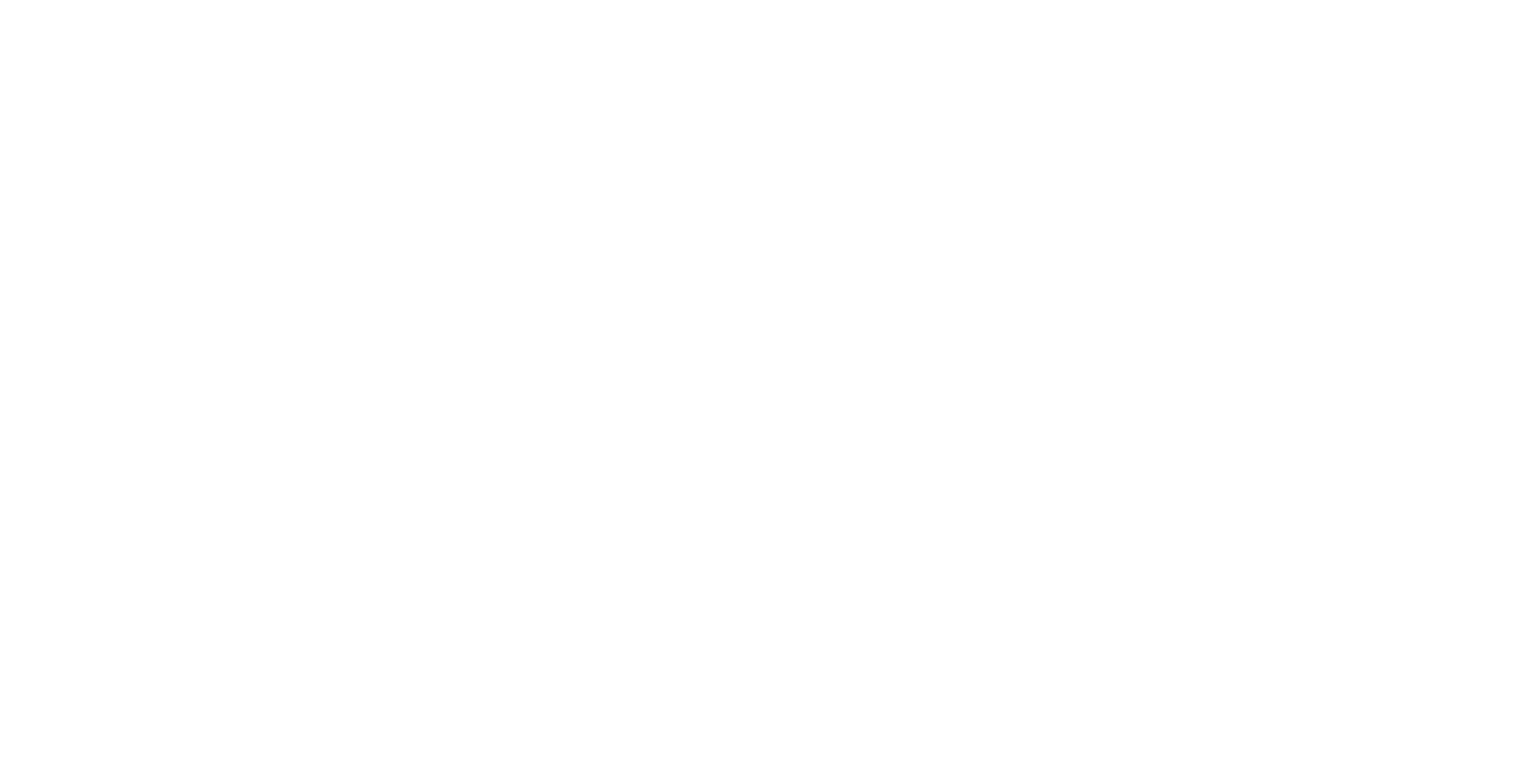 scroll, scrollTop: 0, scrollLeft: 0, axis: both 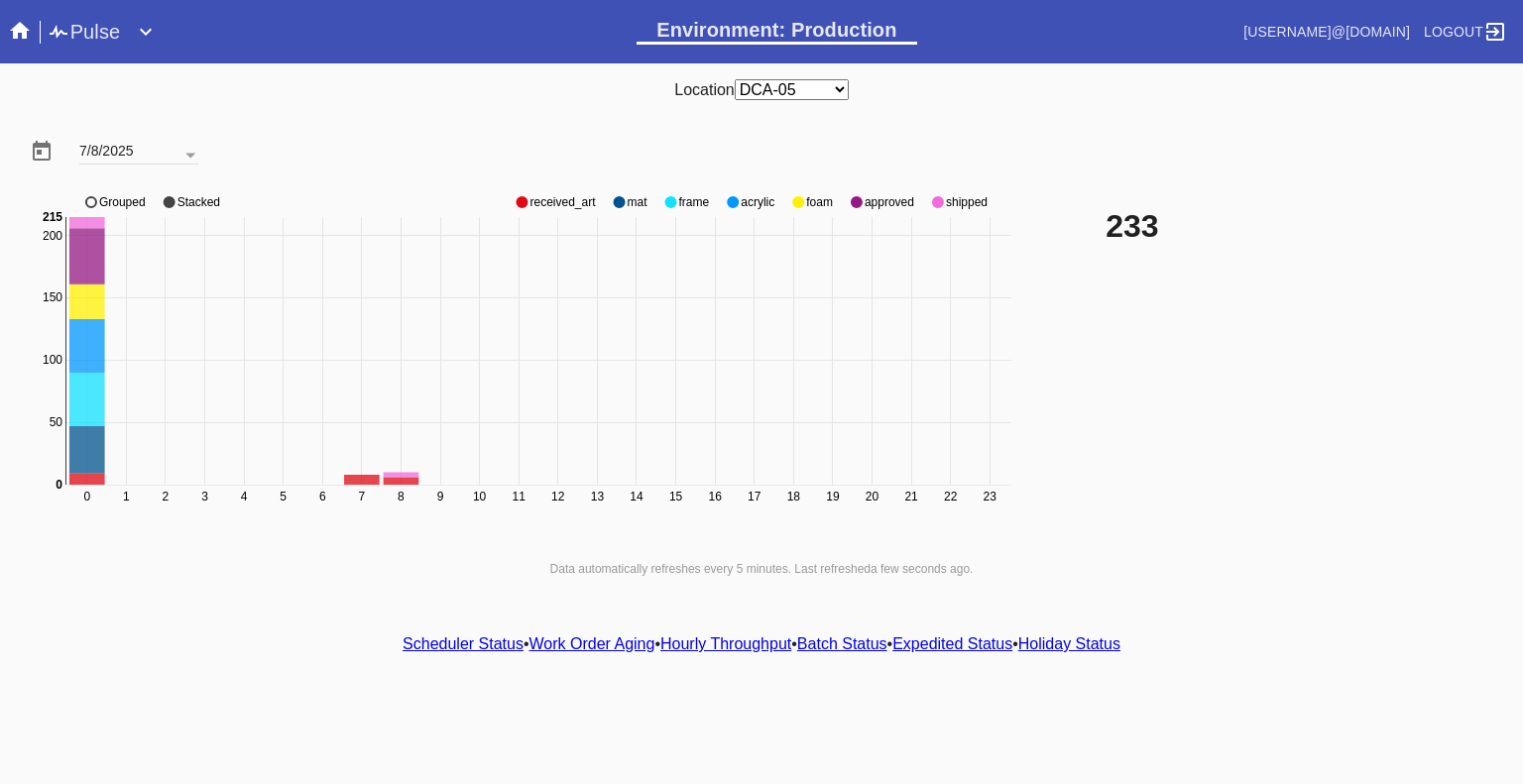 click at bounding box center [522, 202] 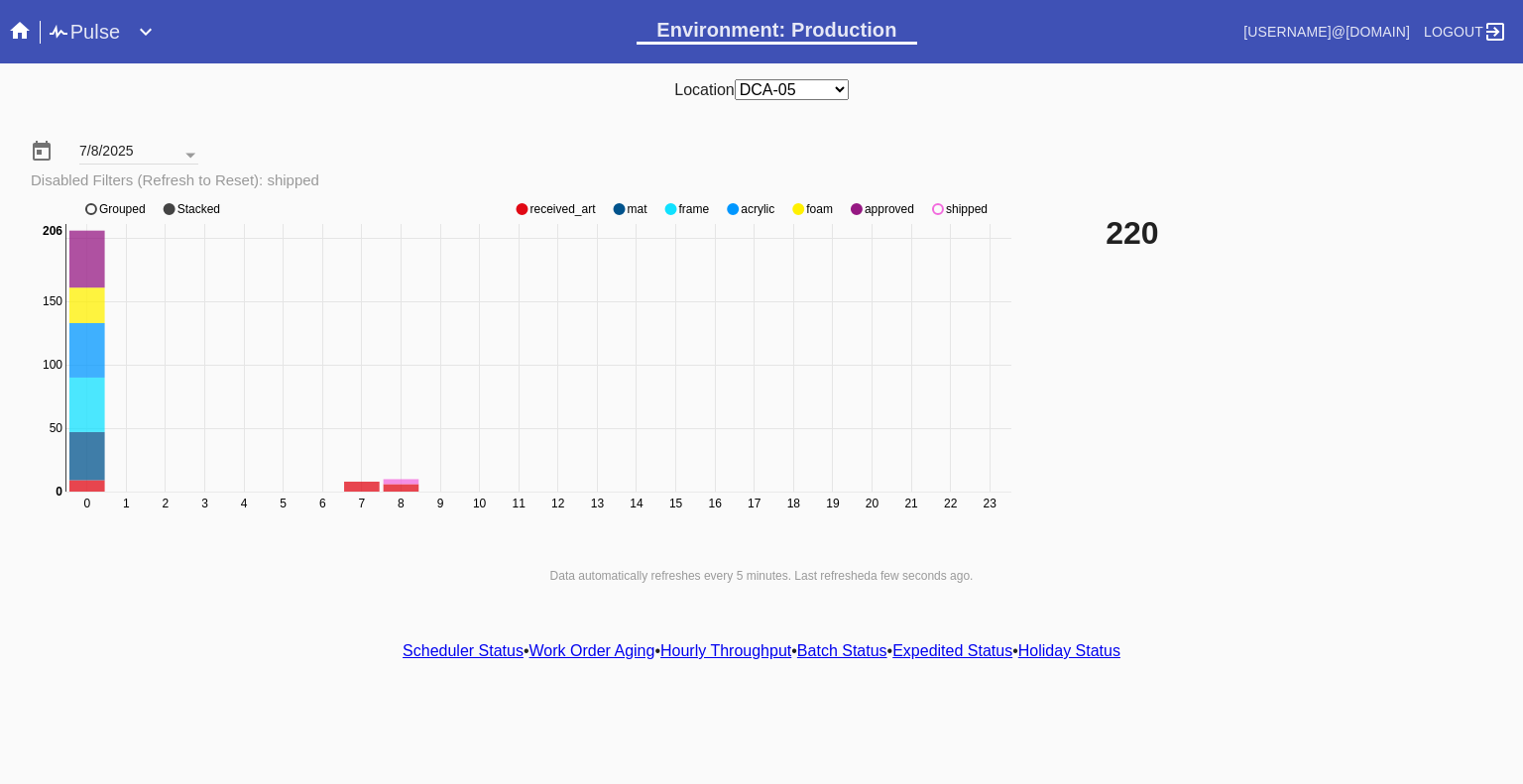 click on "0 1 2 3 4 5 6 7 8 9 10 11 12 13 14 15 16 17 18 19 20 21 22 23 0 50 100 150 200 0 206 received_art mat frame acrylic foam approved shipped Grouped Stacked" at bounding box center [524, 368] 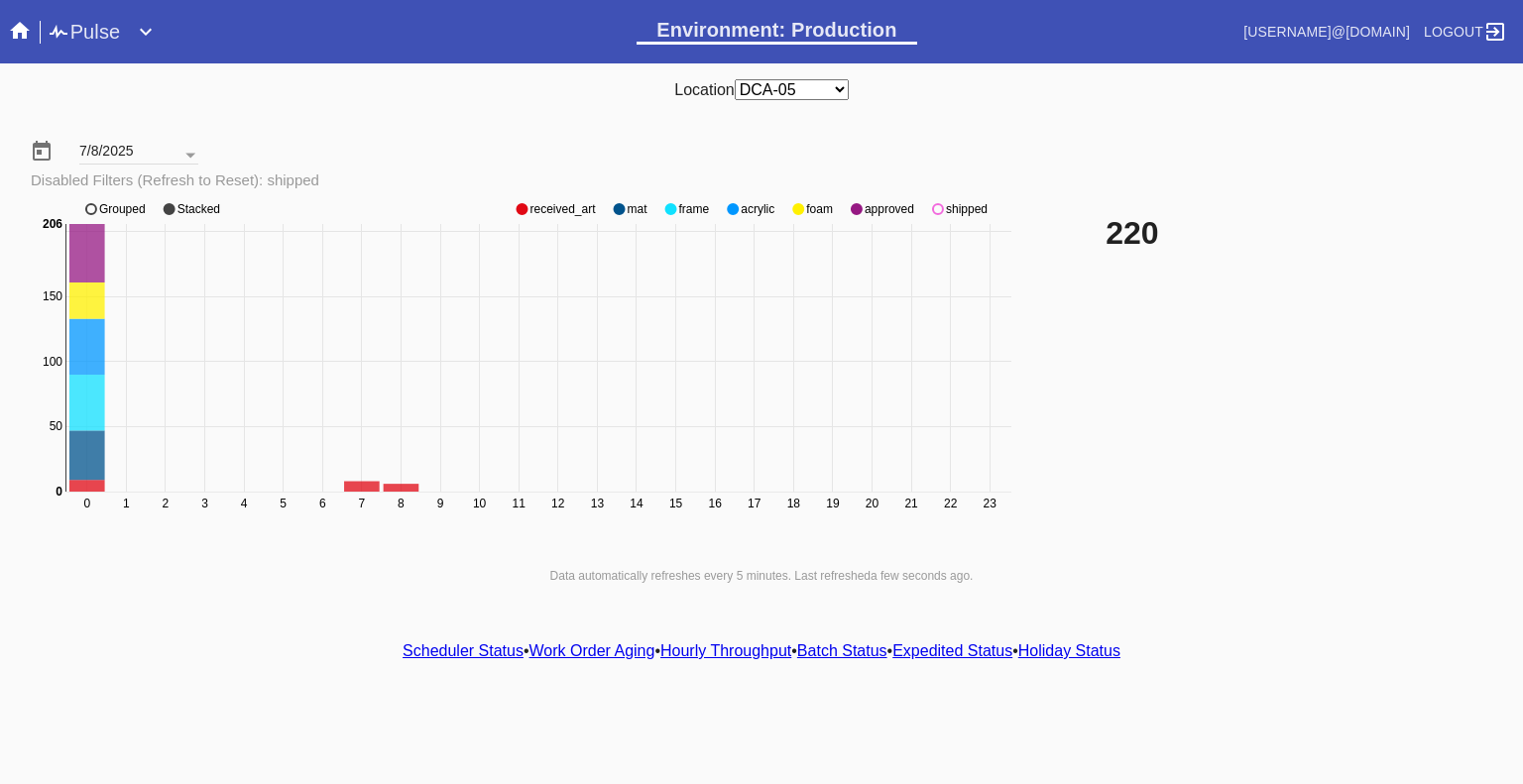 click at bounding box center [522, 209] 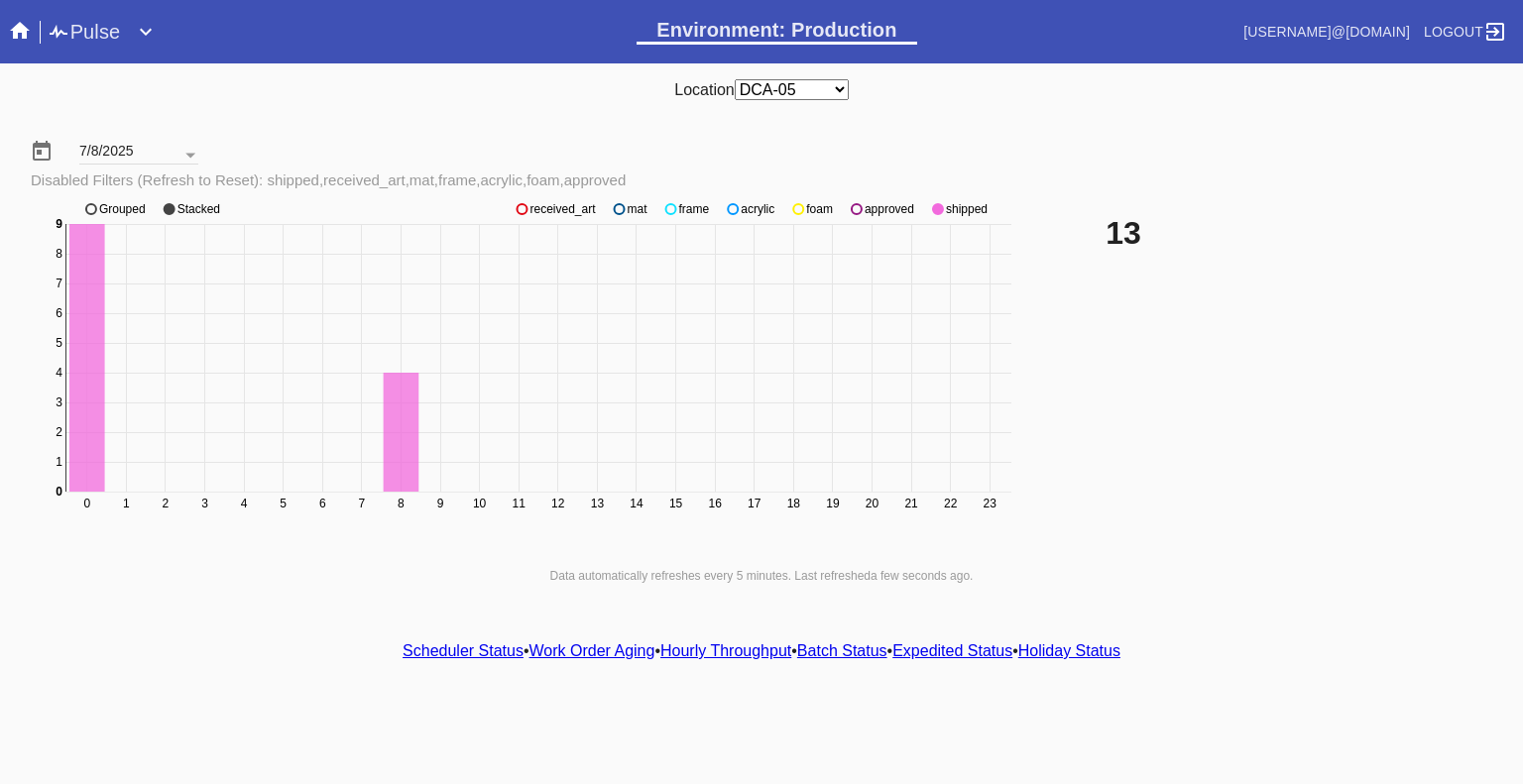 click at bounding box center (20, 30) 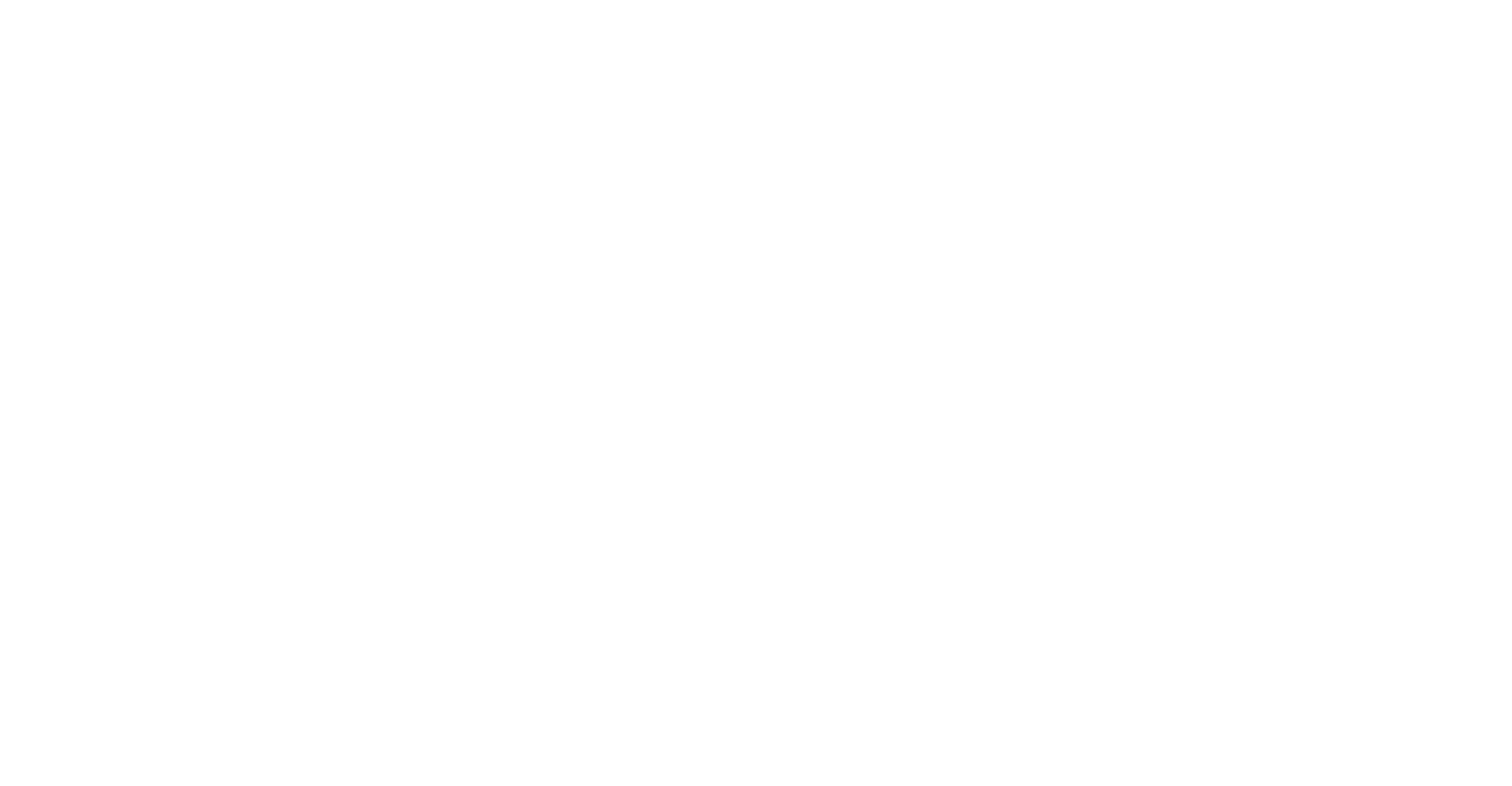 scroll, scrollTop: 0, scrollLeft: 0, axis: both 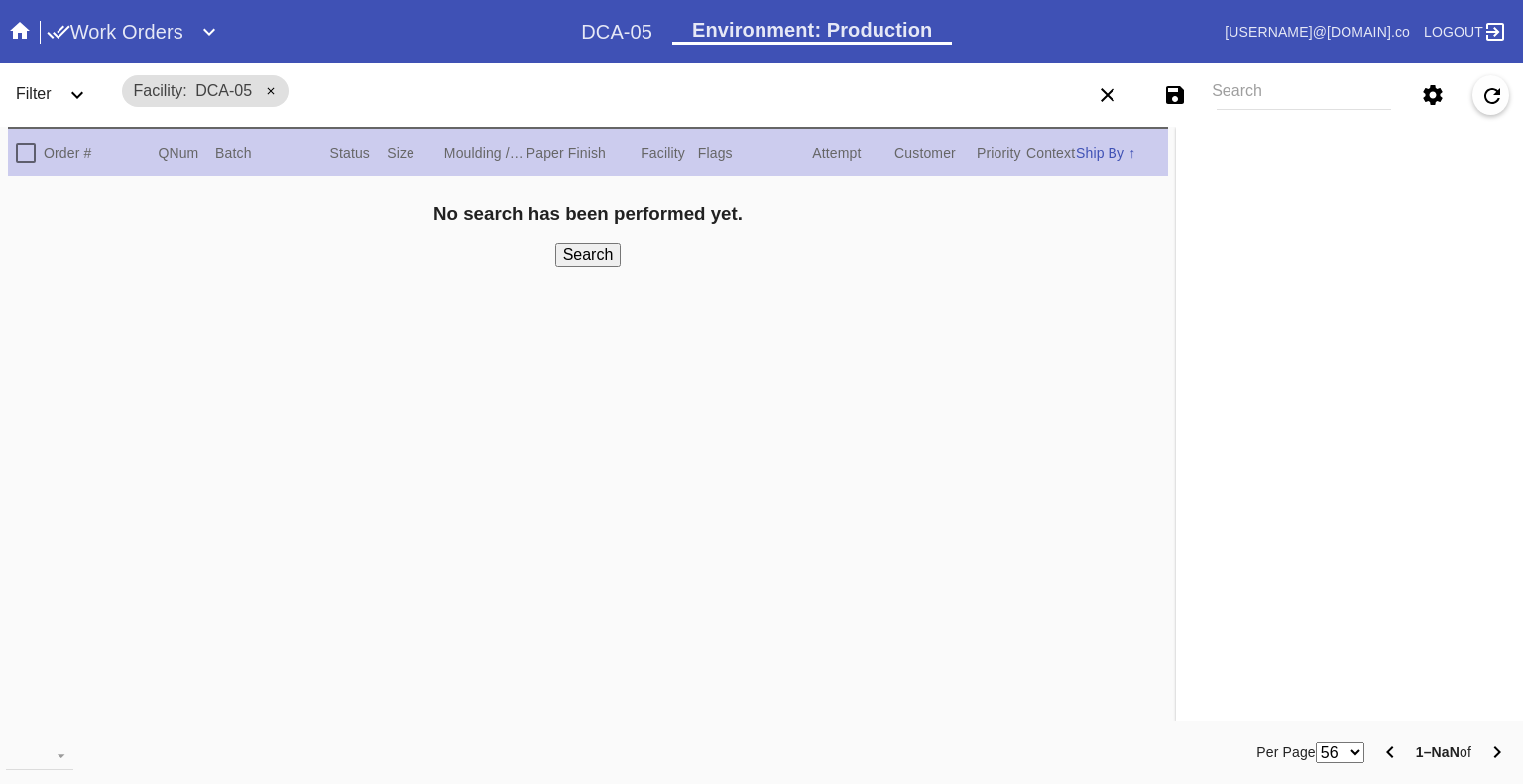 click on "Work Orders" at bounding box center (115, 32) 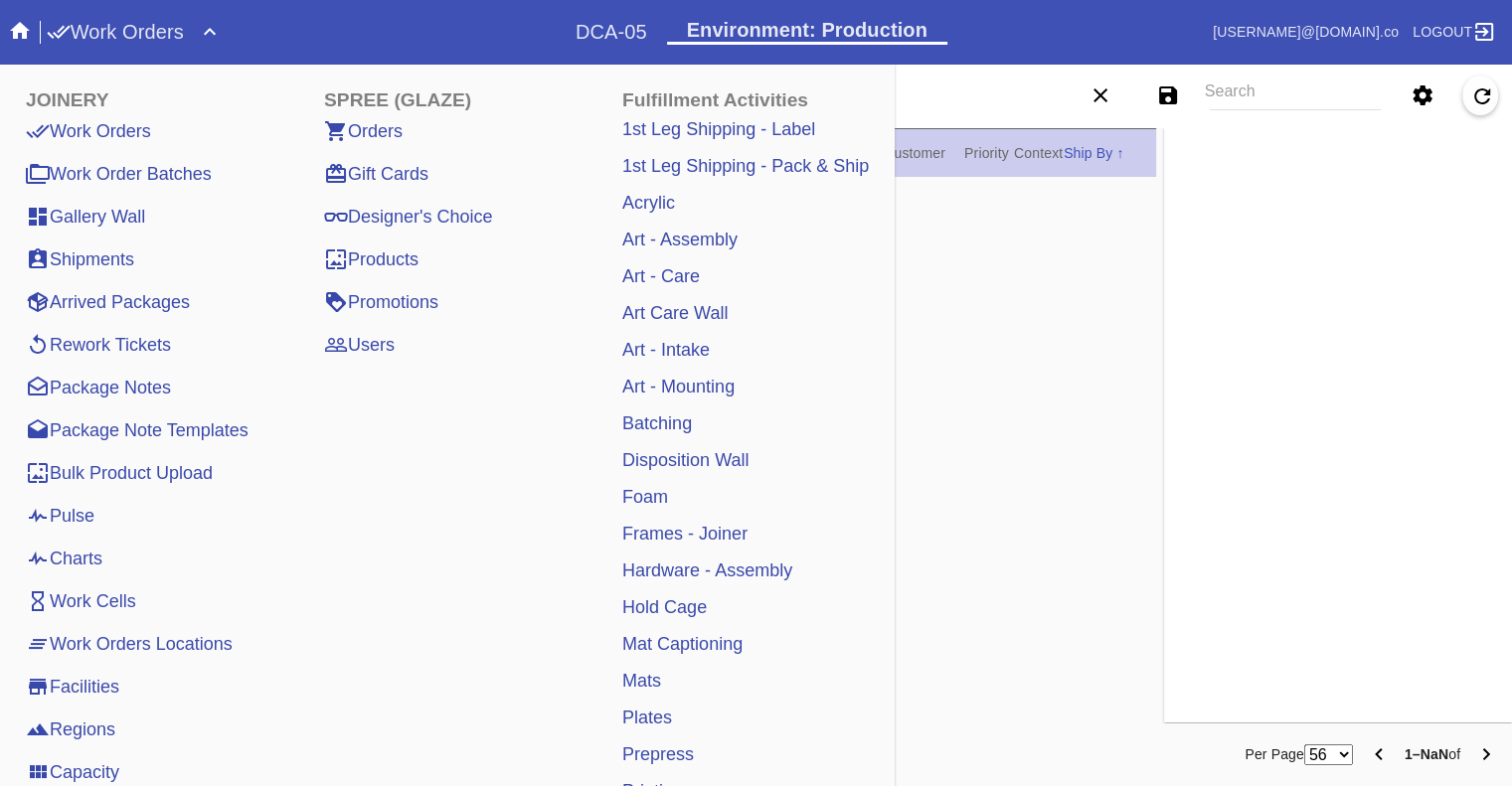 click on "Pulse" at bounding box center (60, 516) 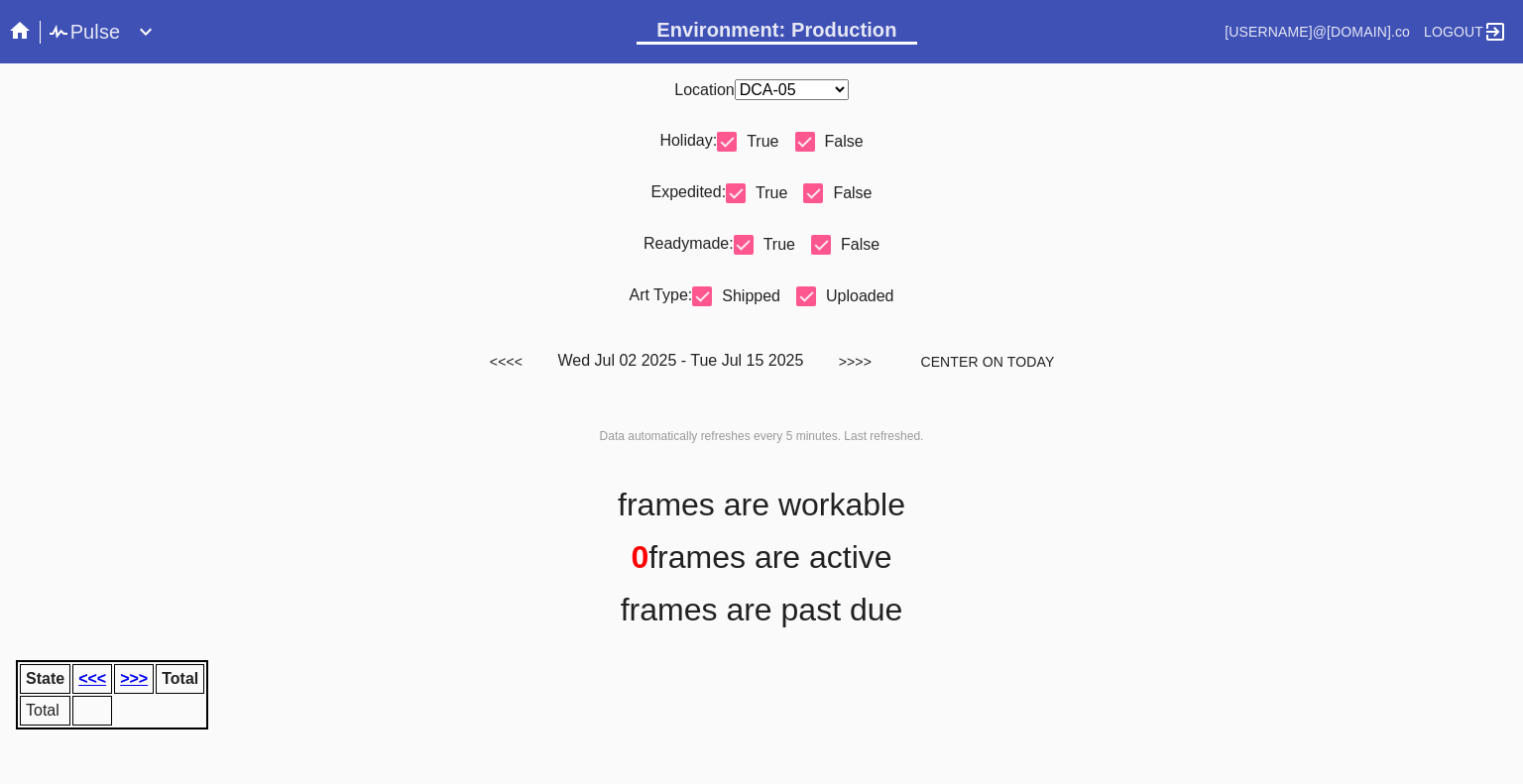 scroll, scrollTop: 0, scrollLeft: 0, axis: both 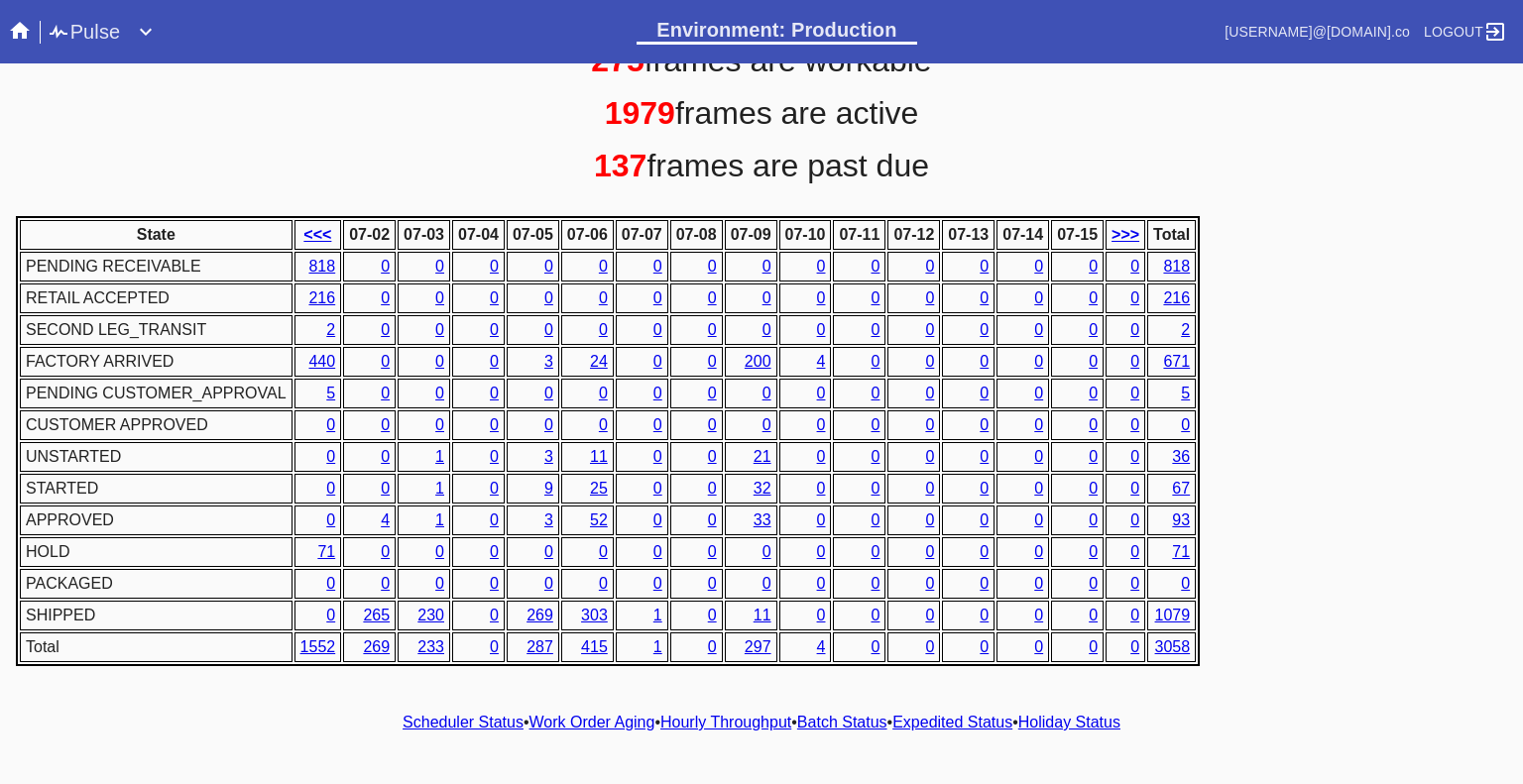drag, startPoint x: 615, startPoint y: 384, endPoint x: 362, endPoint y: 136, distance: 354.2781 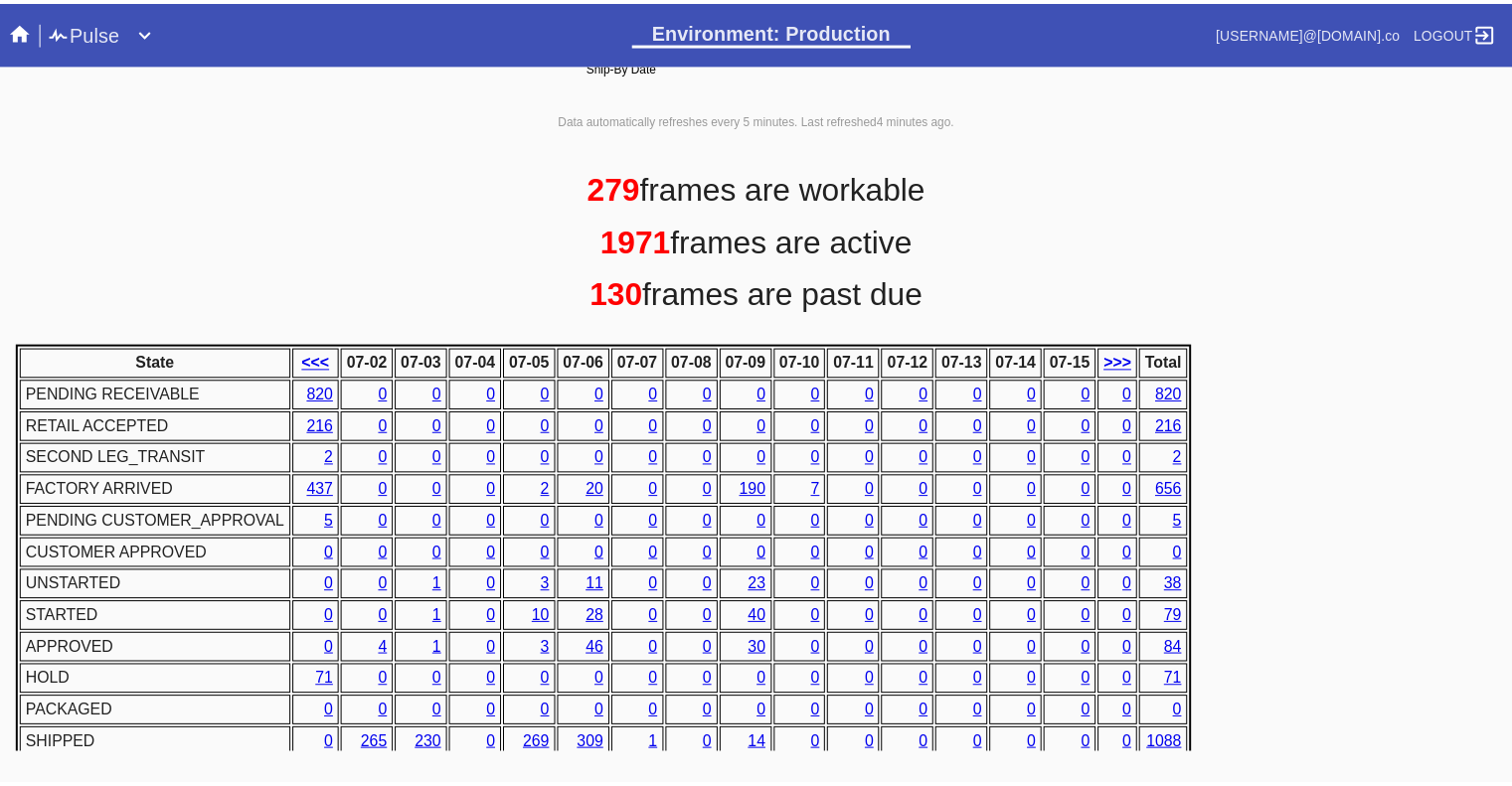 scroll, scrollTop: 445, scrollLeft: 0, axis: vertical 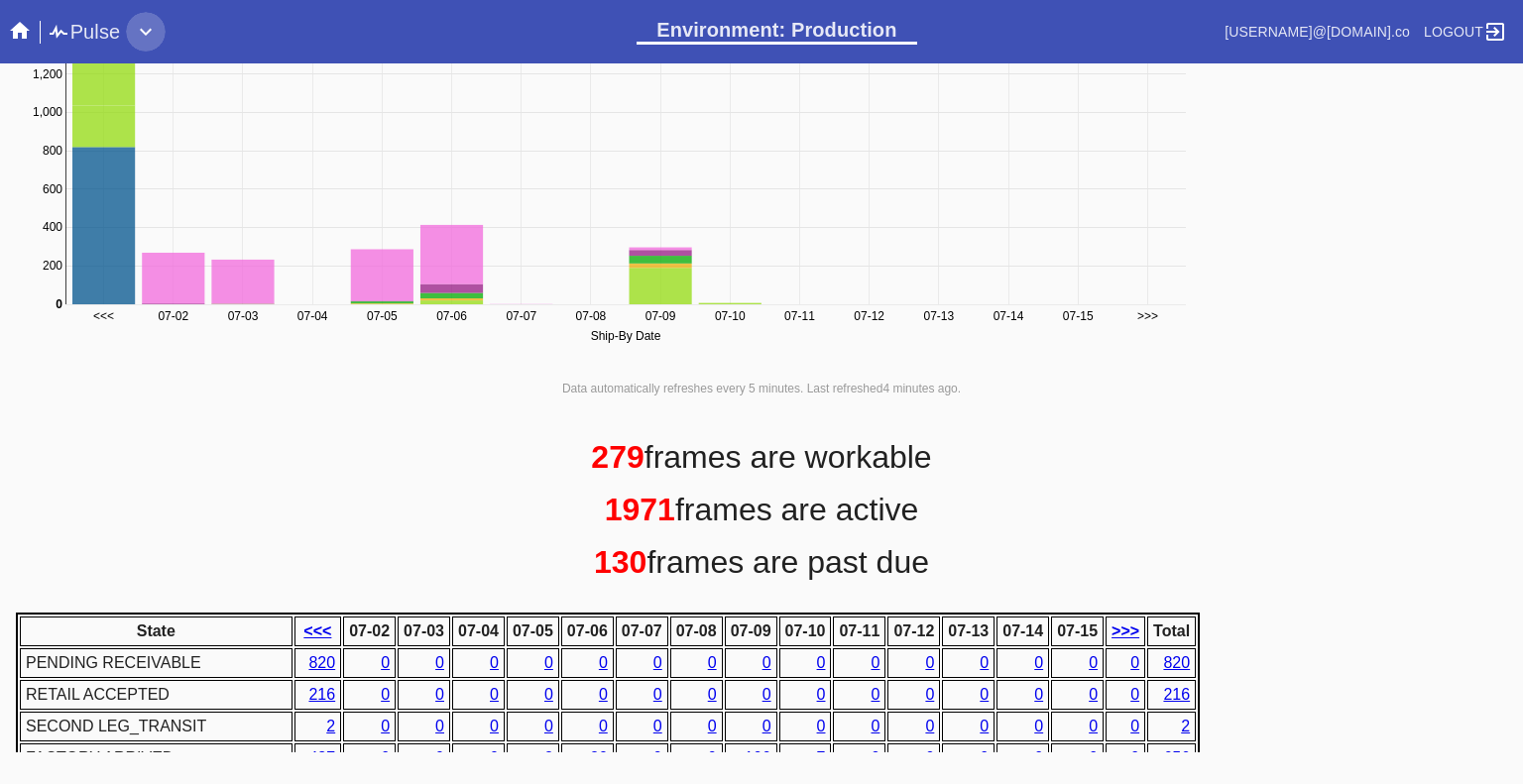 drag, startPoint x: 132, startPoint y: 35, endPoint x: 97, endPoint y: 29, distance: 35.510562 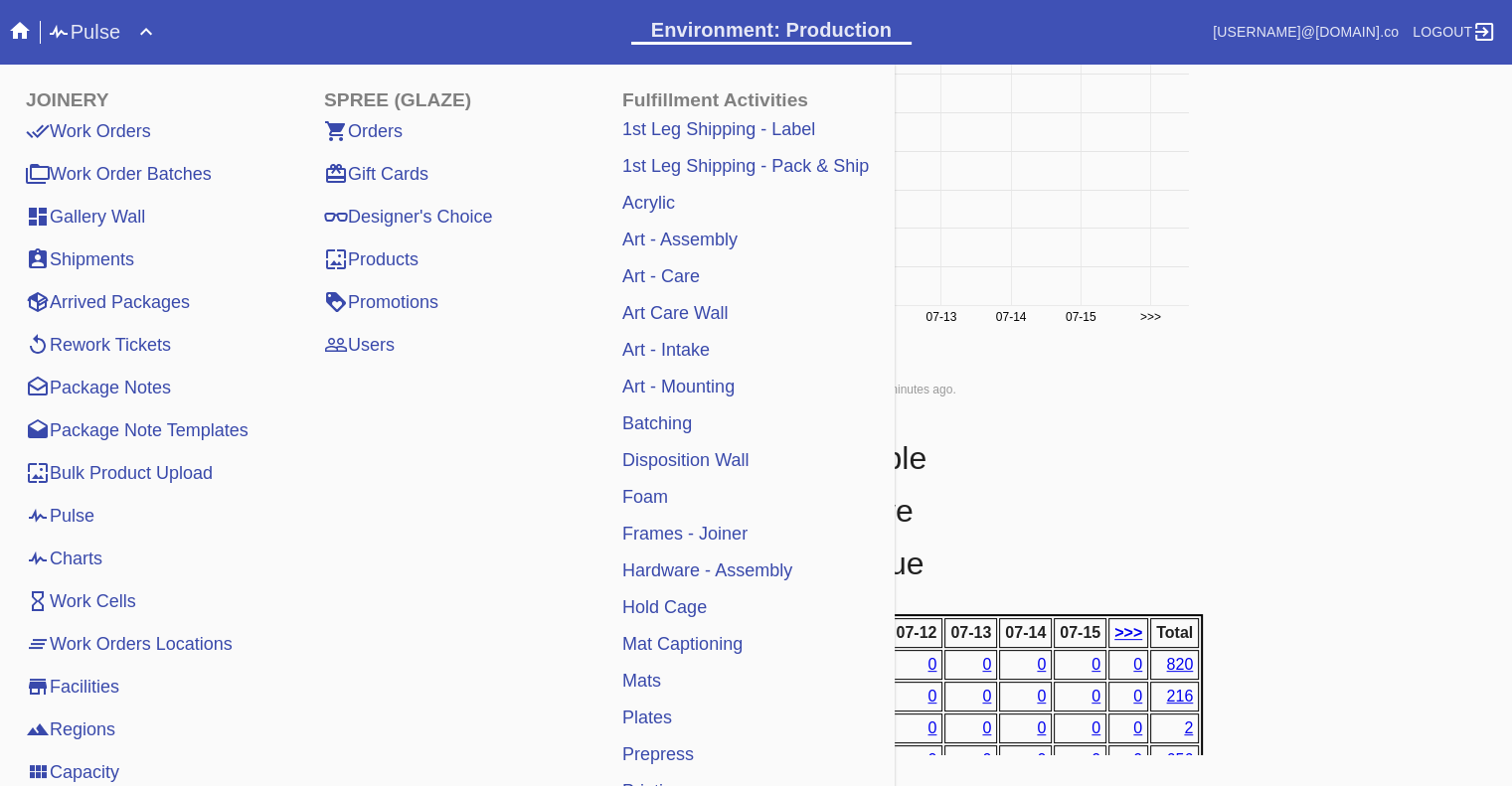 click at bounding box center [20, 31] 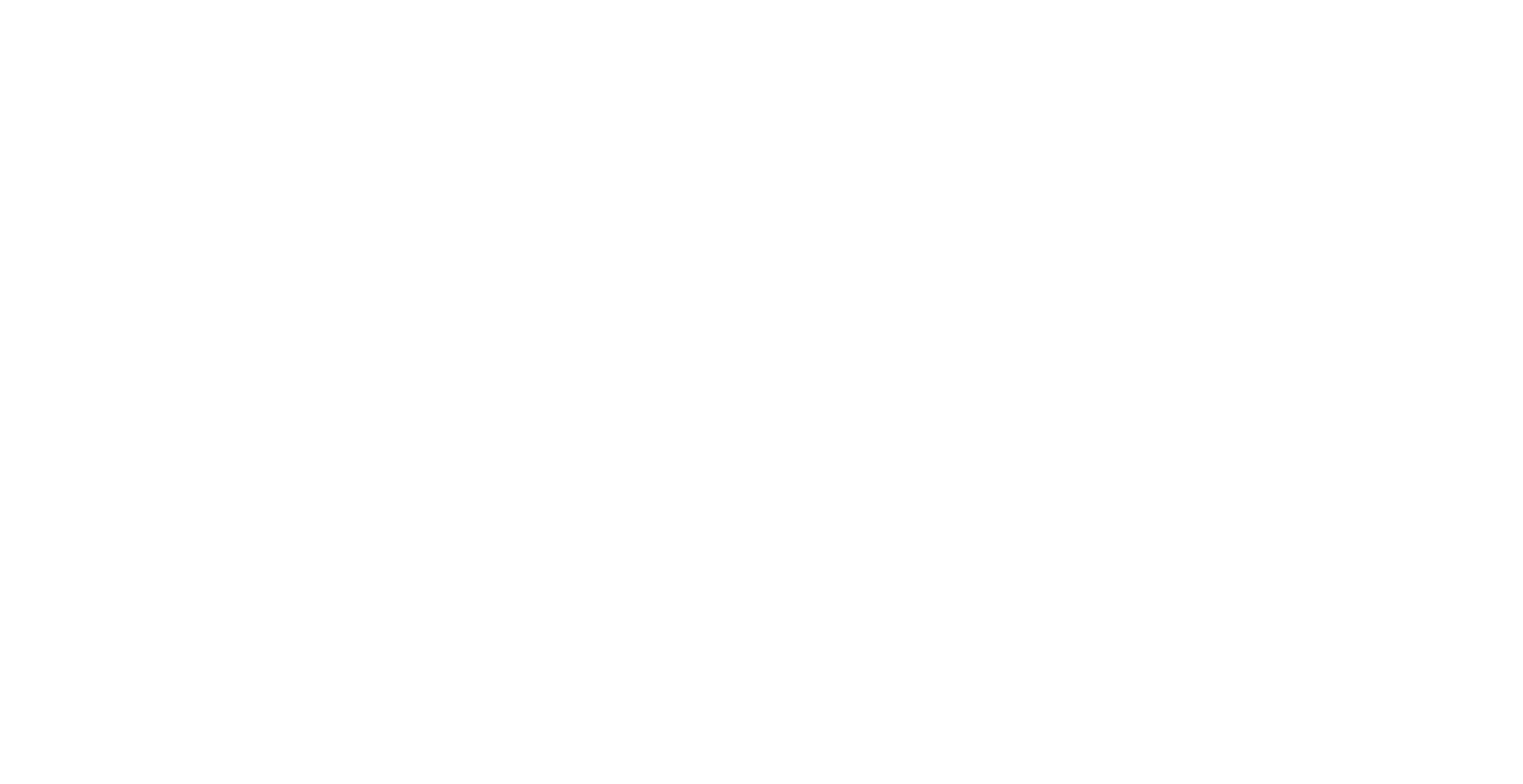 scroll, scrollTop: 0, scrollLeft: 0, axis: both 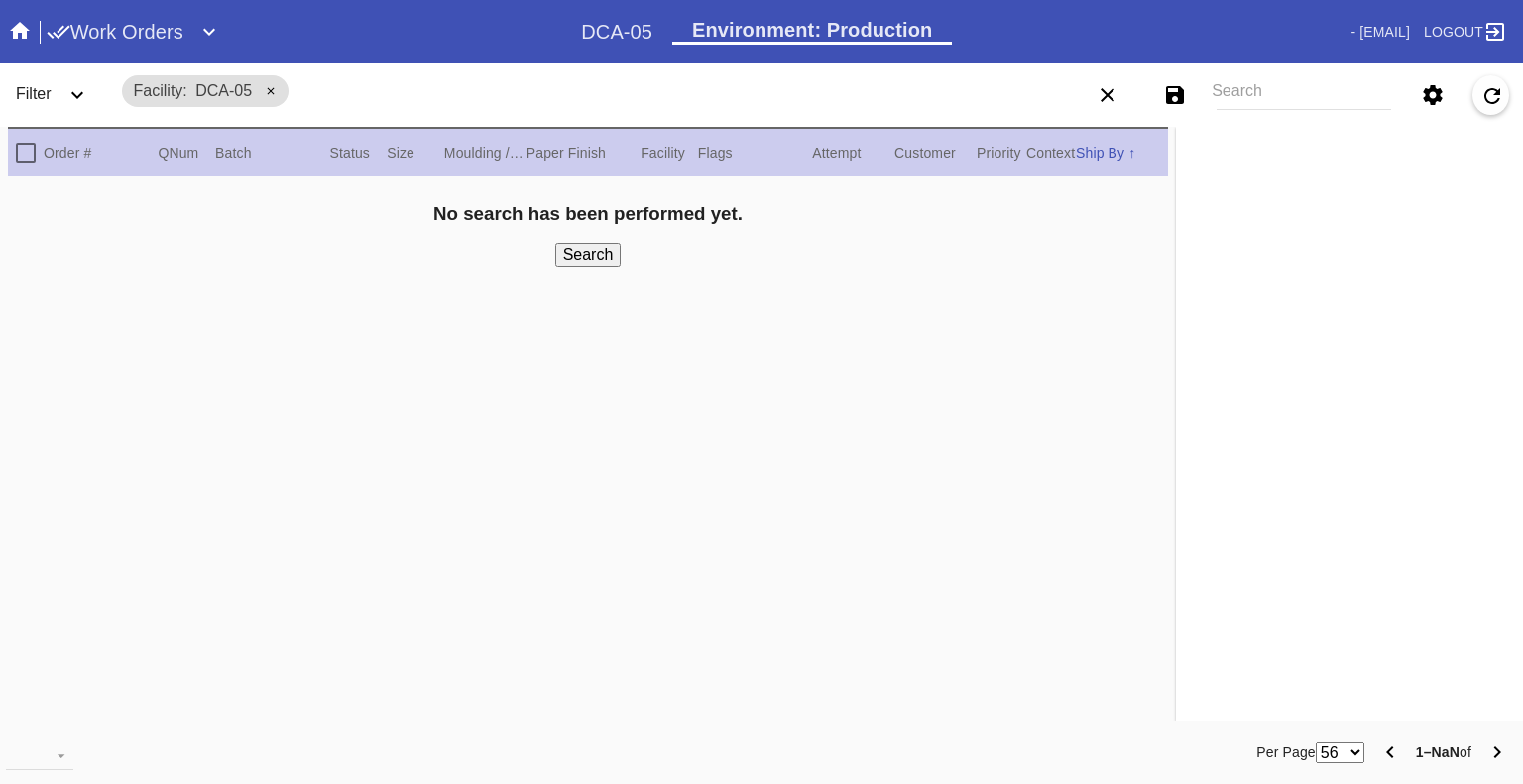 click on "Search" at bounding box center (1304, 95) 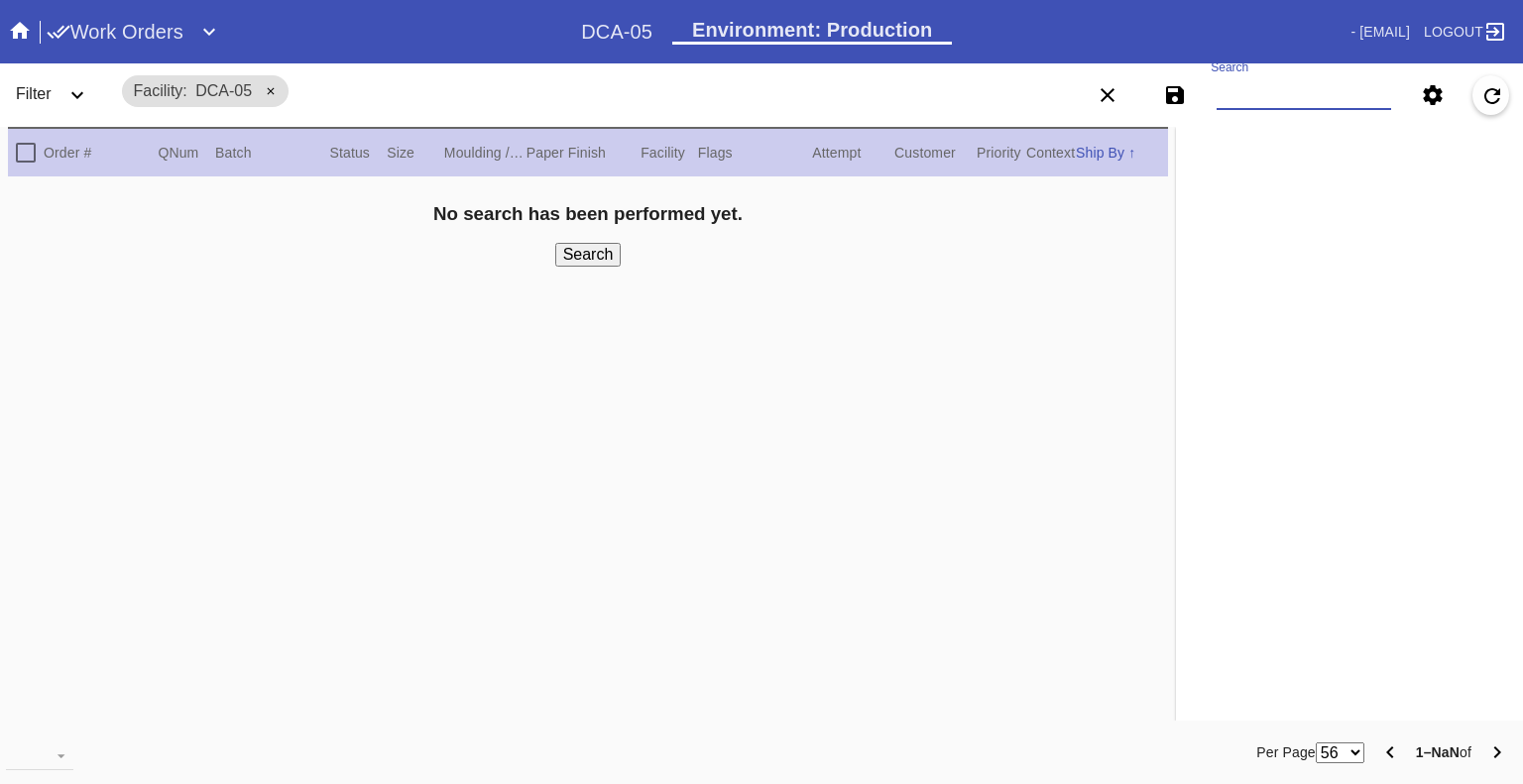 paste on "W178988662390611 W364412599233174 W456840153887187 W506935691806389 W559439859327656 W602568165247623 W679037968157142 W939177897463117" 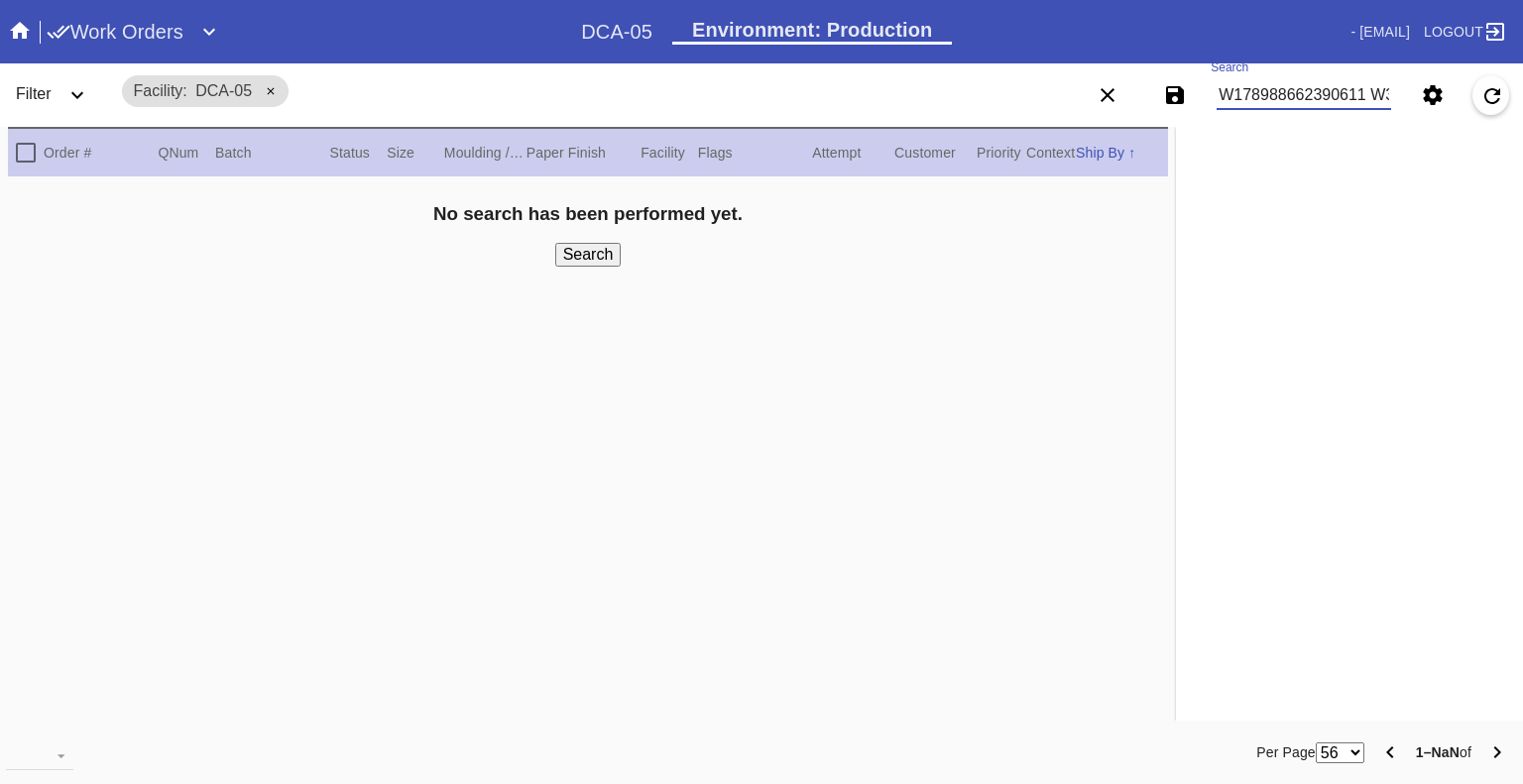 scroll, scrollTop: 0, scrollLeft: 1036, axis: horizontal 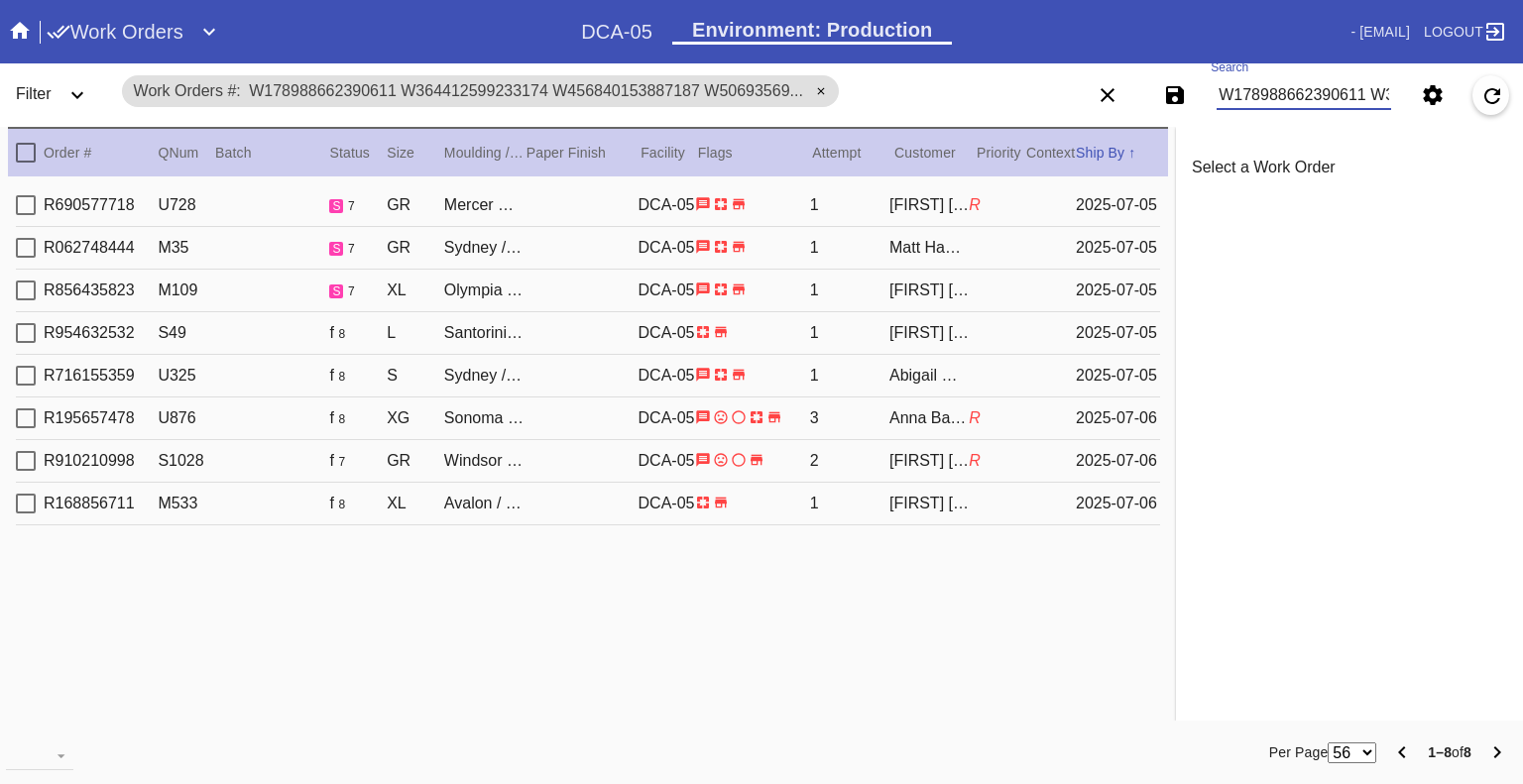 click at bounding box center (26, 205) 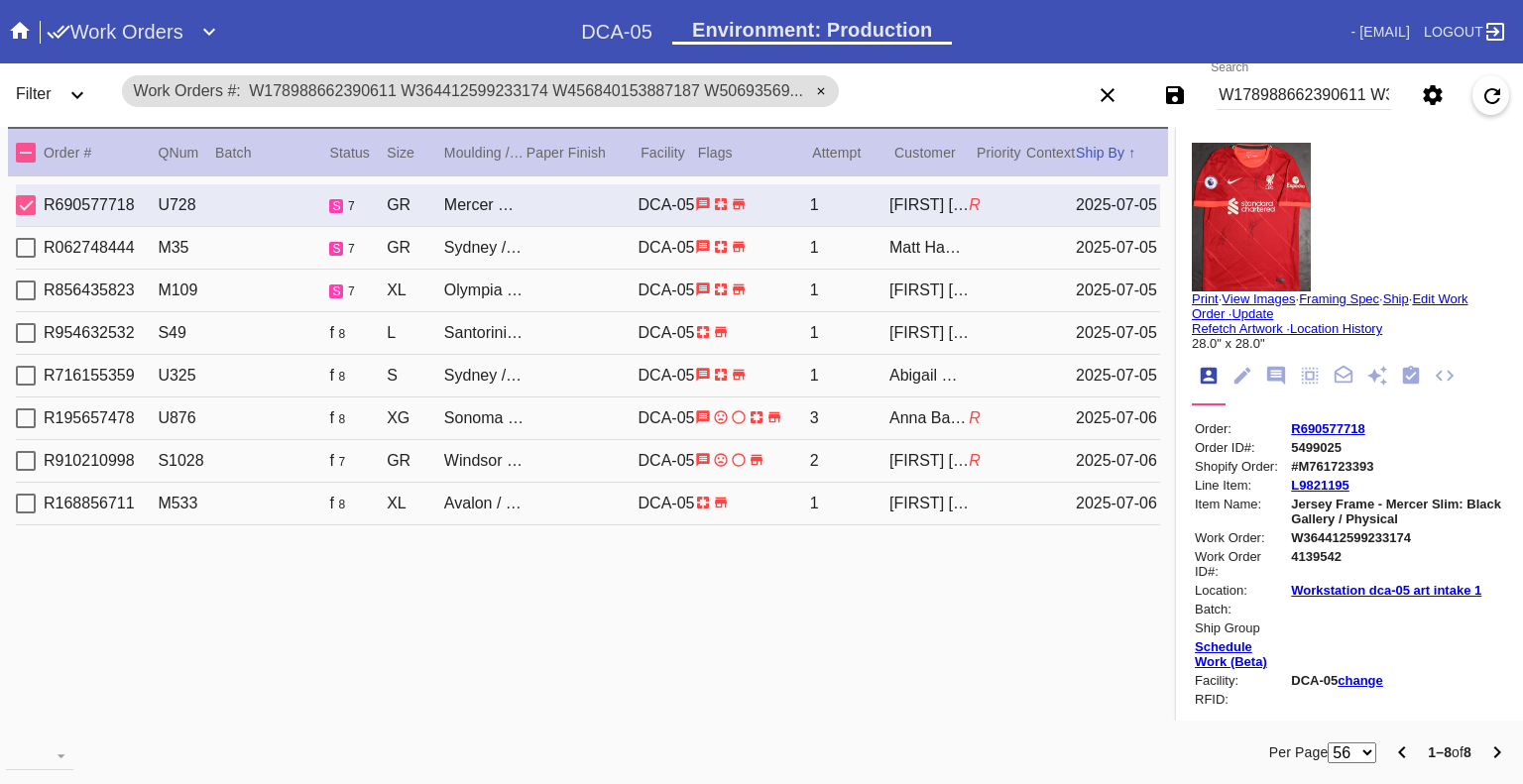 click at bounding box center (26, 205) 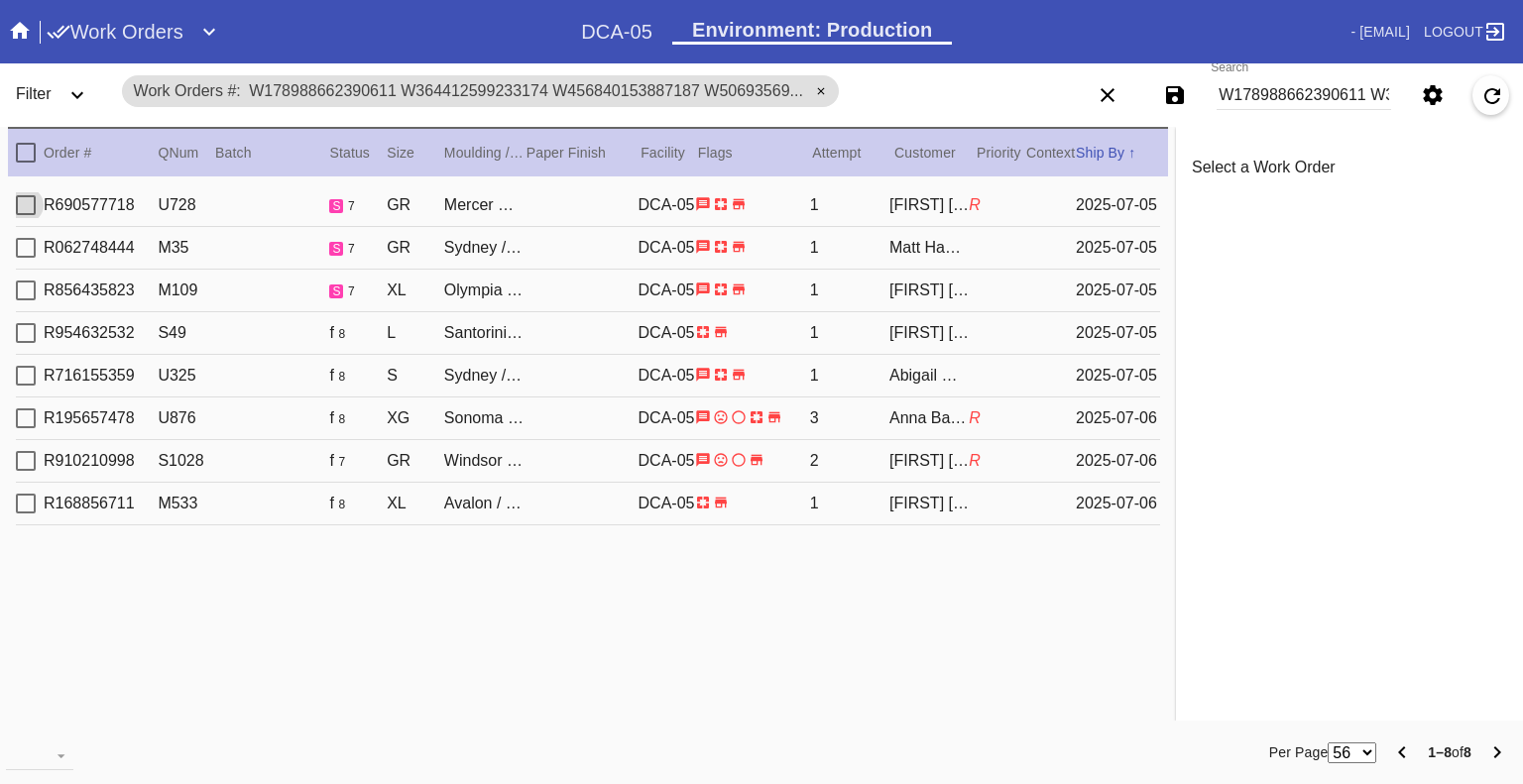 click at bounding box center (26, 248) 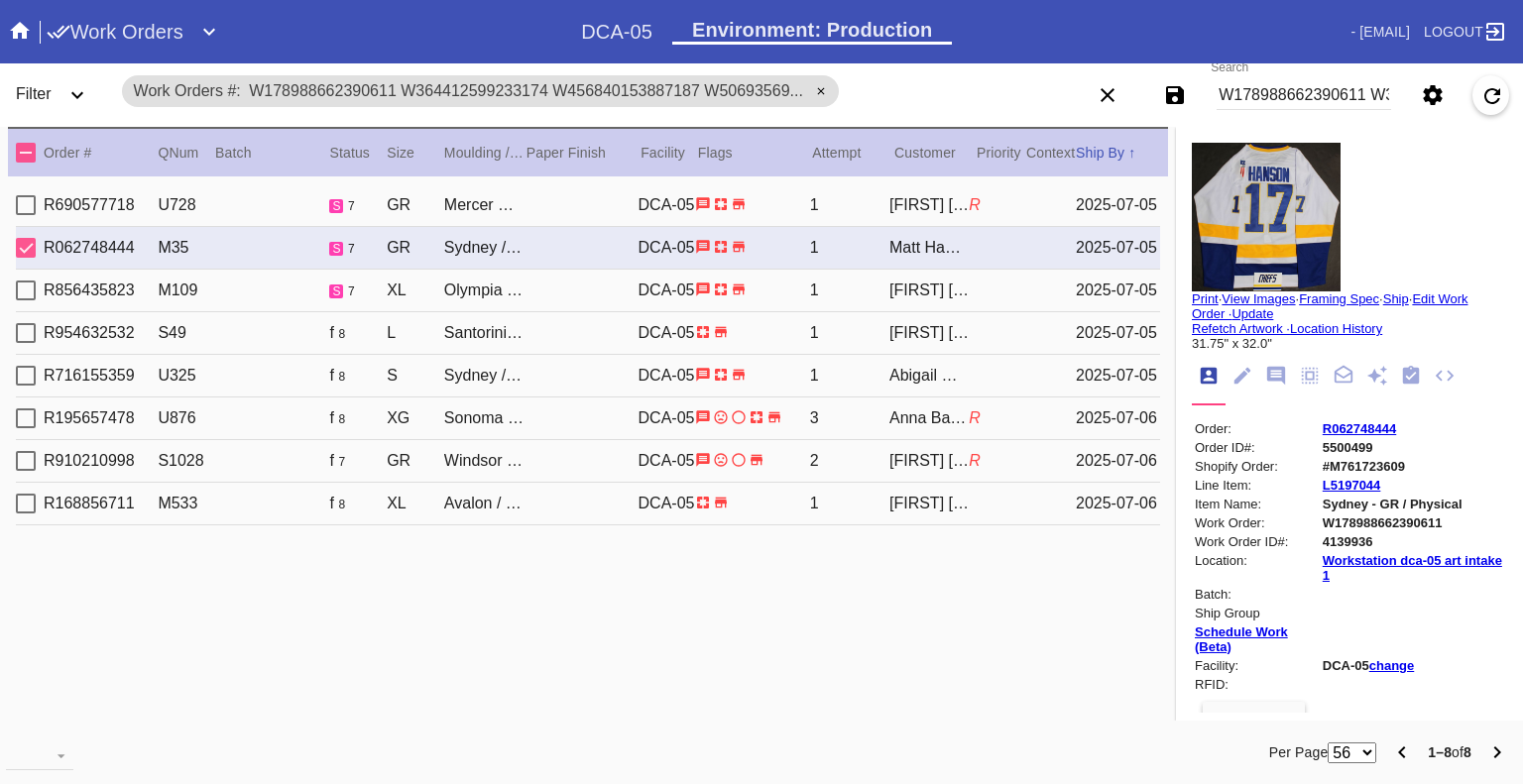 click at bounding box center [26, 248] 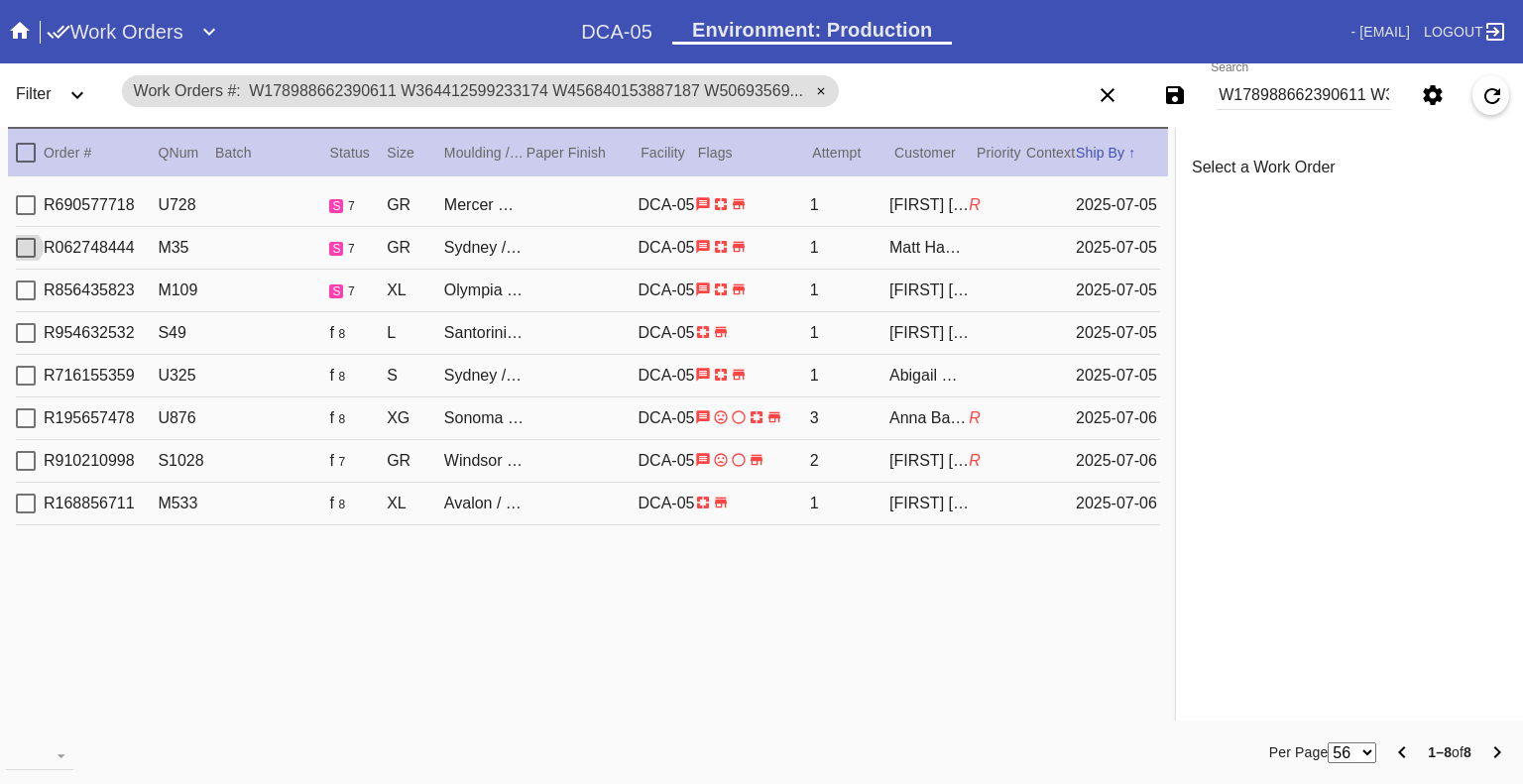 click at bounding box center [26, 290] 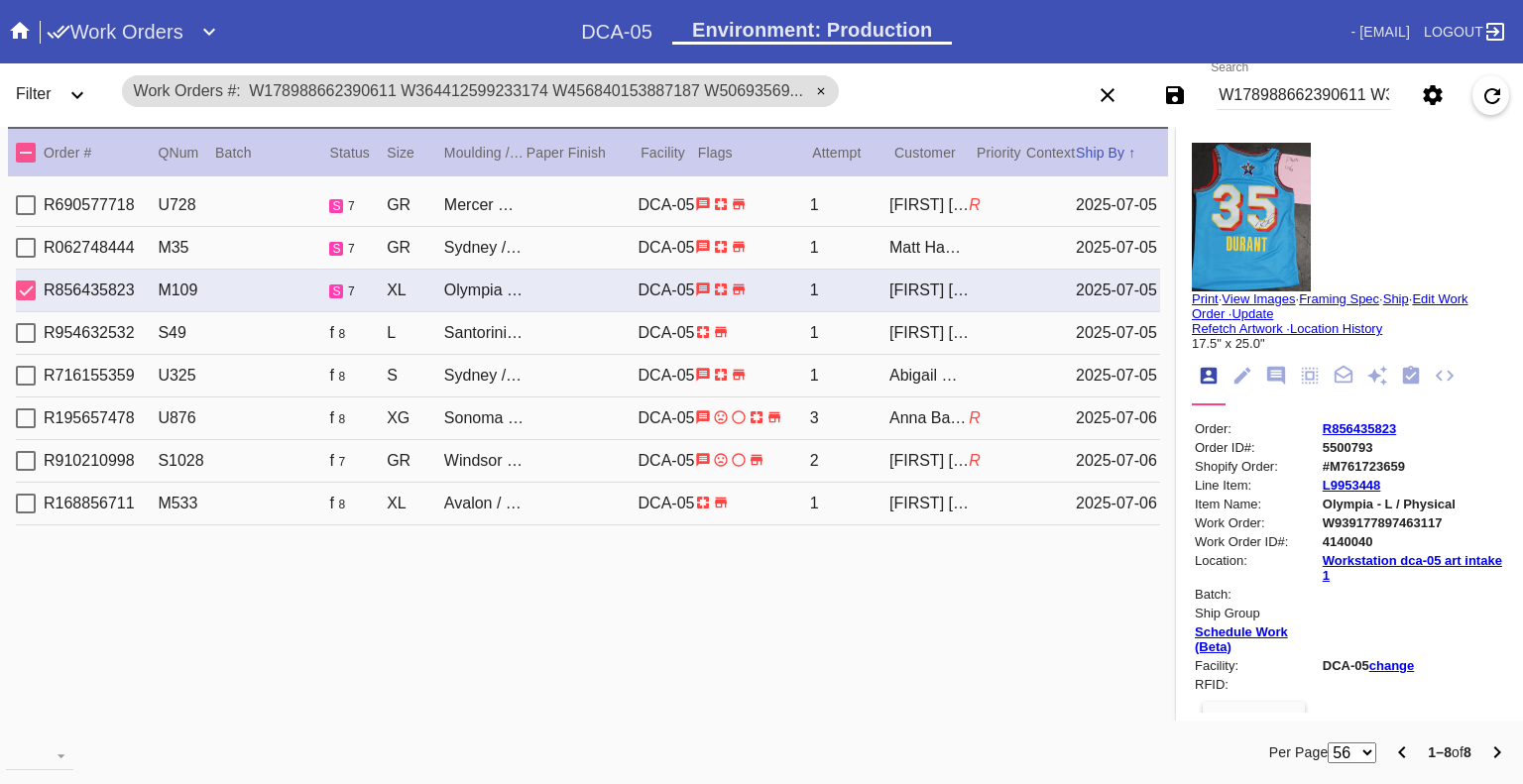 click on "W178988662390611 W364412599233174 W456840153887187 W506935691806389 W559439859327656 W602568165247623 W679037968157142 W939177897463117" at bounding box center (1304, 95) 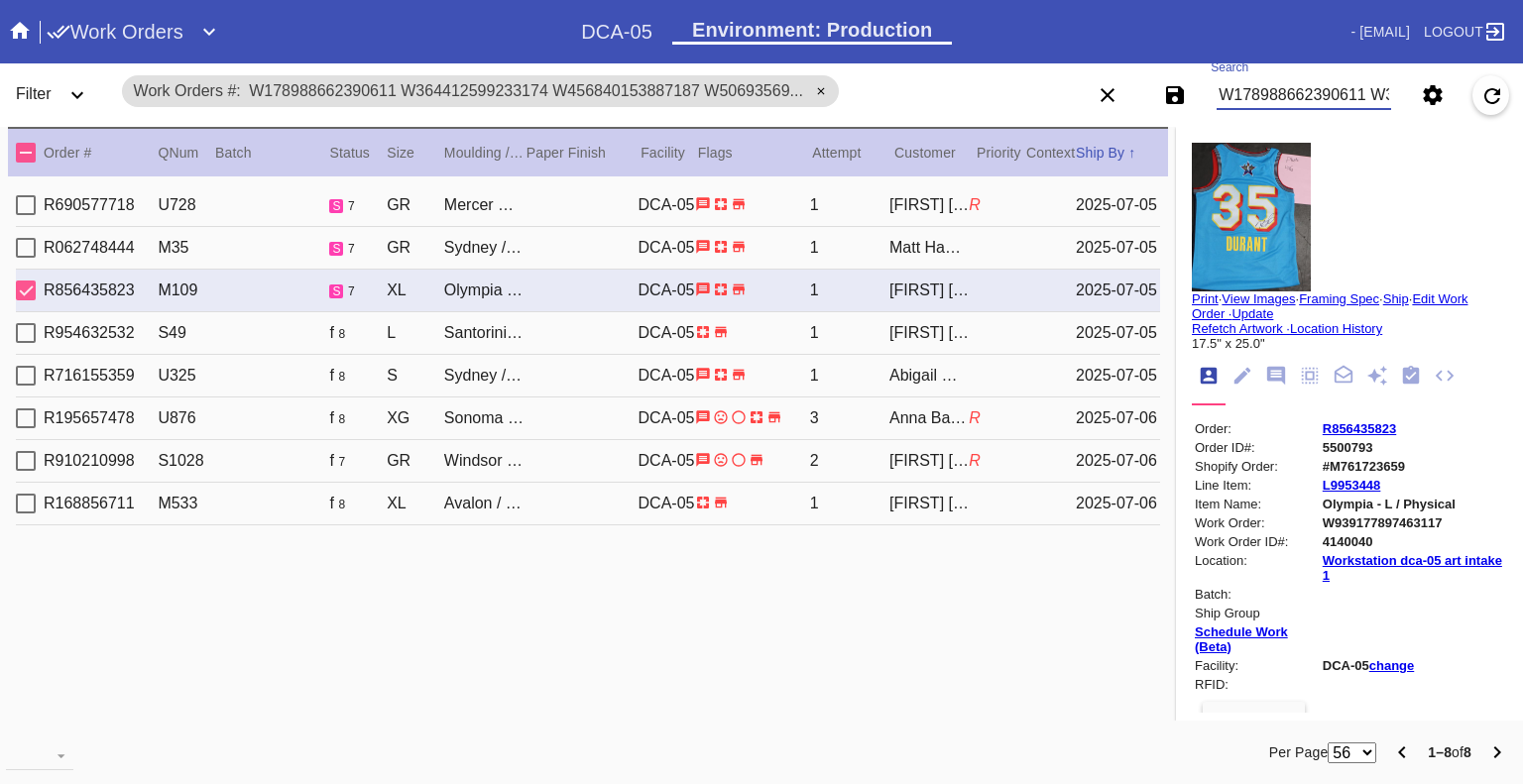 click on "W178988662390611 W364412599233174 W456840153887187 W506935691806389 W559439859327656 W602568165247623 W679037968157142 W939177897463117" at bounding box center [1304, 95] 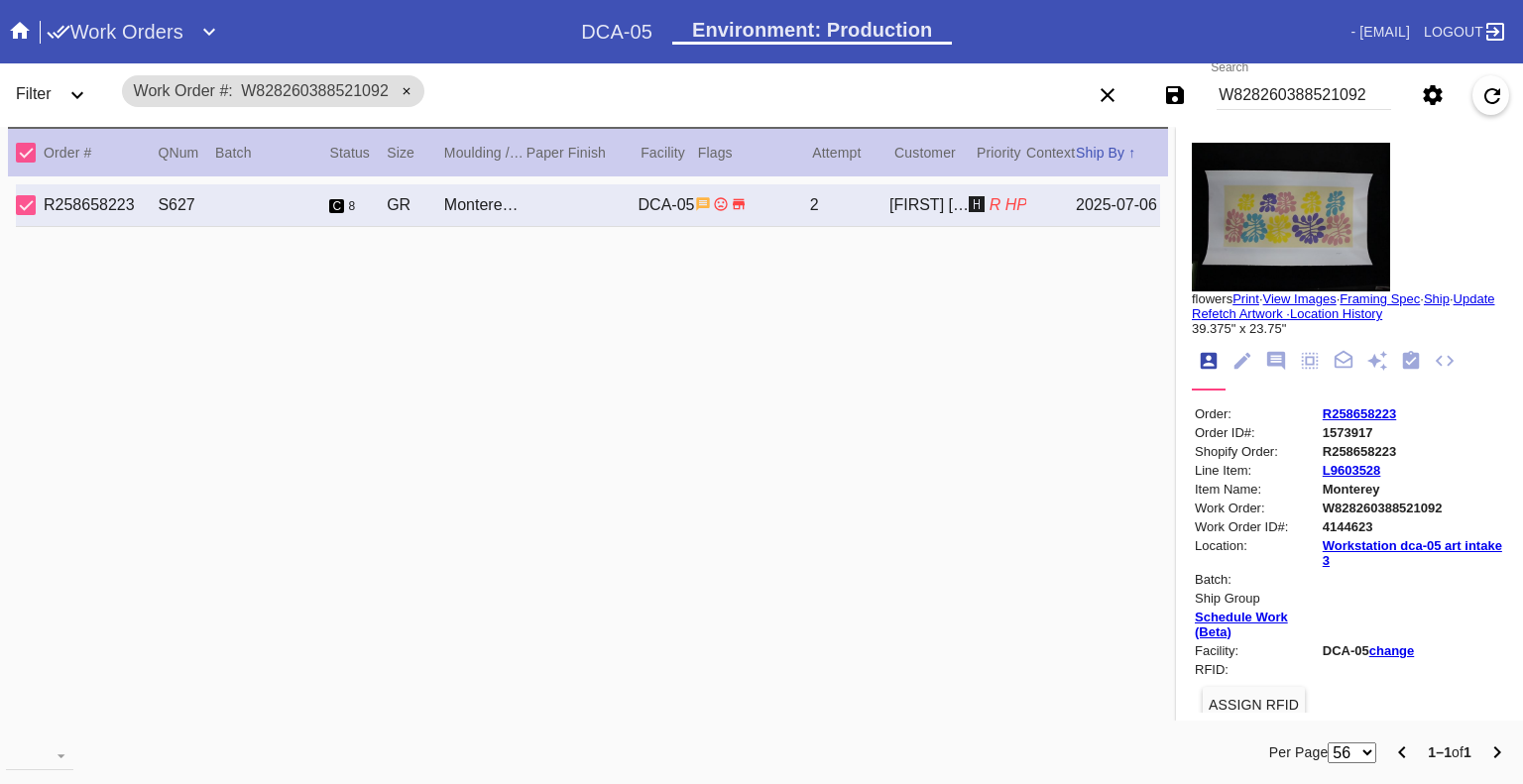 click on "W828260388521092" at bounding box center (1304, 95) 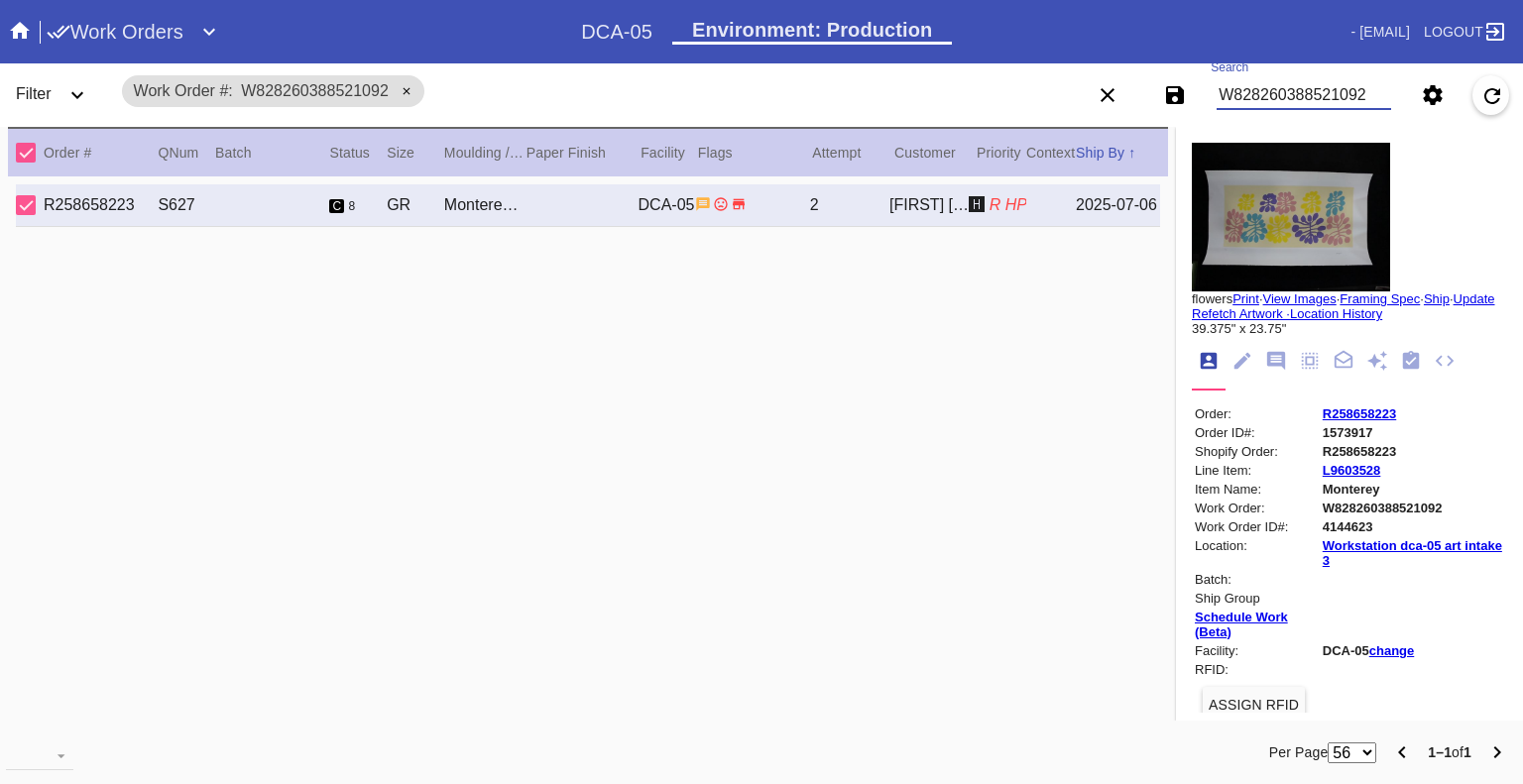 click on "W828260388521092" at bounding box center (1304, 95) 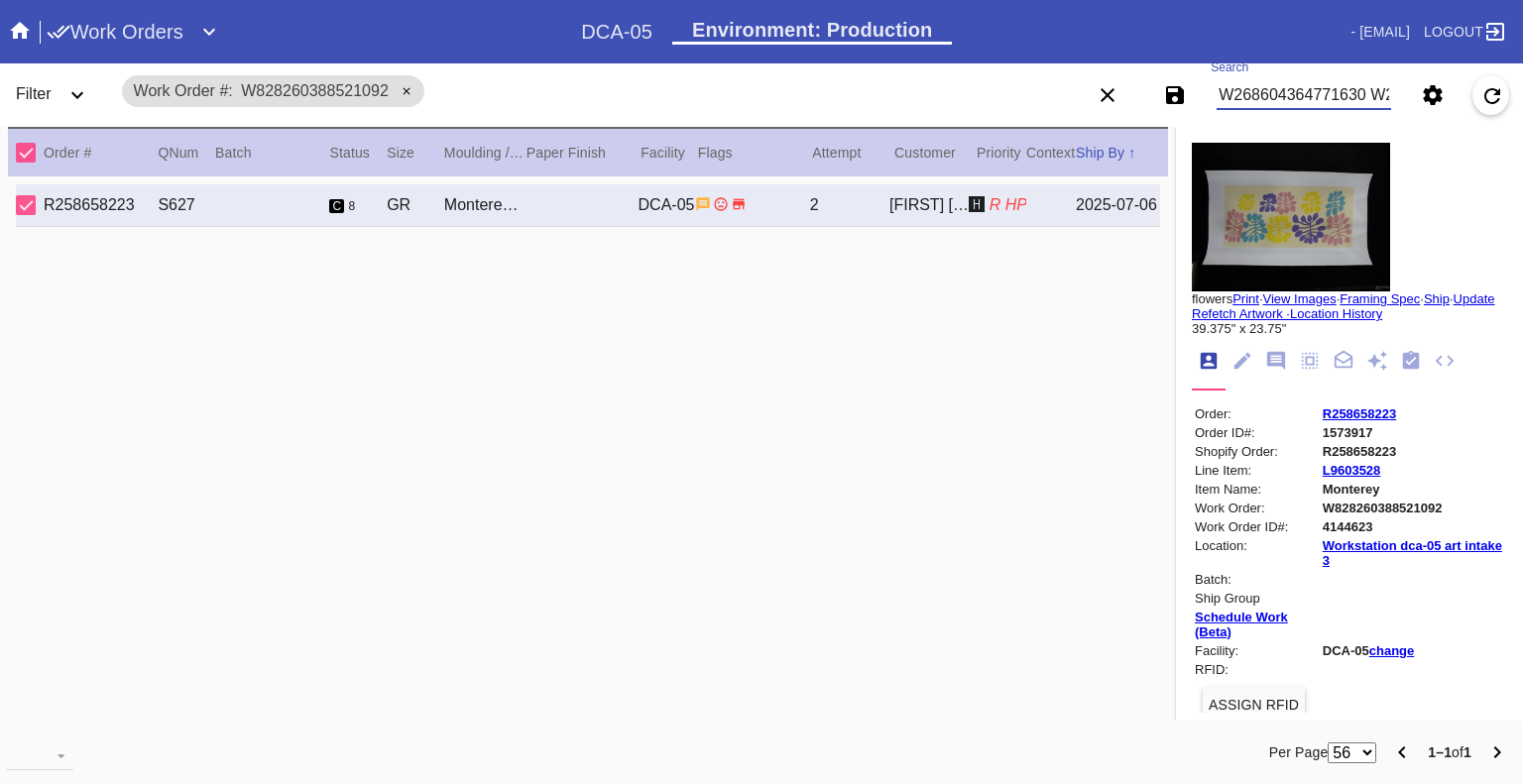 scroll, scrollTop: 0, scrollLeft: 2855, axis: horizontal 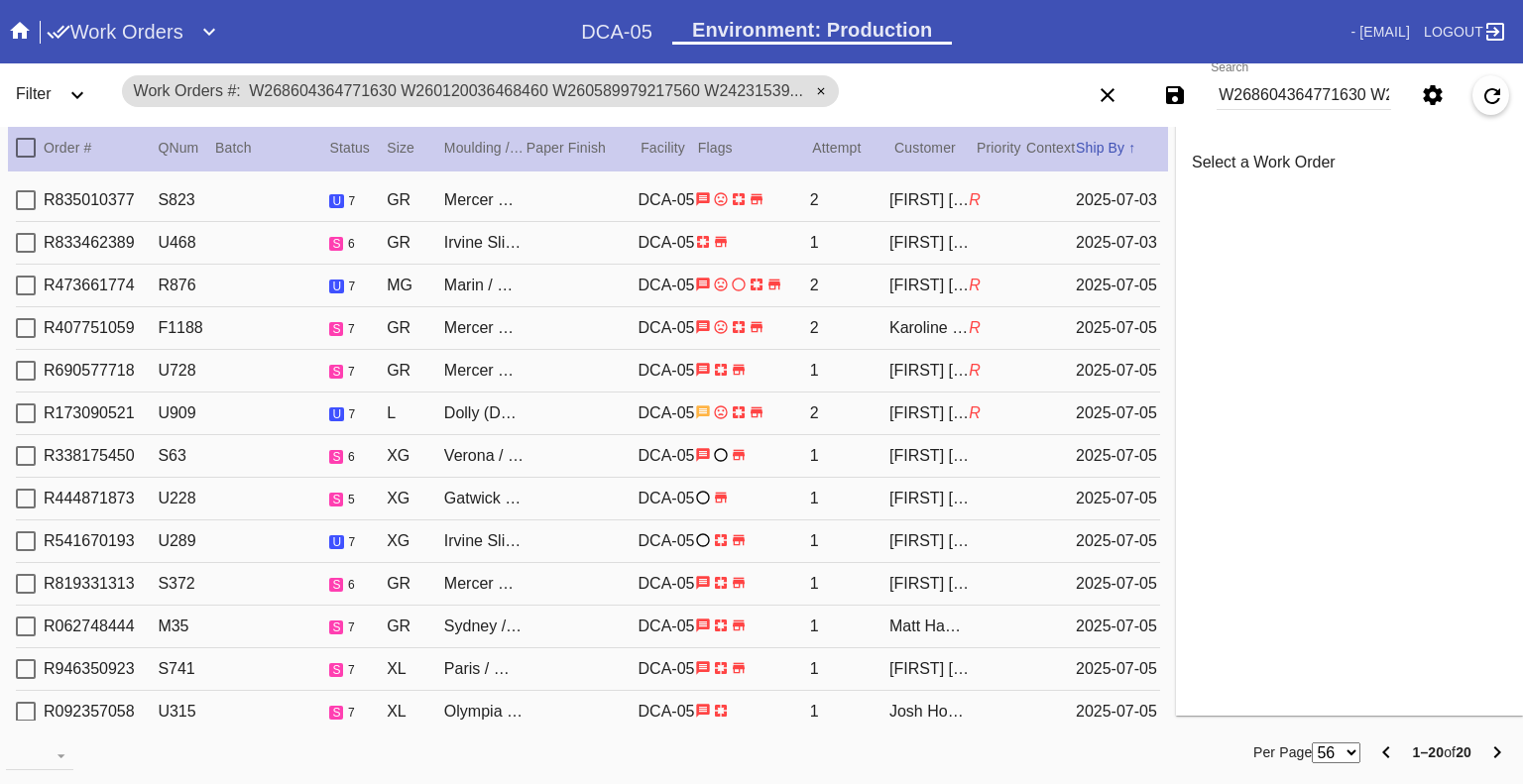 click on "W268604364771630 W260120036468460 W260589979217560 W242315390305484 W944867557079870 W602568165247623 W072831191933391 W674793651169373 W189259917201467 W604657246056460 W384132448857950 W679037968157142 W364412599233174 W334065914446007 W178988662390611 W939177897463117 W875284204798848 W309801233264830 W652650050158934 W467069986407546" at bounding box center [1304, 95] 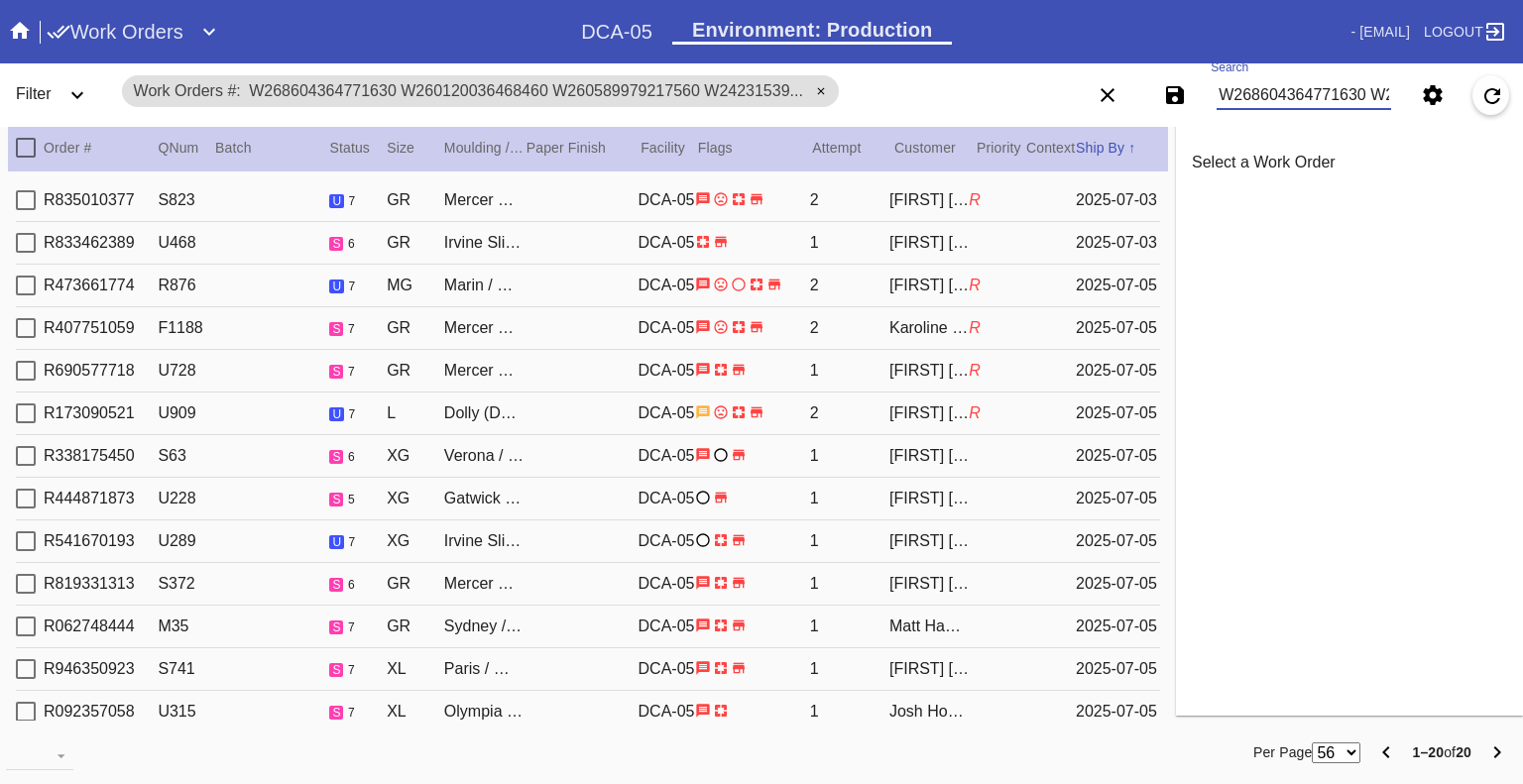 click on "W268604364771630 W260120036468460 W260589979217560 W242315390305484 W944867557079870 W602568165247623 W072831191933391 W674793651169373 W189259917201467 W604657246056460 W384132448857950 W679037968157142 W364412599233174 W334065914446007 W178988662390611 W939177897463117 W875284204798848 W309801233264830 W652650050158934 W467069986407546" at bounding box center [1304, 95] 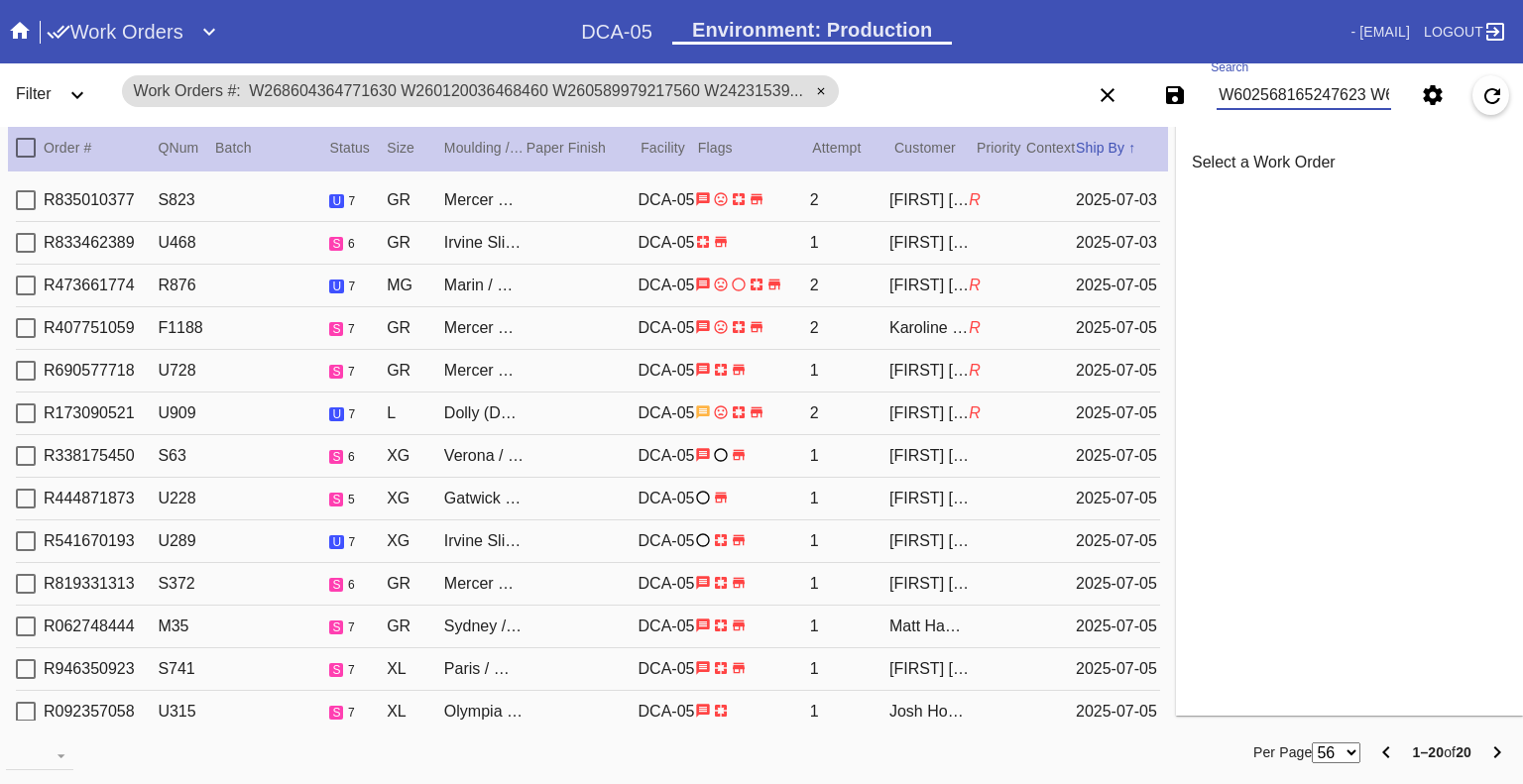 scroll, scrollTop: 0, scrollLeft: 3156, axis: horizontal 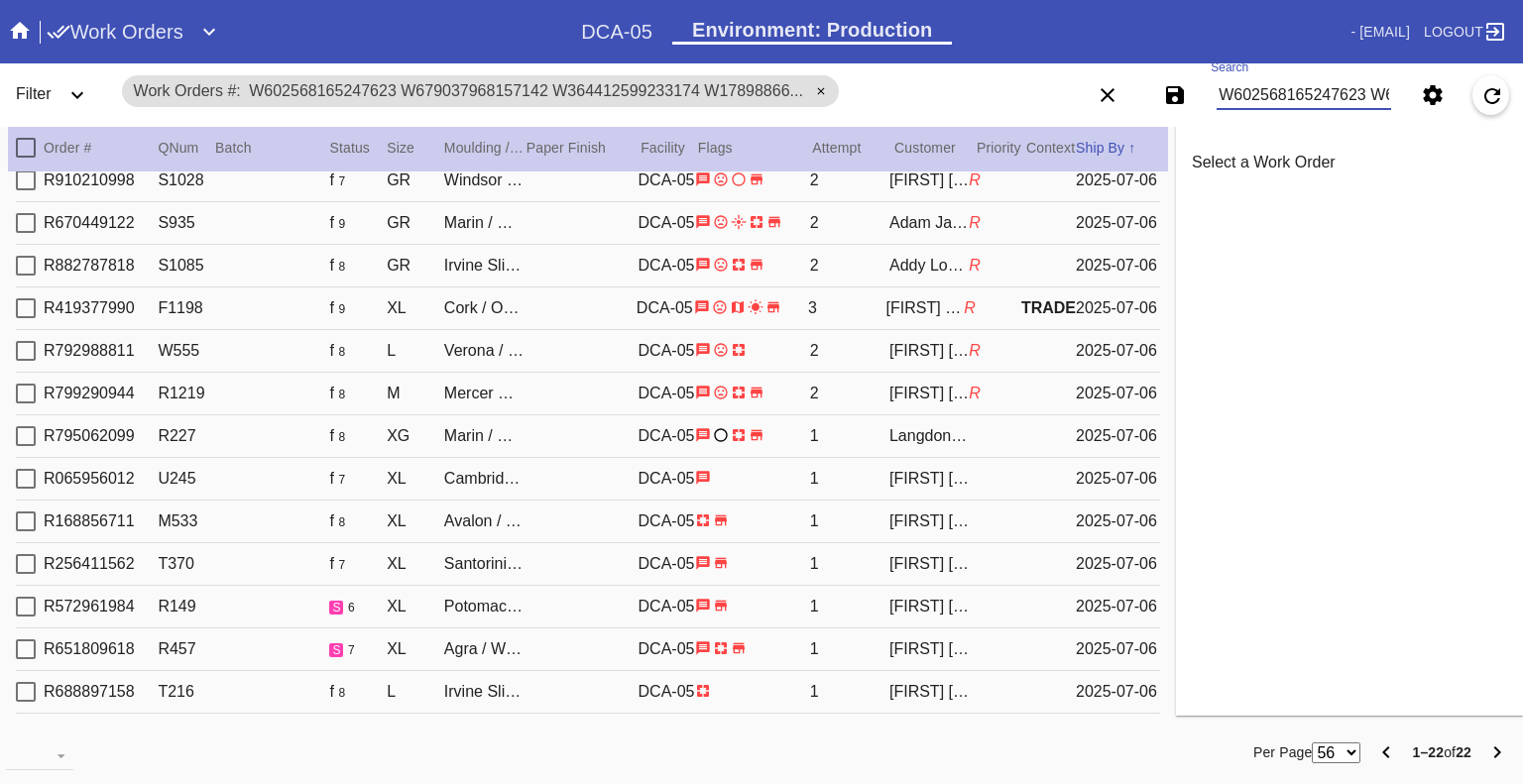 click on "W602568165247623 W679037968157142 W364412599233174 W178988662390611 W939177897463117 W309801233264830 W573025861050734 W925663286395271 W506935691806389 W834927615355029 W513268422551284 W456840153887187 W559439859327656 W592244915751175 W851635247902661 W198244155704573 W761599116296717 W806098427089634 W119296303506040 W343461131933591 W380205559268361 W287698265562036" at bounding box center [1304, 95] 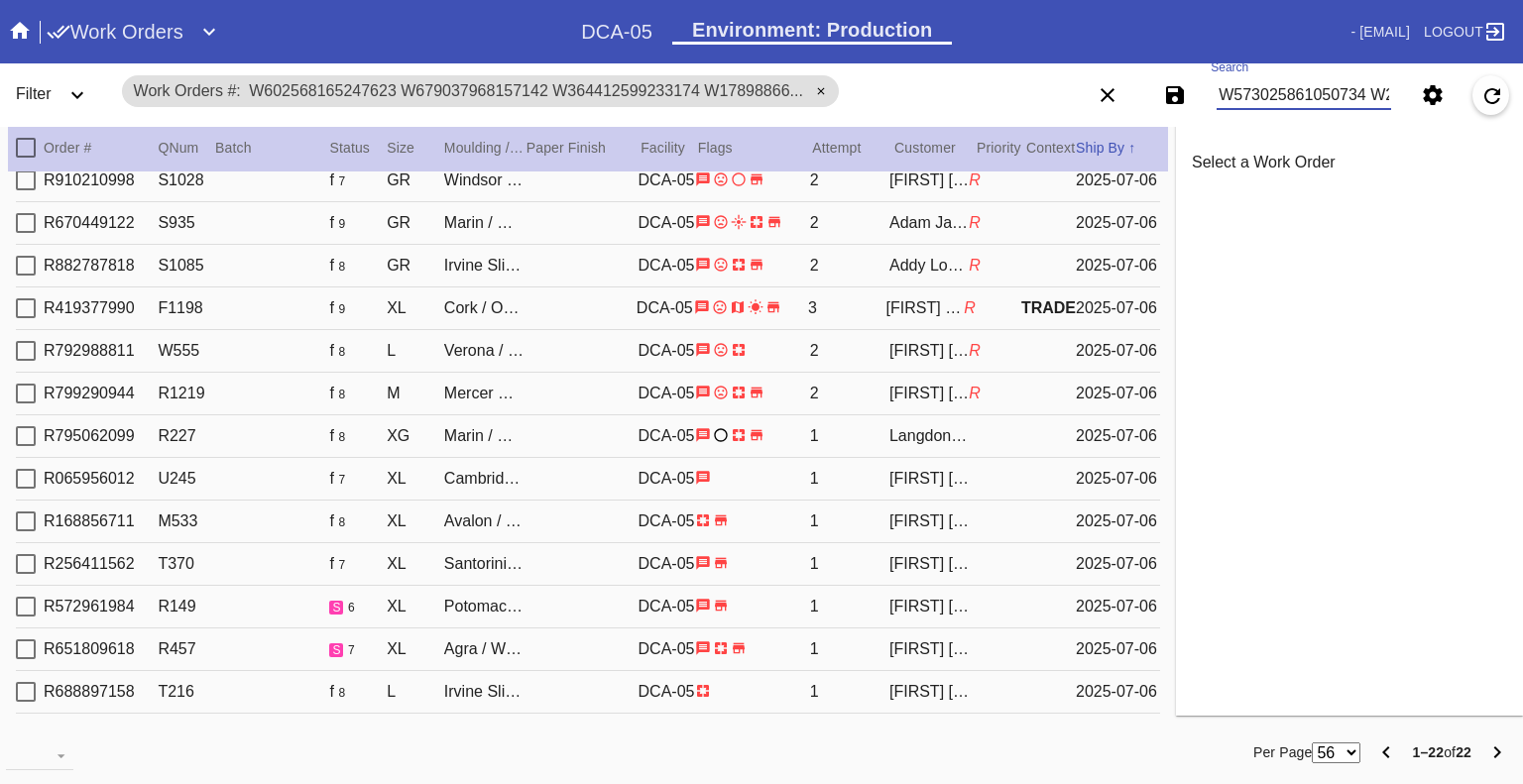 scroll, scrollTop: 0, scrollLeft: 3008, axis: horizontal 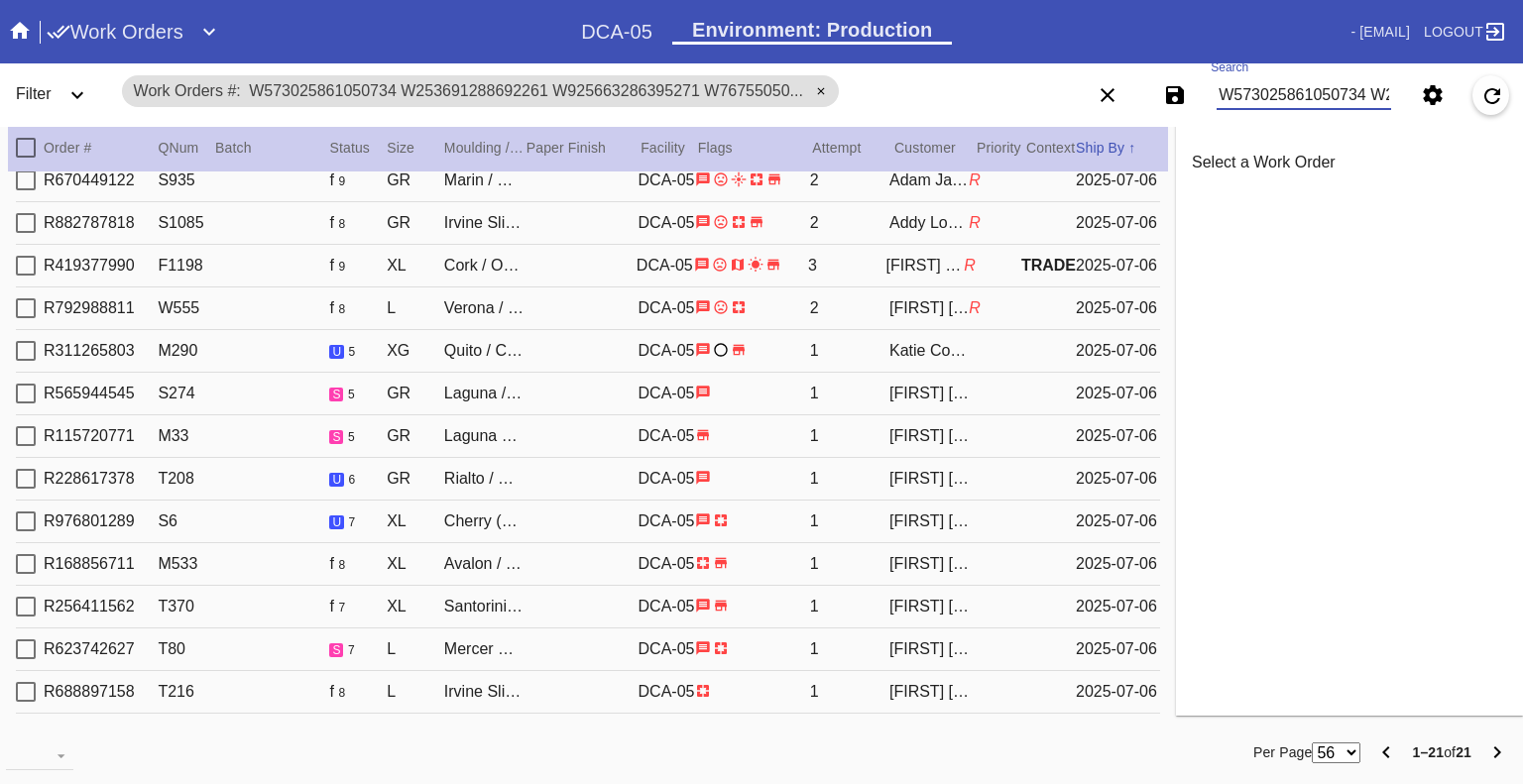 click on "W573025861050734 W253691288692261 W925663286395271 W767550503894003 W506935691806389 W834927615355029 W513268422551284 W979059697676268 W456840153887187 W581869061373668 W519021406224339 W589292400466283 W559439859327656 W609298771403981 W144395513580591 W592244915751175 W851635247902661 W175319628897580 W198244155704573 W761599116296717 W806098427089634" at bounding box center [1304, 95] 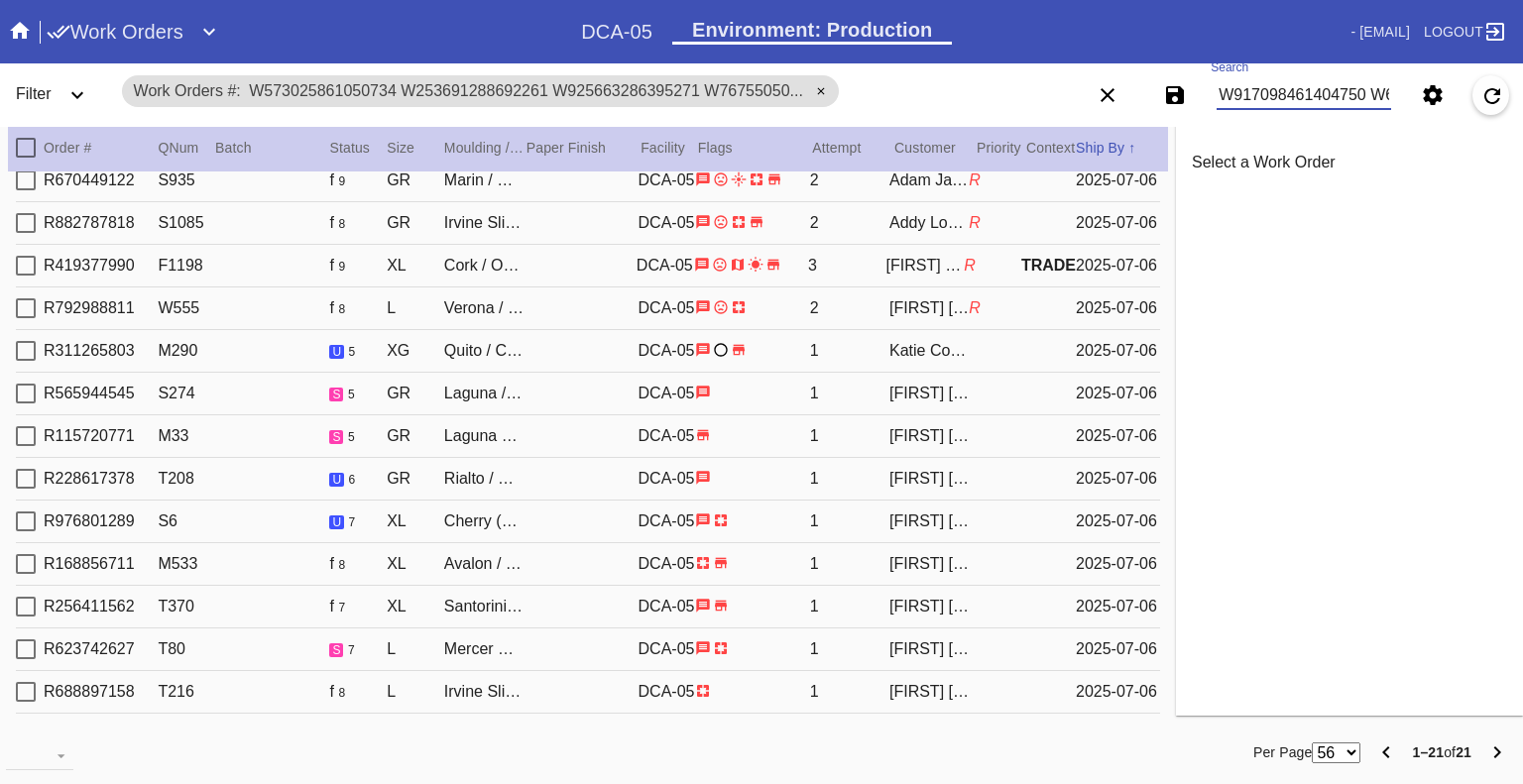 scroll, scrollTop: 0, scrollLeft: 1946, axis: horizontal 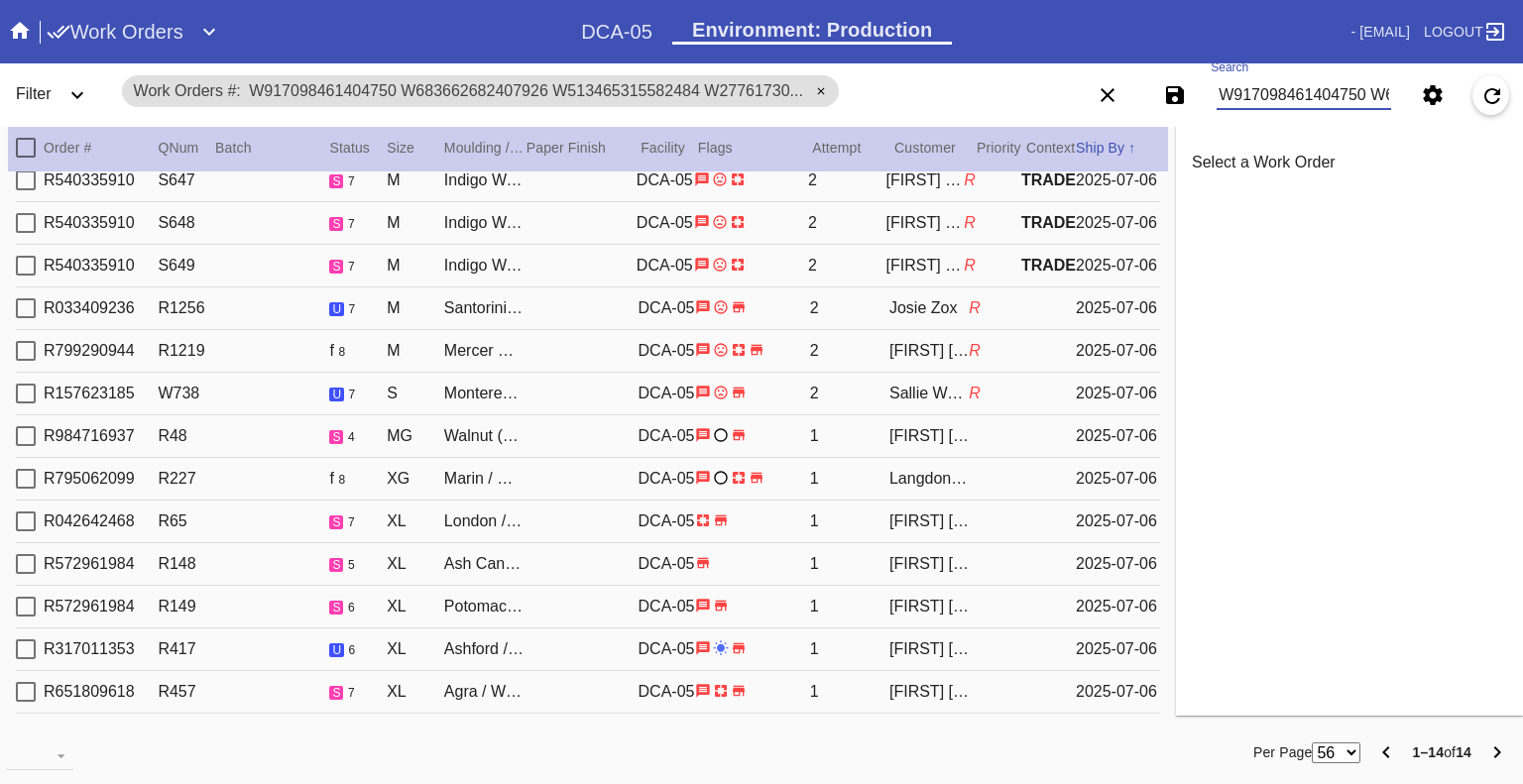 click on "W917098461404750 W683662682407926 W513465315582484 W277617305134815 W359508583699269 W119296303506040 W343461131933591 W946078818252772 W380205559268361 W287698265562036 W145277900904500 W302817820578909 W340526900350226 W442813564941227" at bounding box center [1304, 95] 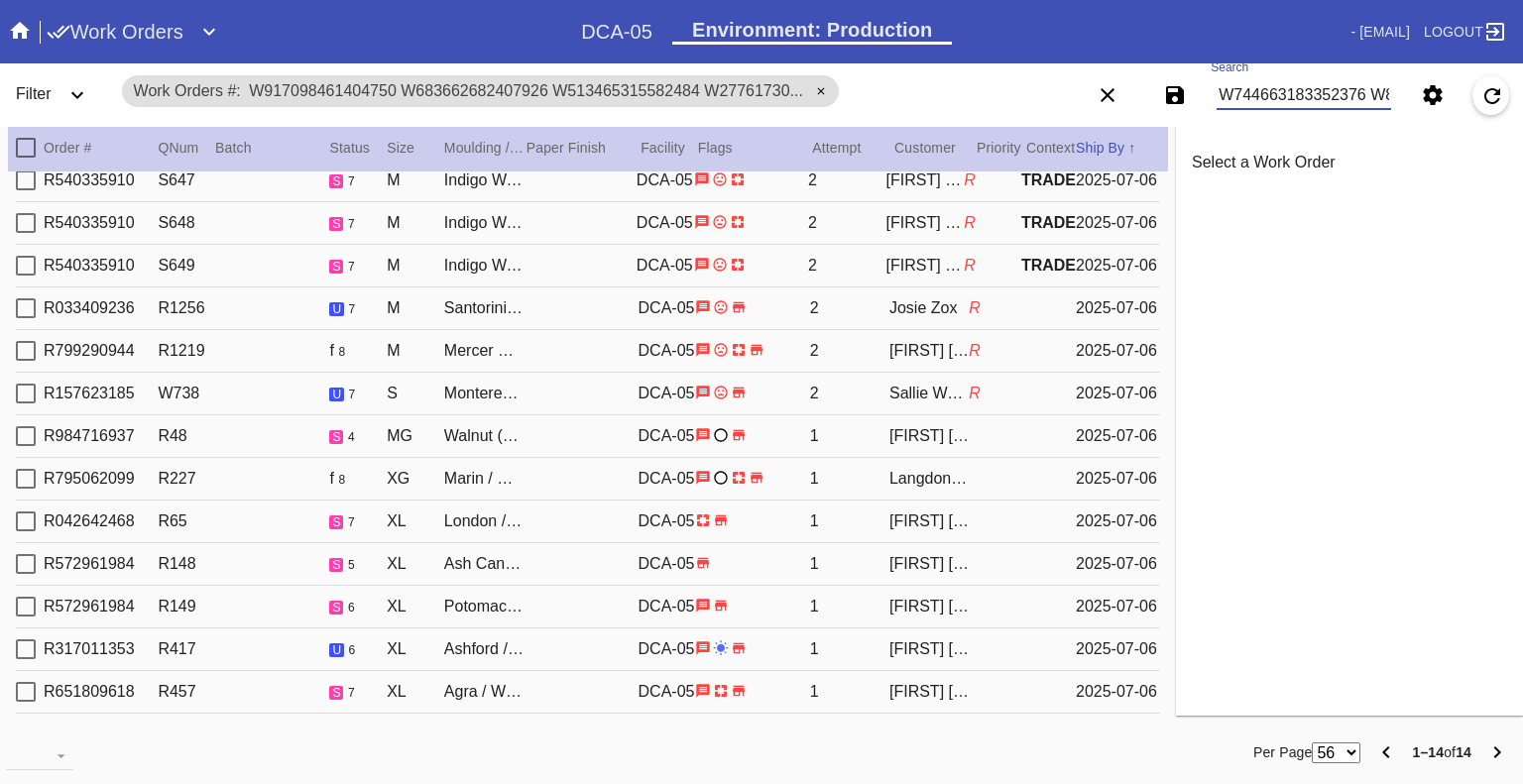 scroll, scrollTop: 0, scrollLeft: 280, axis: horizontal 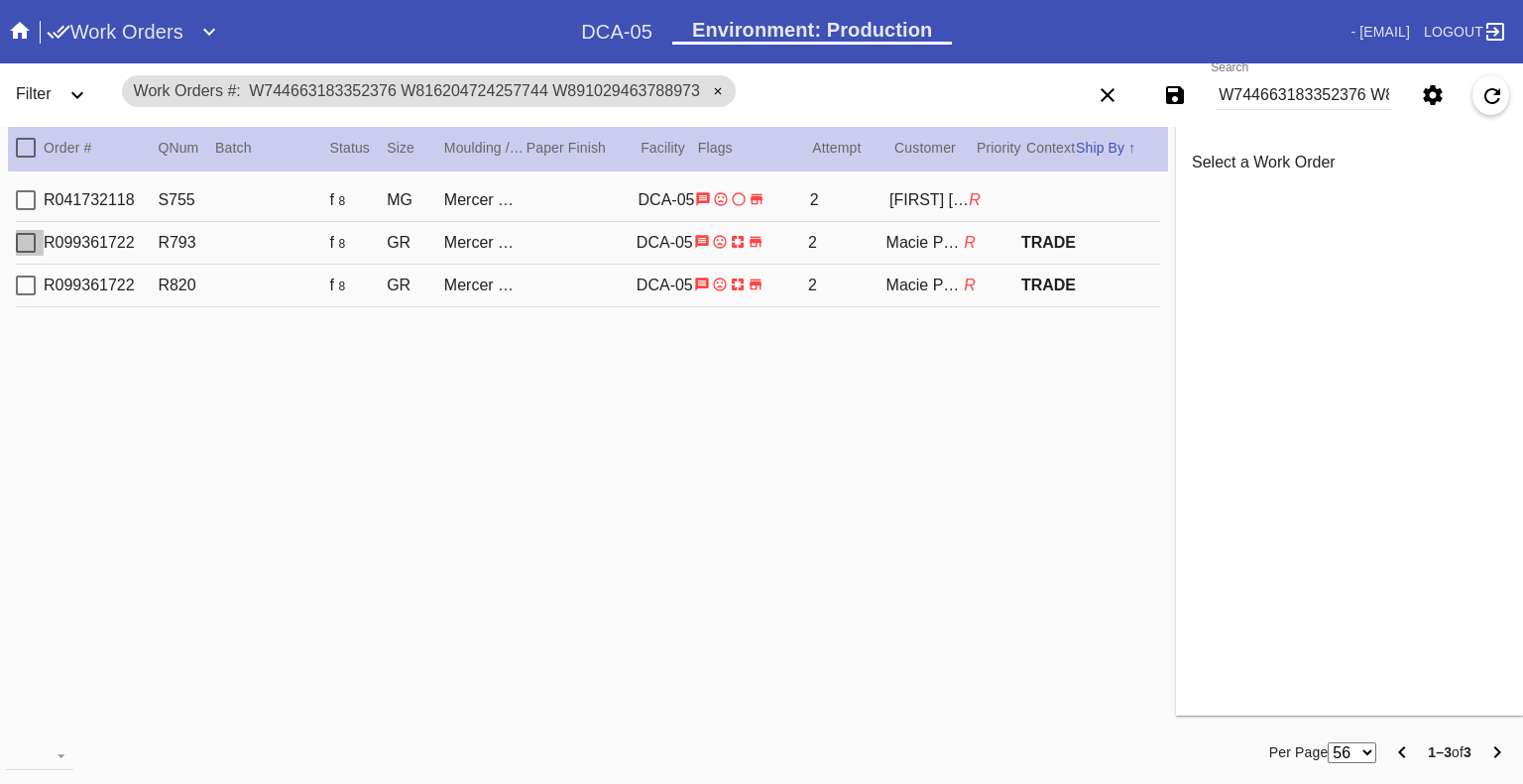 click at bounding box center (26, 200) 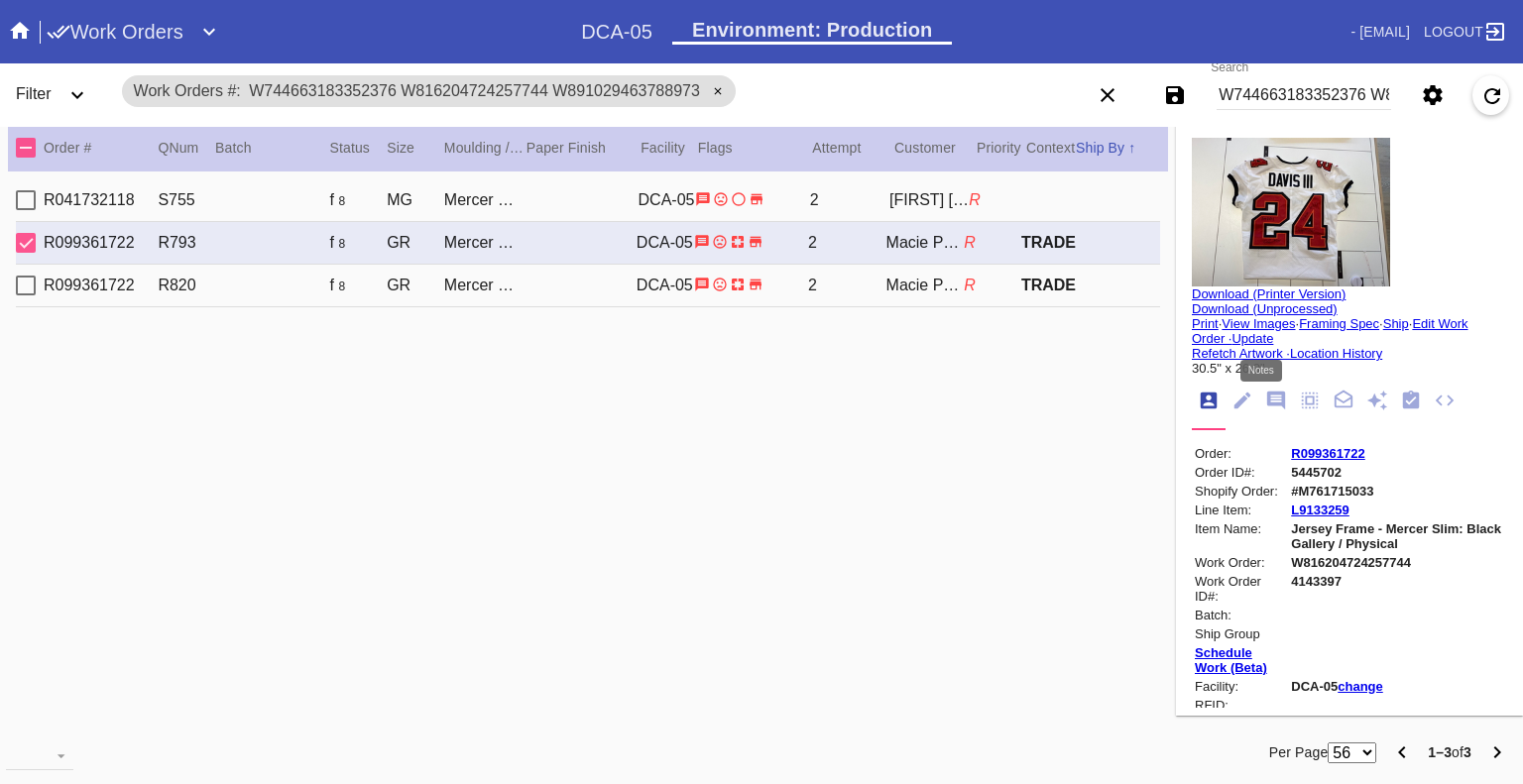 click at bounding box center (1276, 400) 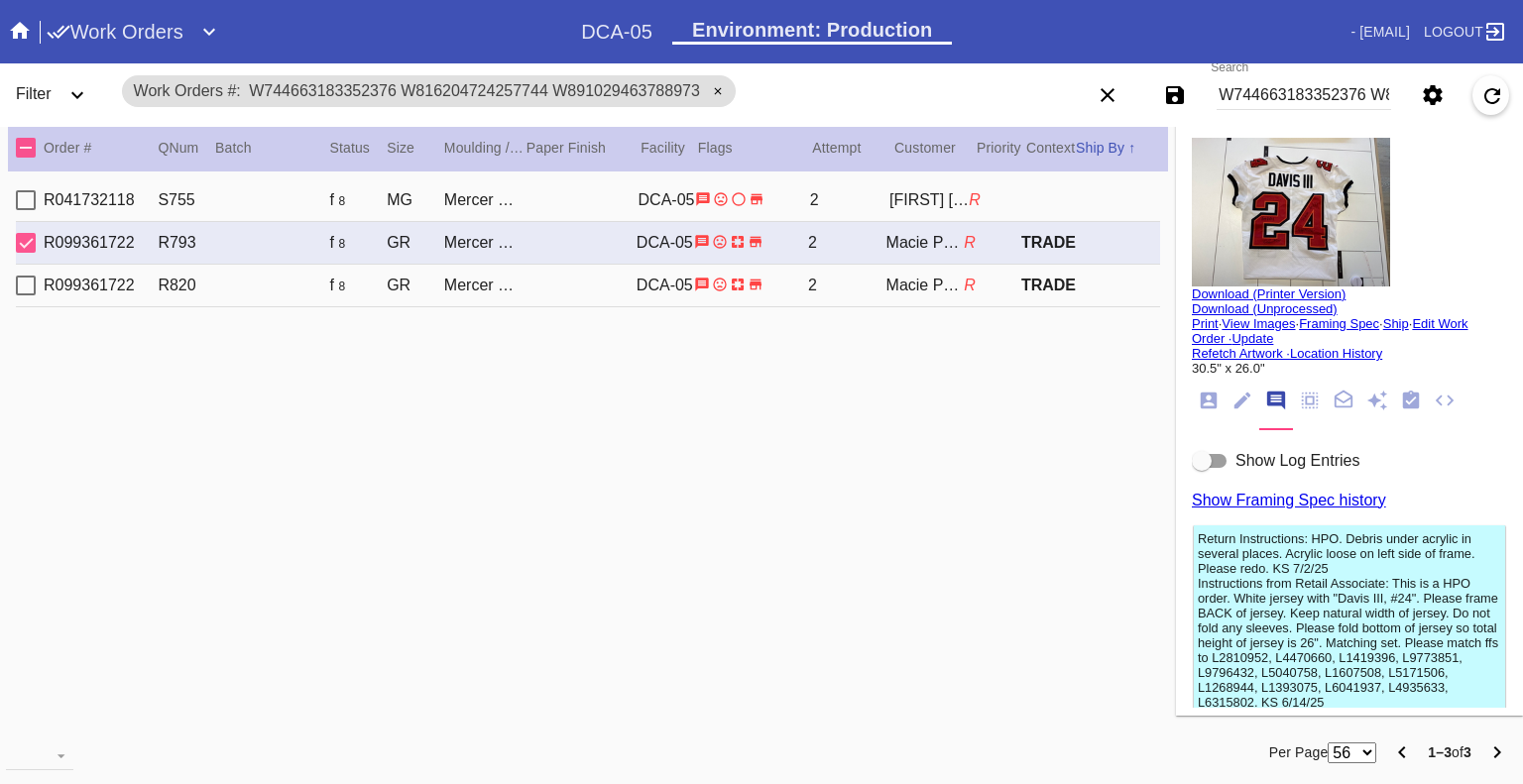 click at bounding box center (26, 243) 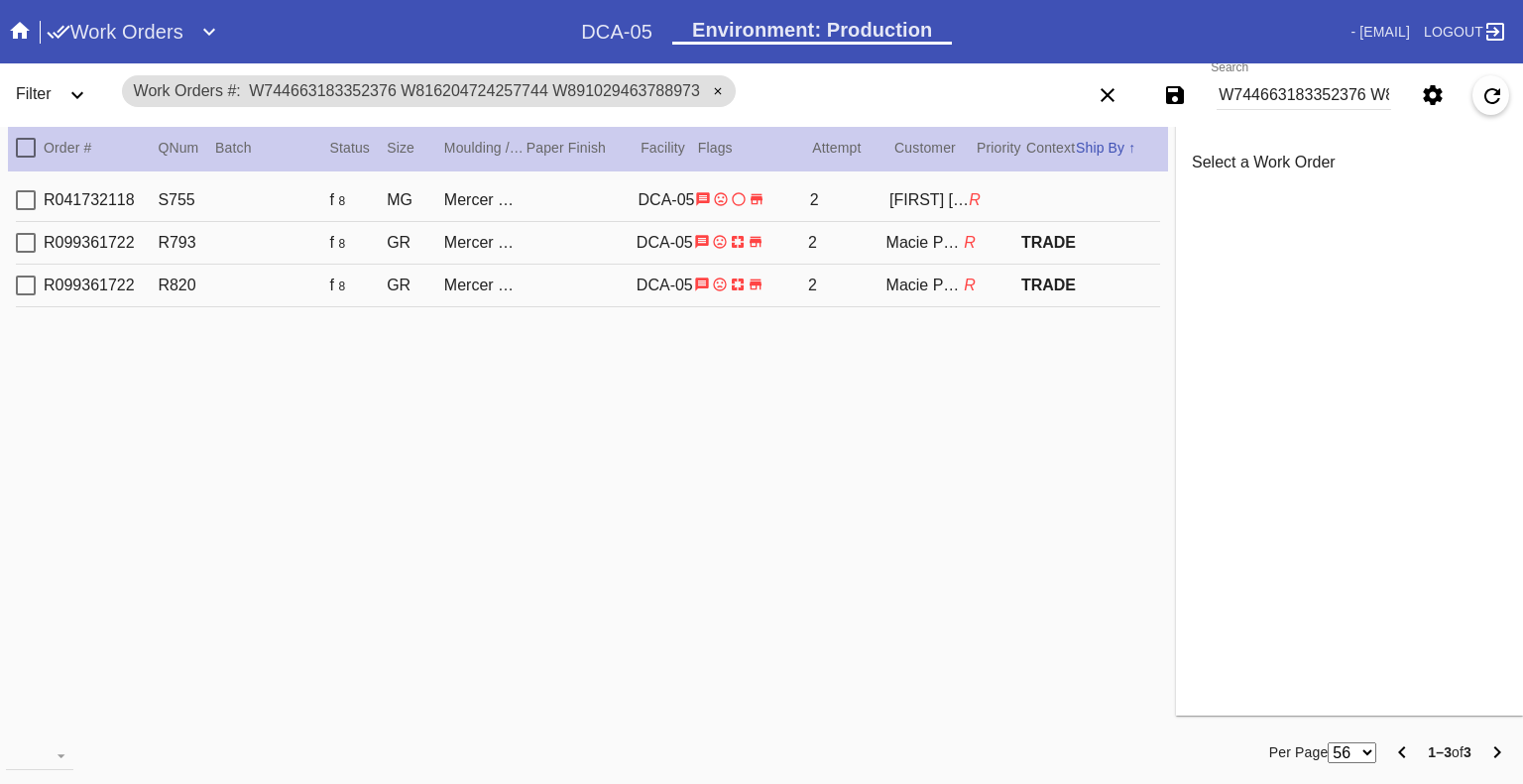 click at bounding box center [26, 200] 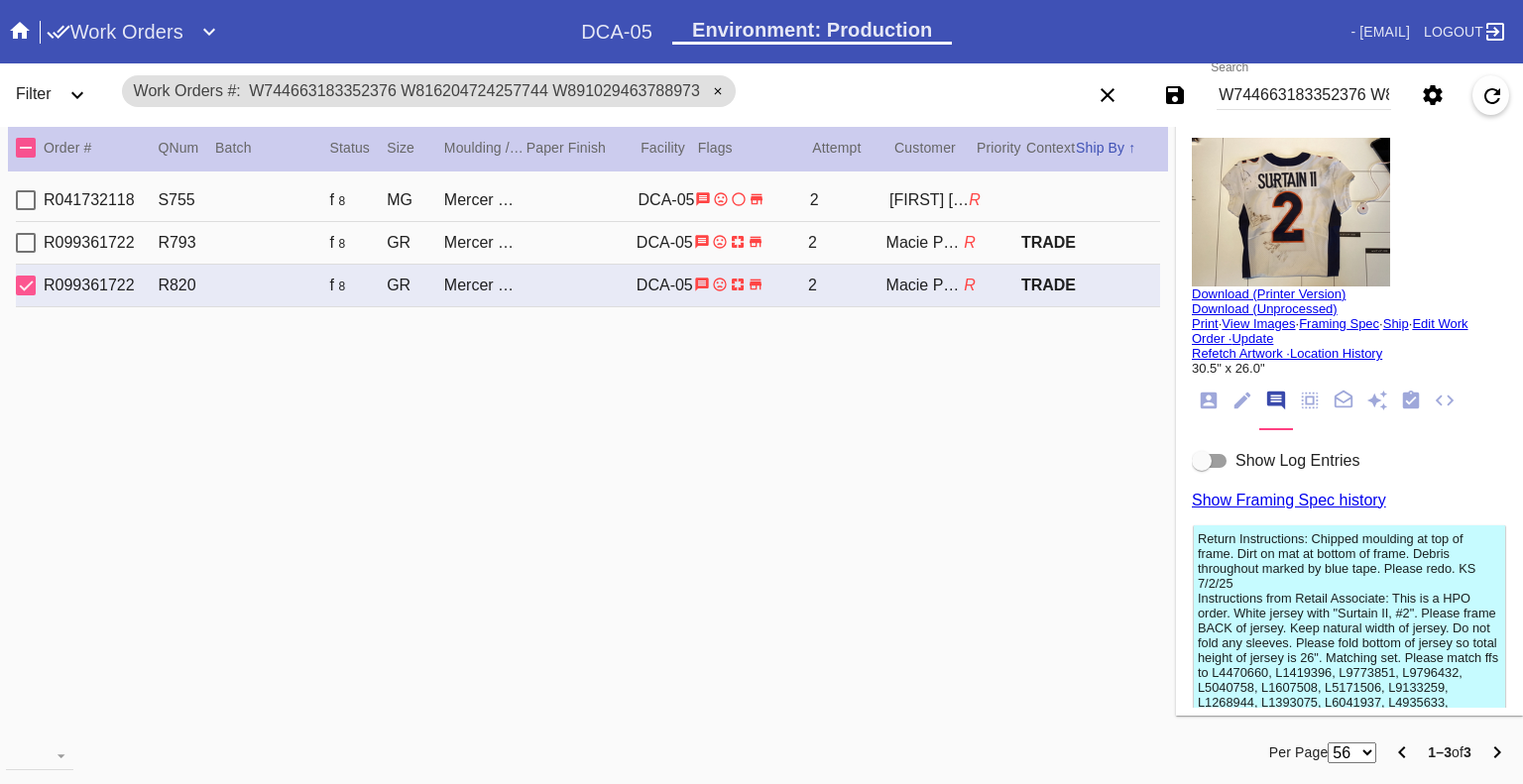 click on "R041732118 S755 f   8 MG Mercer Slim (Medium) / No Mat DCA-05 2 Max Kushner
R
R099361722 R793 f   8 GR Mercer Slim (Medium) / Float Mounting (+$25) DCA-05 2 Macie Perreault
R
TRADE R099361722 R820 f   8 GR Mercer Slim (Medium) / Float Mounting (+$25) DCA-05 2 Macie Perreault
R
TRADE" at bounding box center (588, 446) 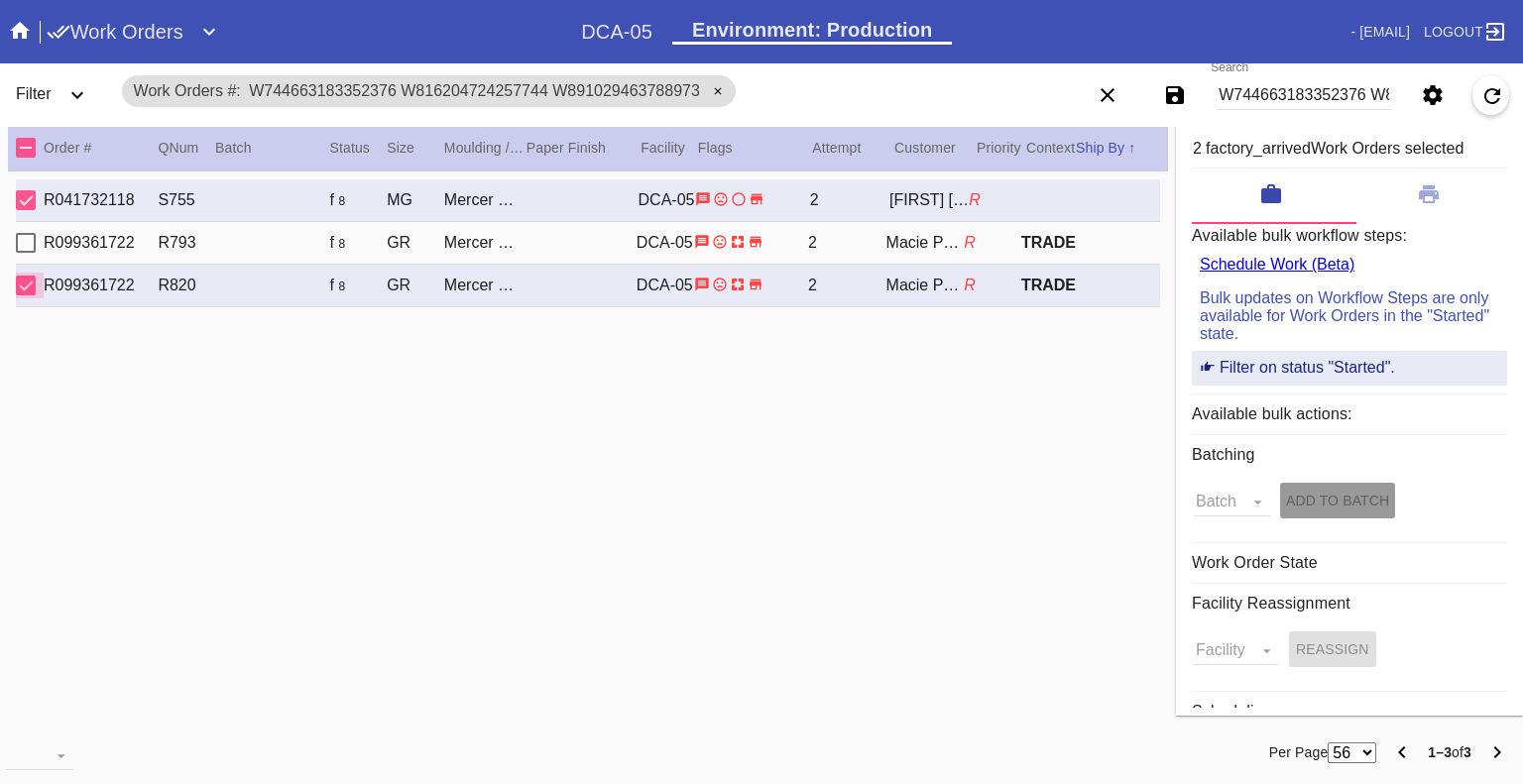 click at bounding box center [26, 200] 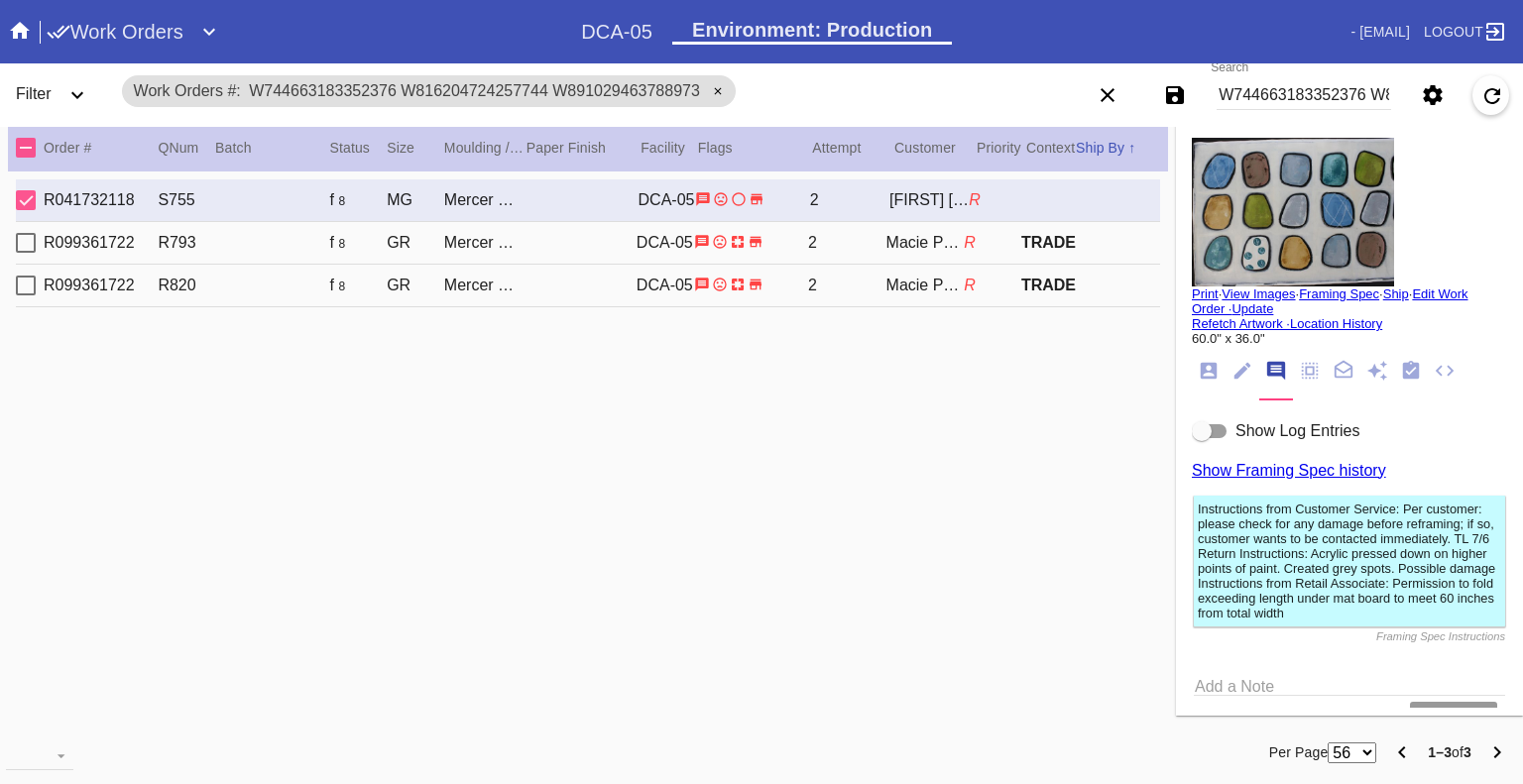 click at bounding box center [1293, 212] 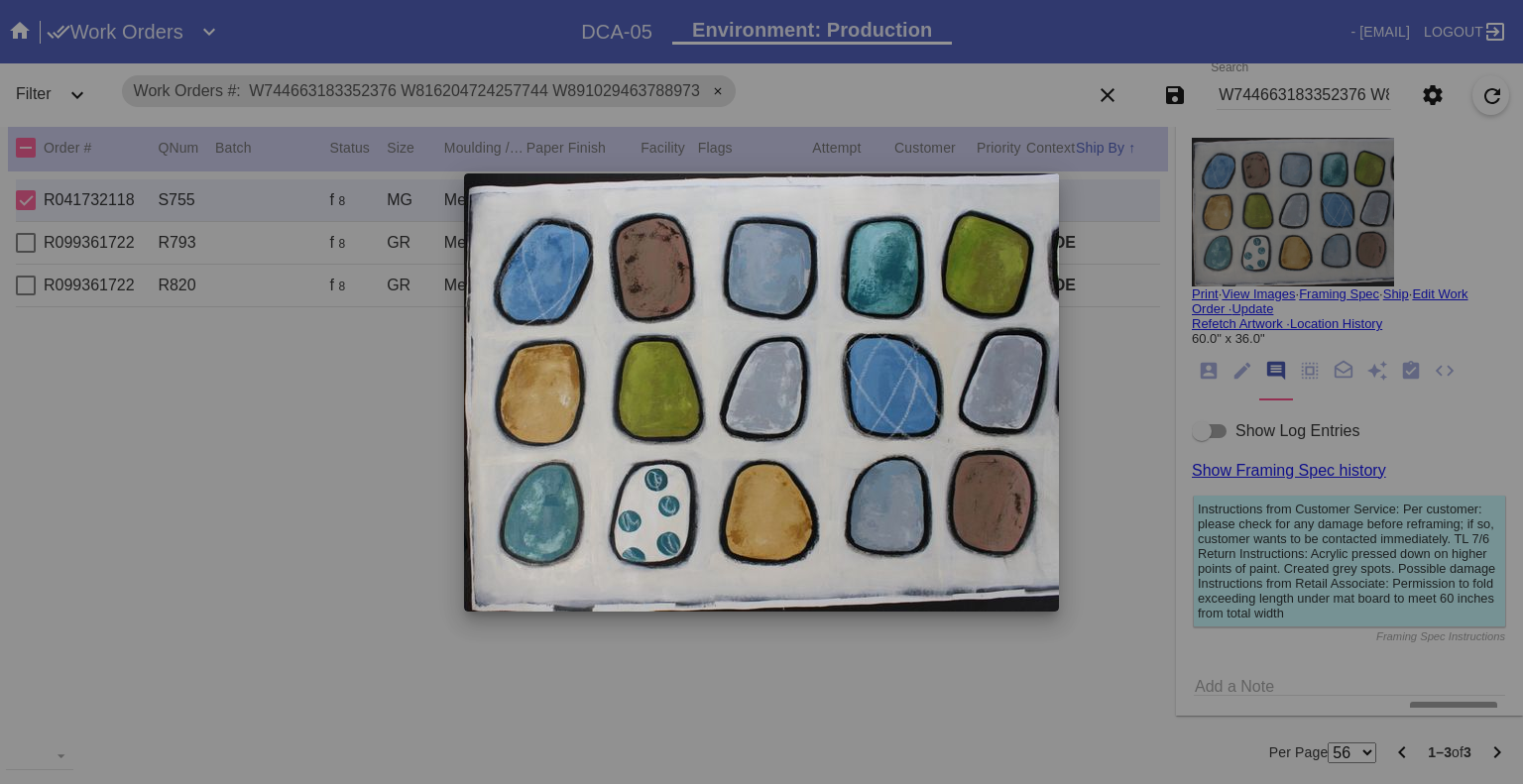 click at bounding box center [762, 392] 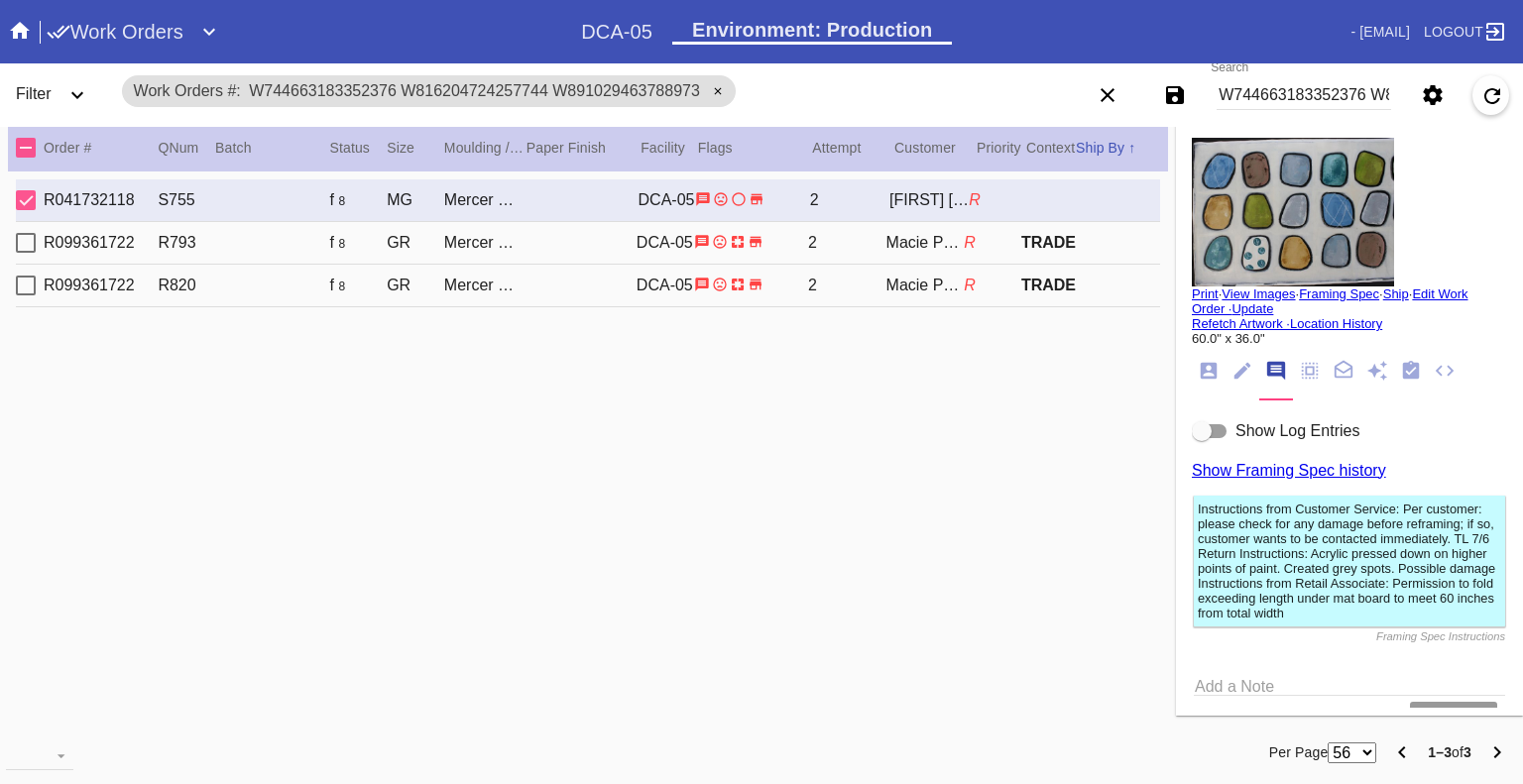 click on "View Images" at bounding box center [1258, 293] 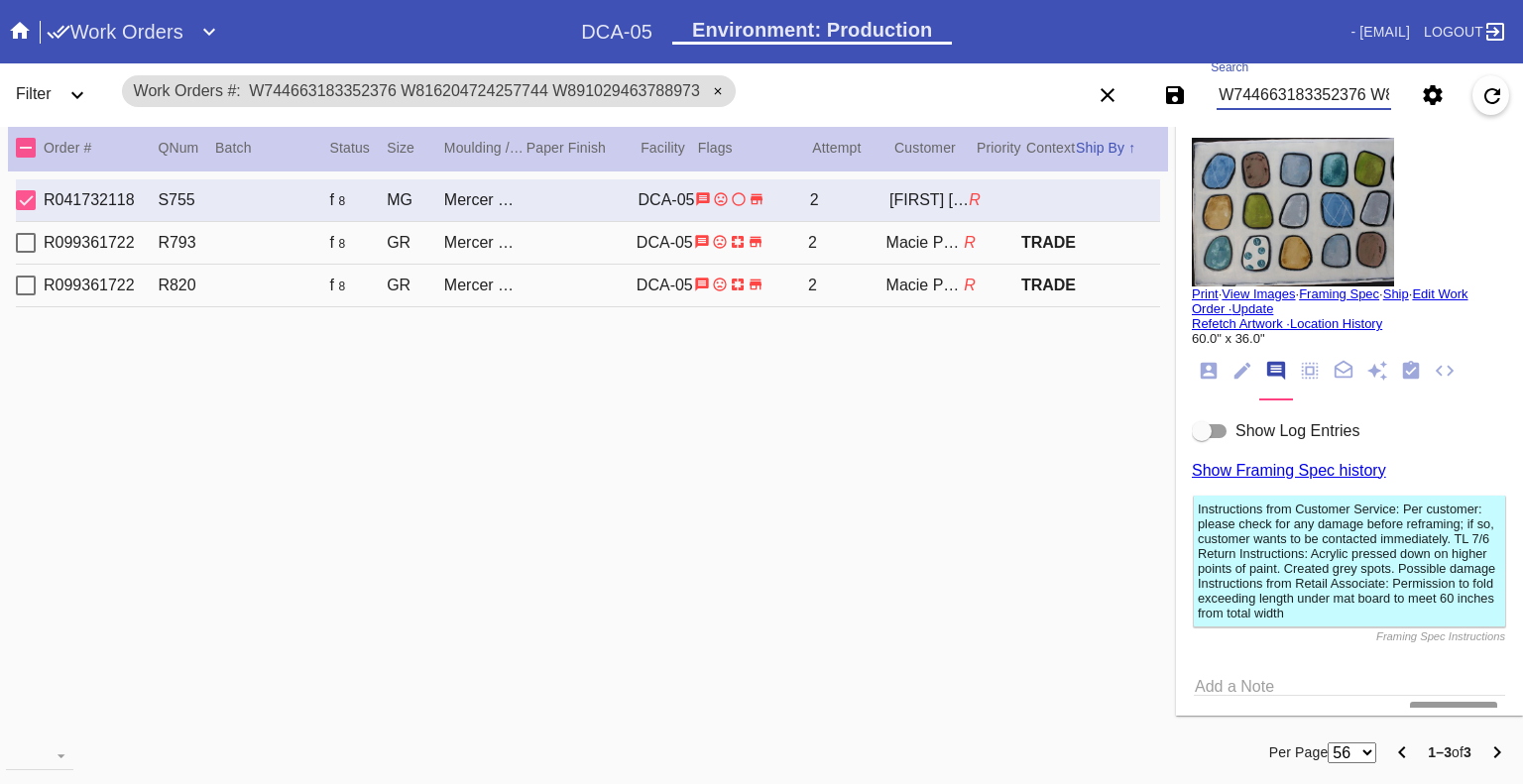click on "W744663183352376 W816204724257744 W891029463788973" at bounding box center [1304, 95] 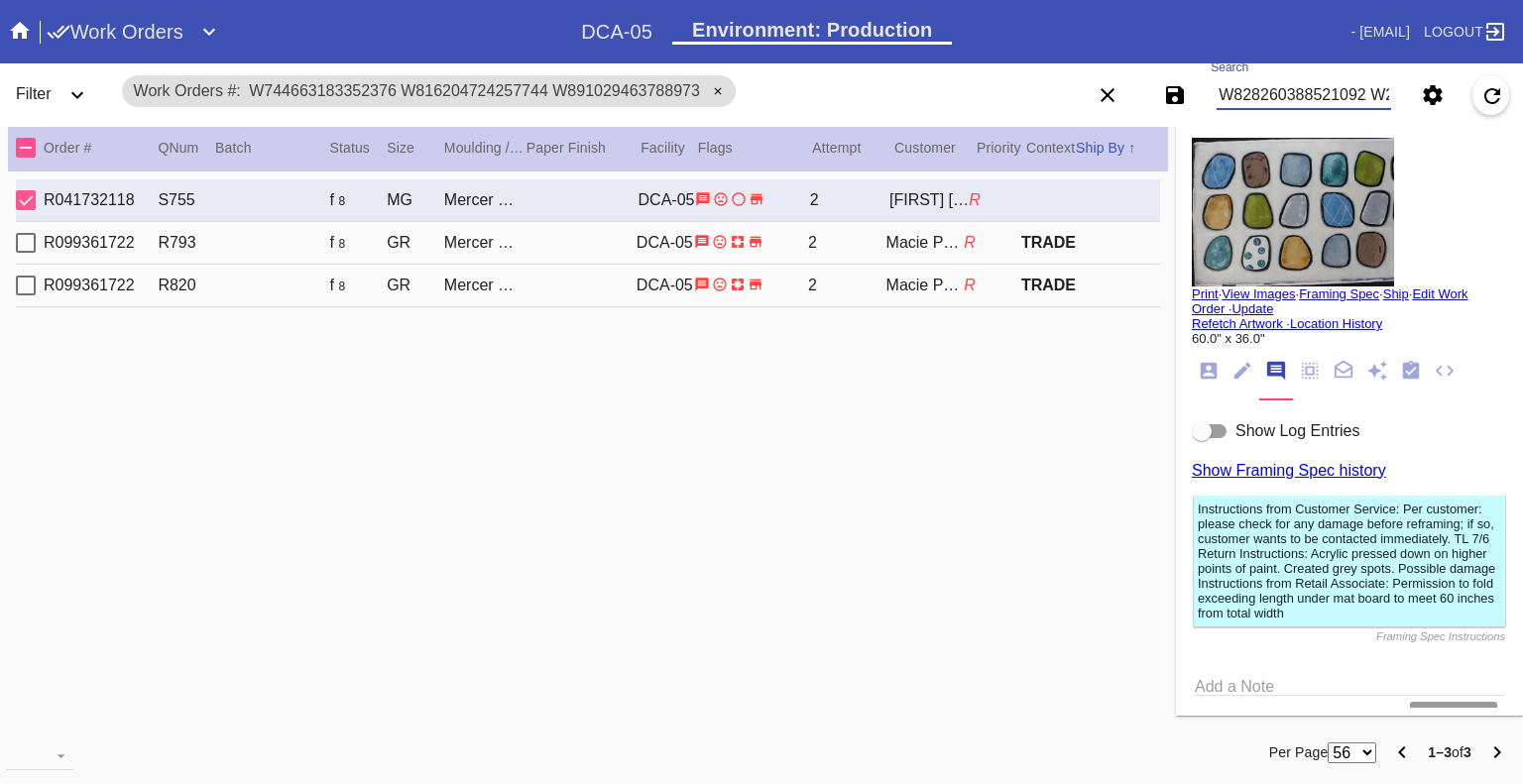 scroll, scrollTop: 0, scrollLeft: 734, axis: horizontal 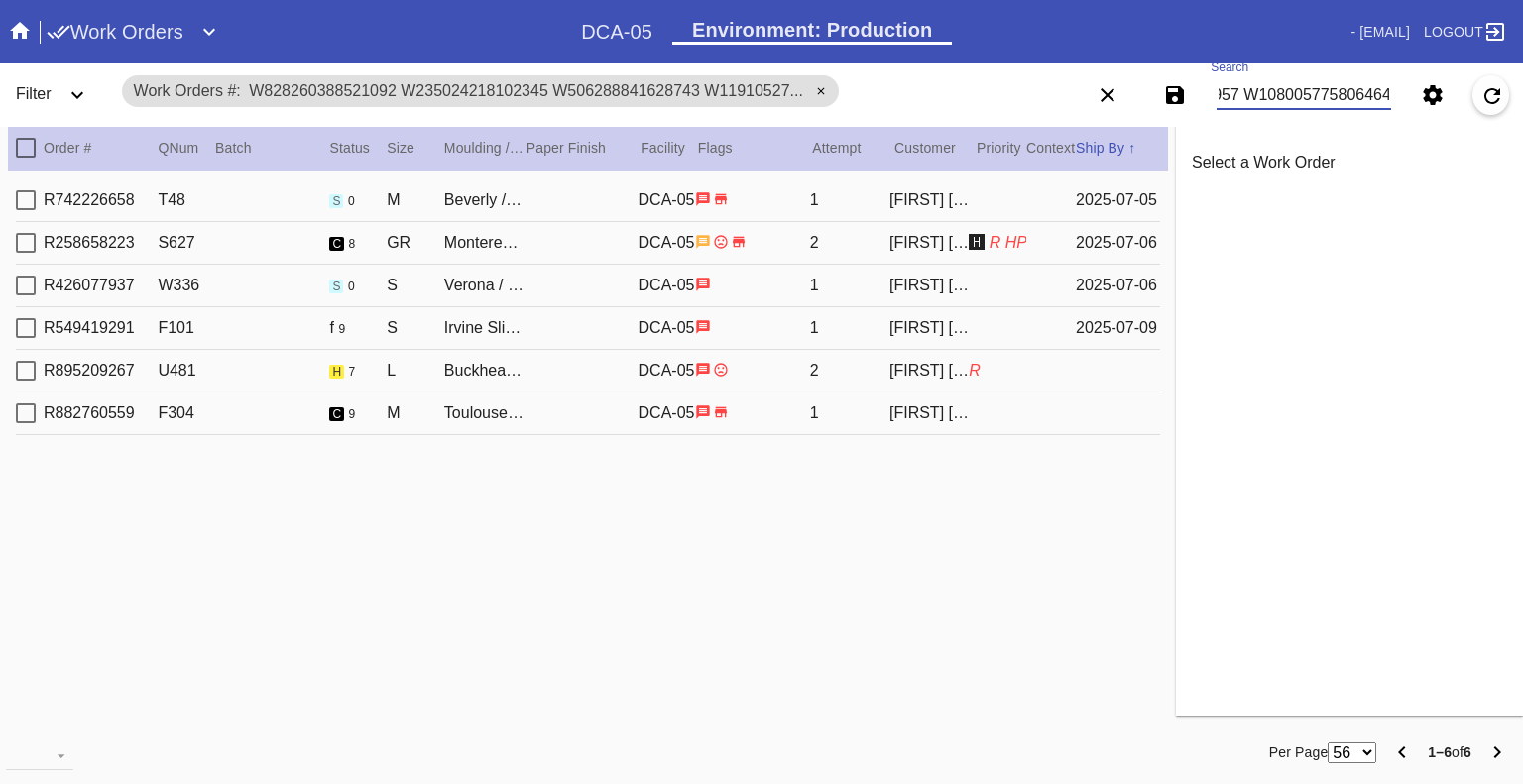 type on "W828260388521092 W235024218102345 W506288841628743 W119105279600734 W379870343908957 W108005775806464" 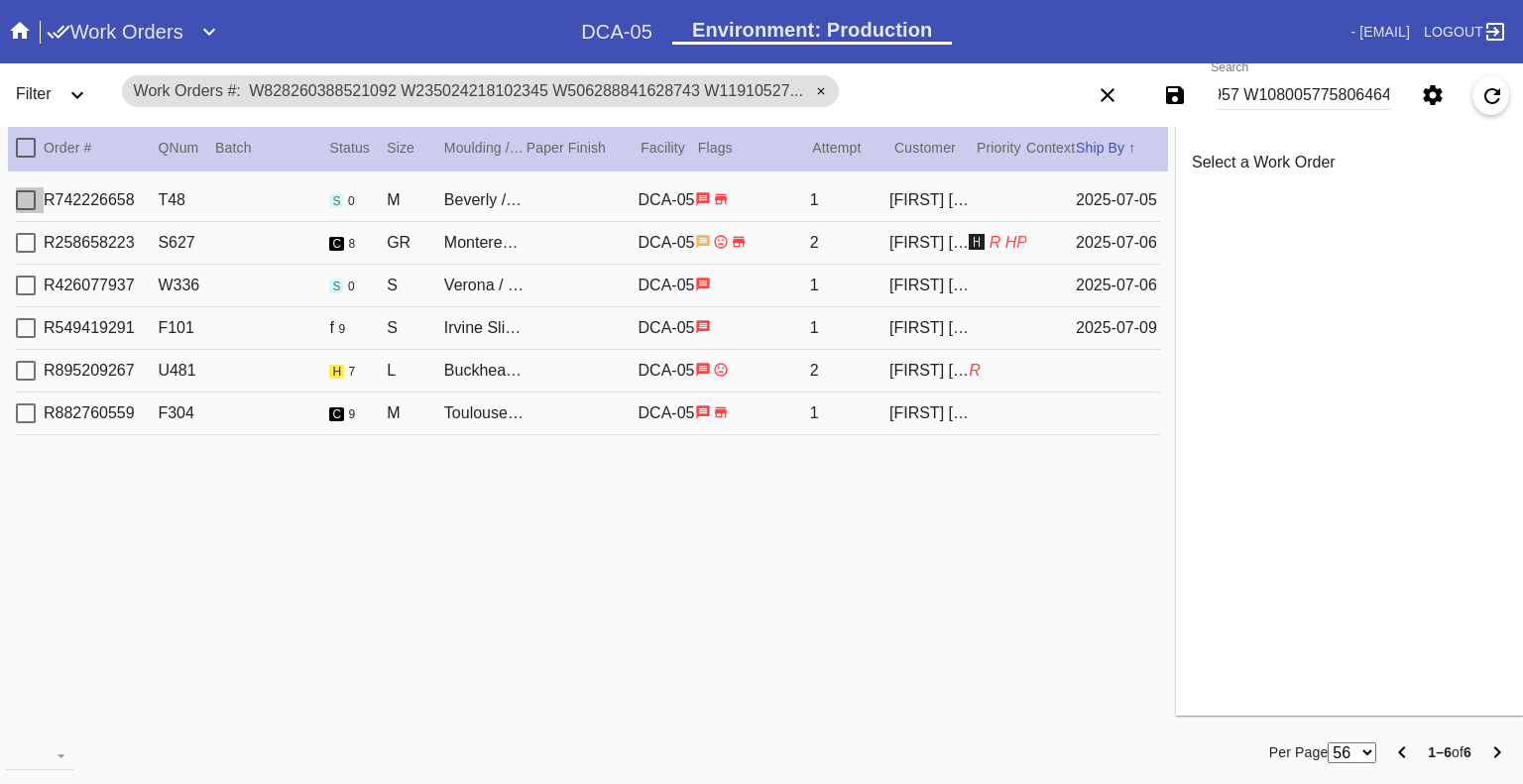 scroll, scrollTop: 0, scrollLeft: 0, axis: both 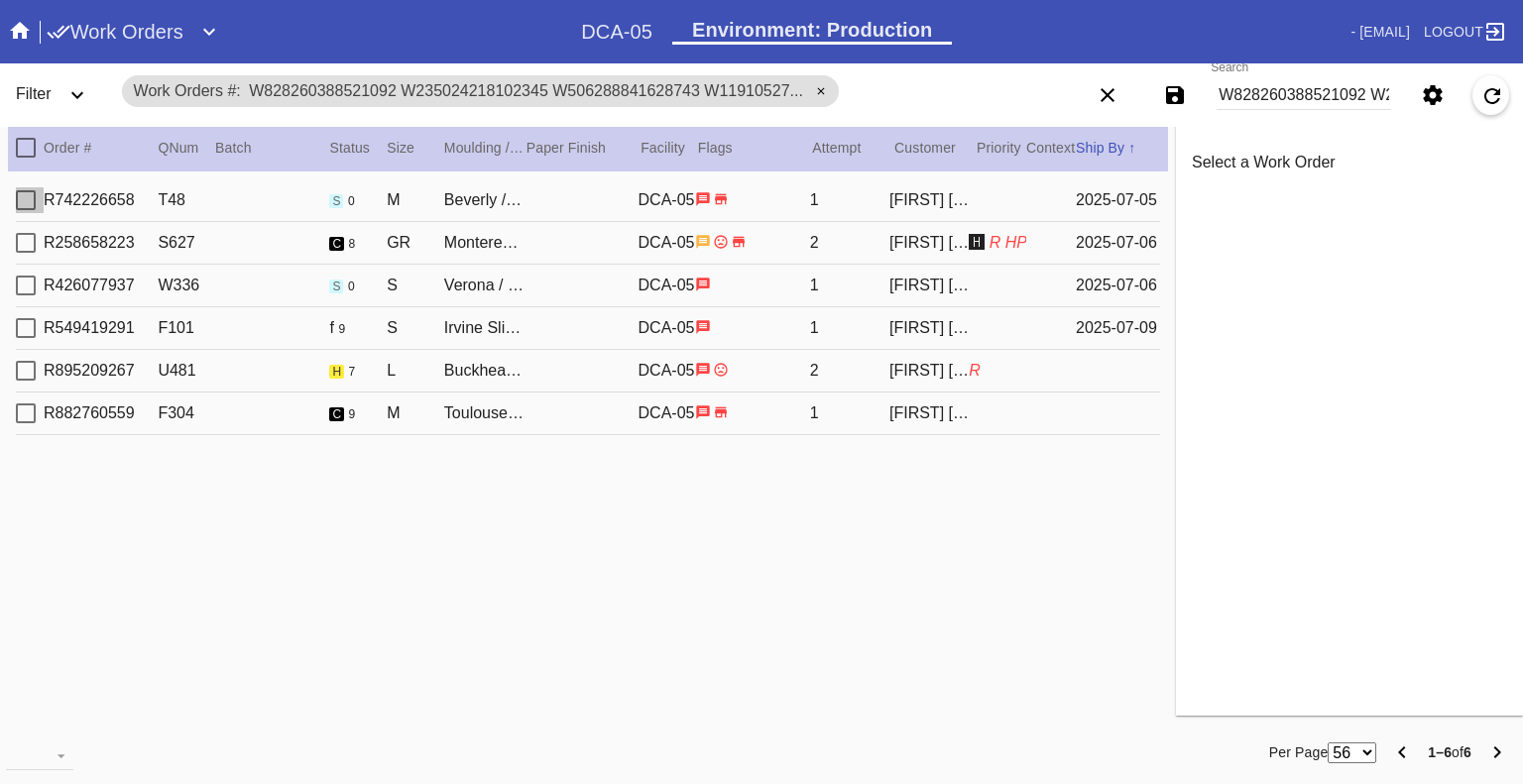 click at bounding box center [26, 200] 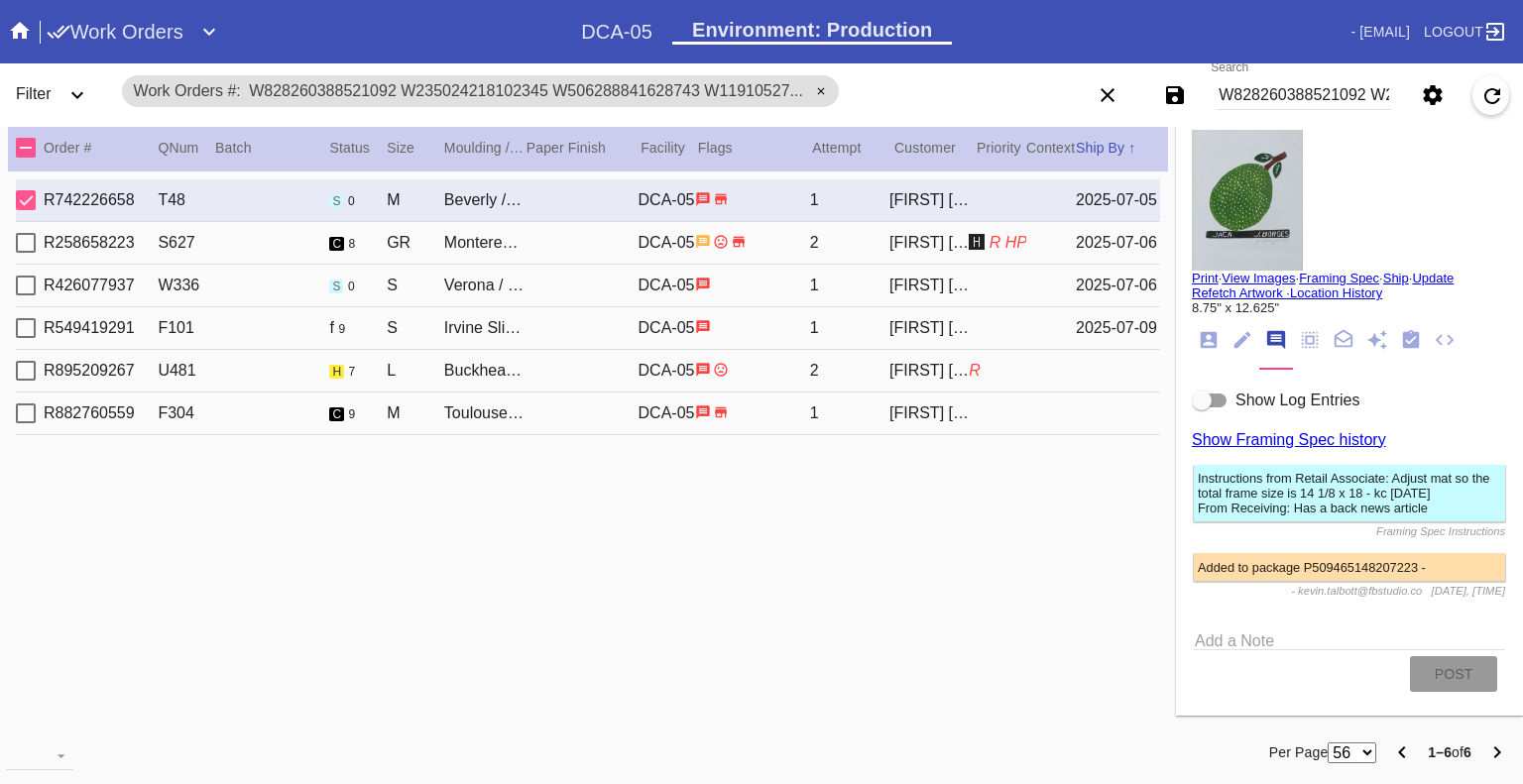 scroll, scrollTop: 32, scrollLeft: 0, axis: vertical 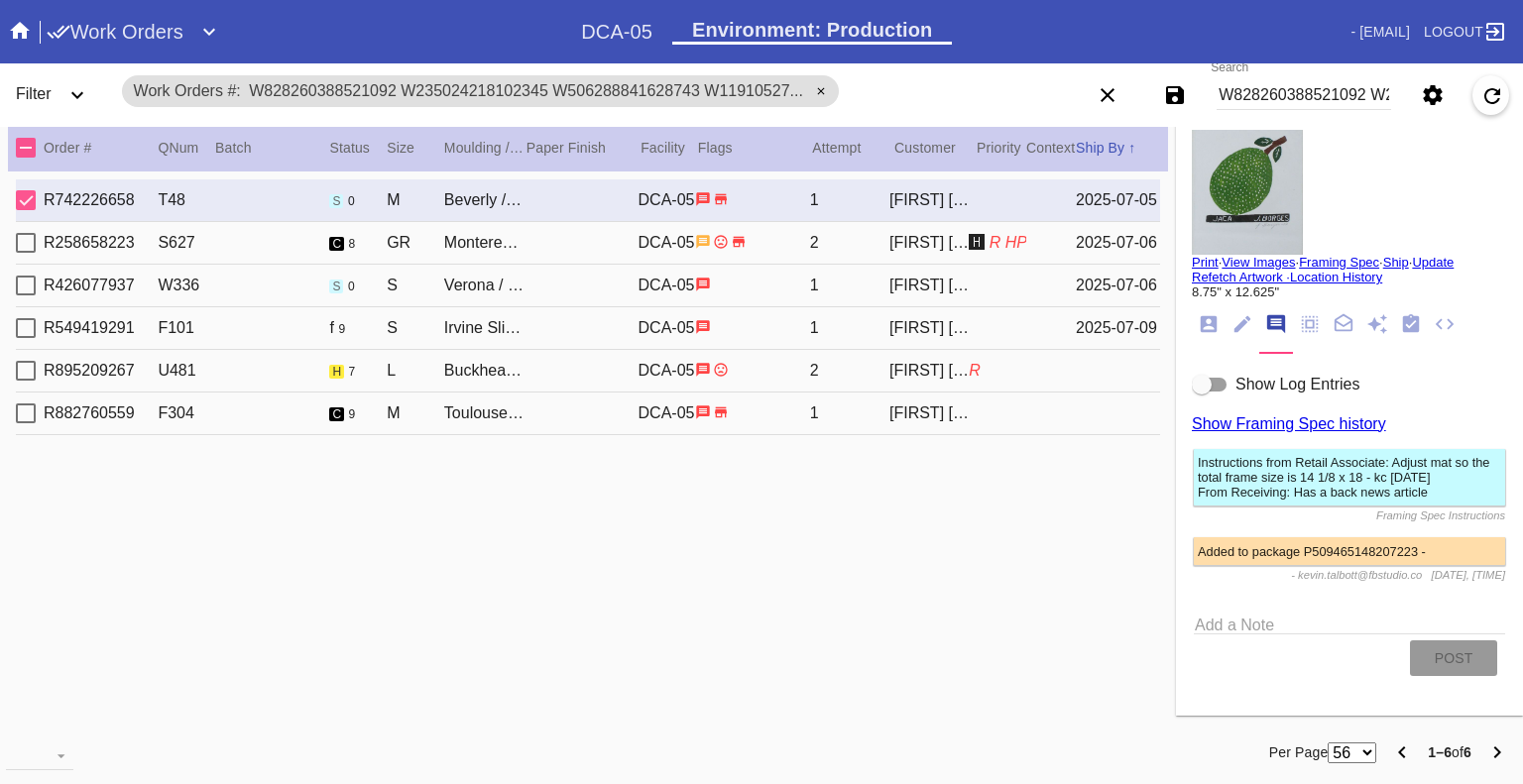 click at bounding box center [1210, 385] 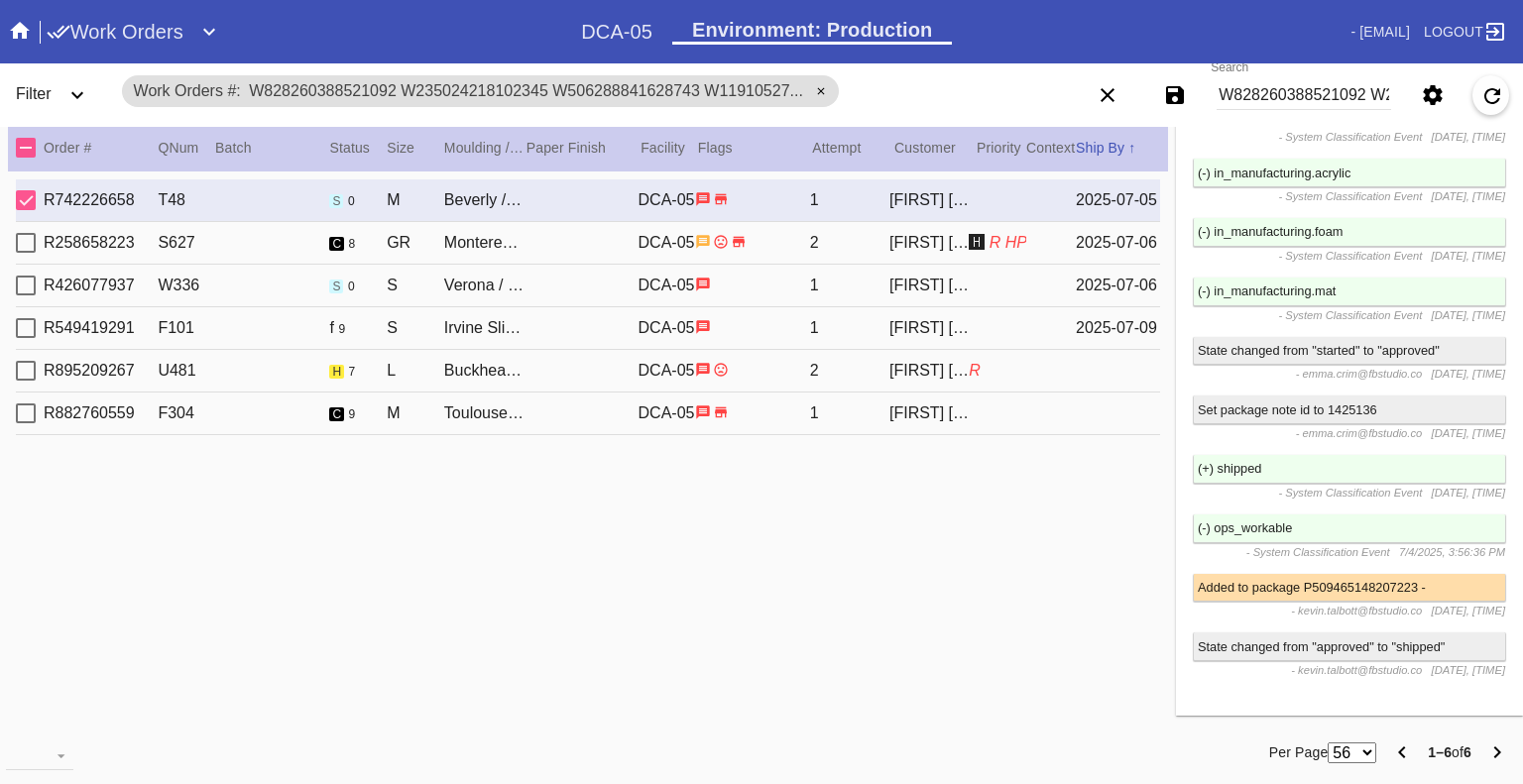 scroll, scrollTop: 4361, scrollLeft: 0, axis: vertical 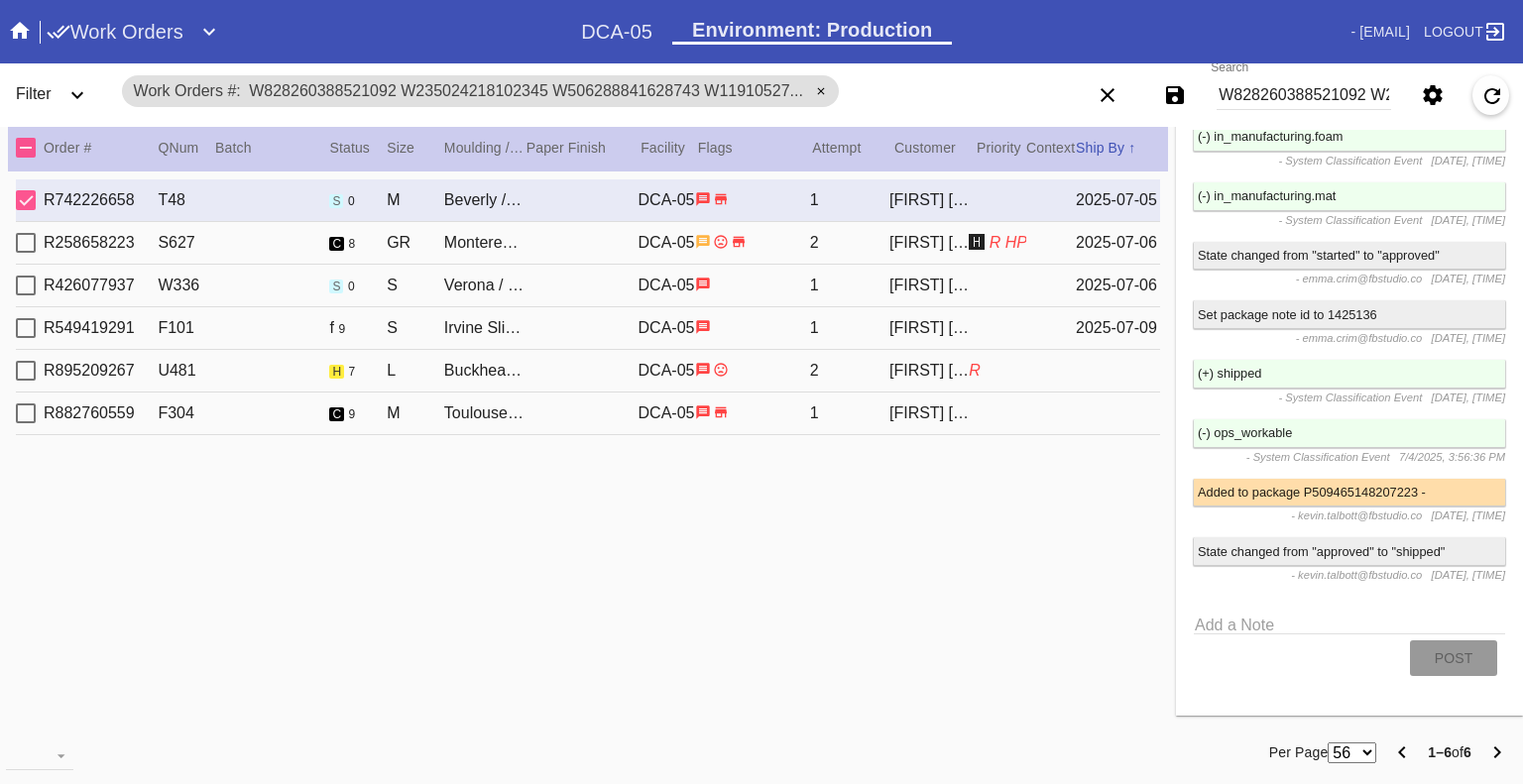 click at bounding box center (26, 200) 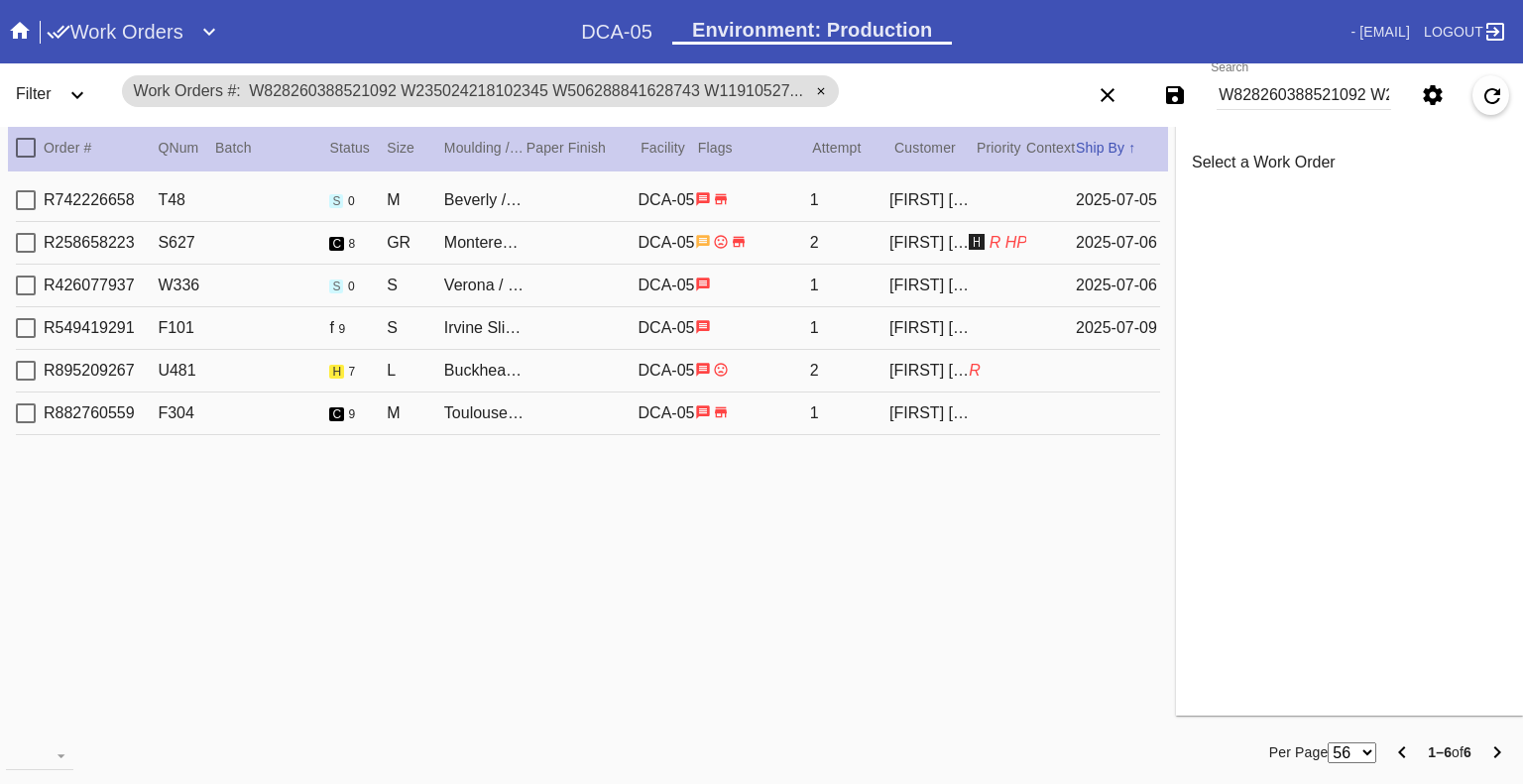 scroll, scrollTop: 0, scrollLeft: 0, axis: both 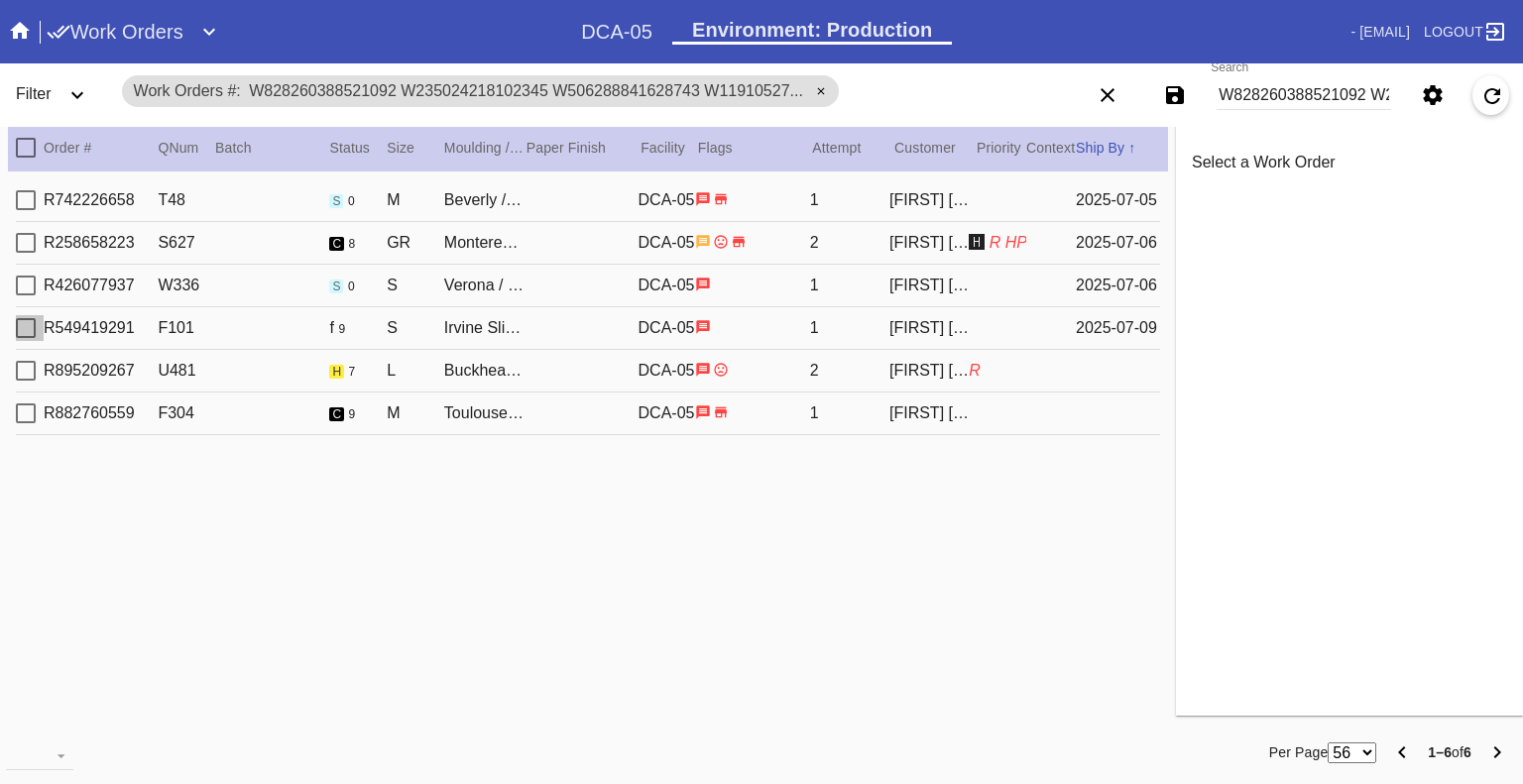 click at bounding box center (26, 243) 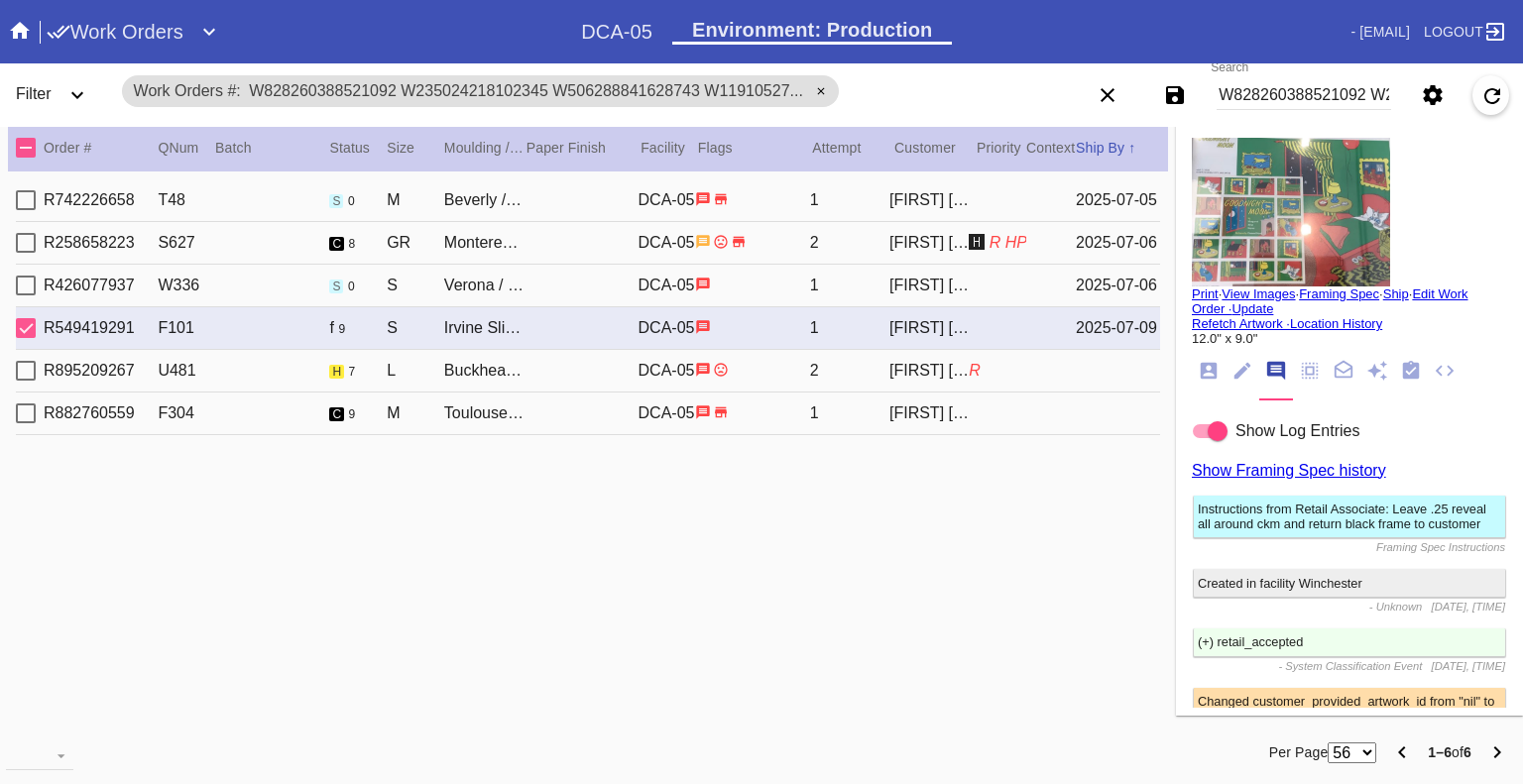 click at bounding box center (26, 328) 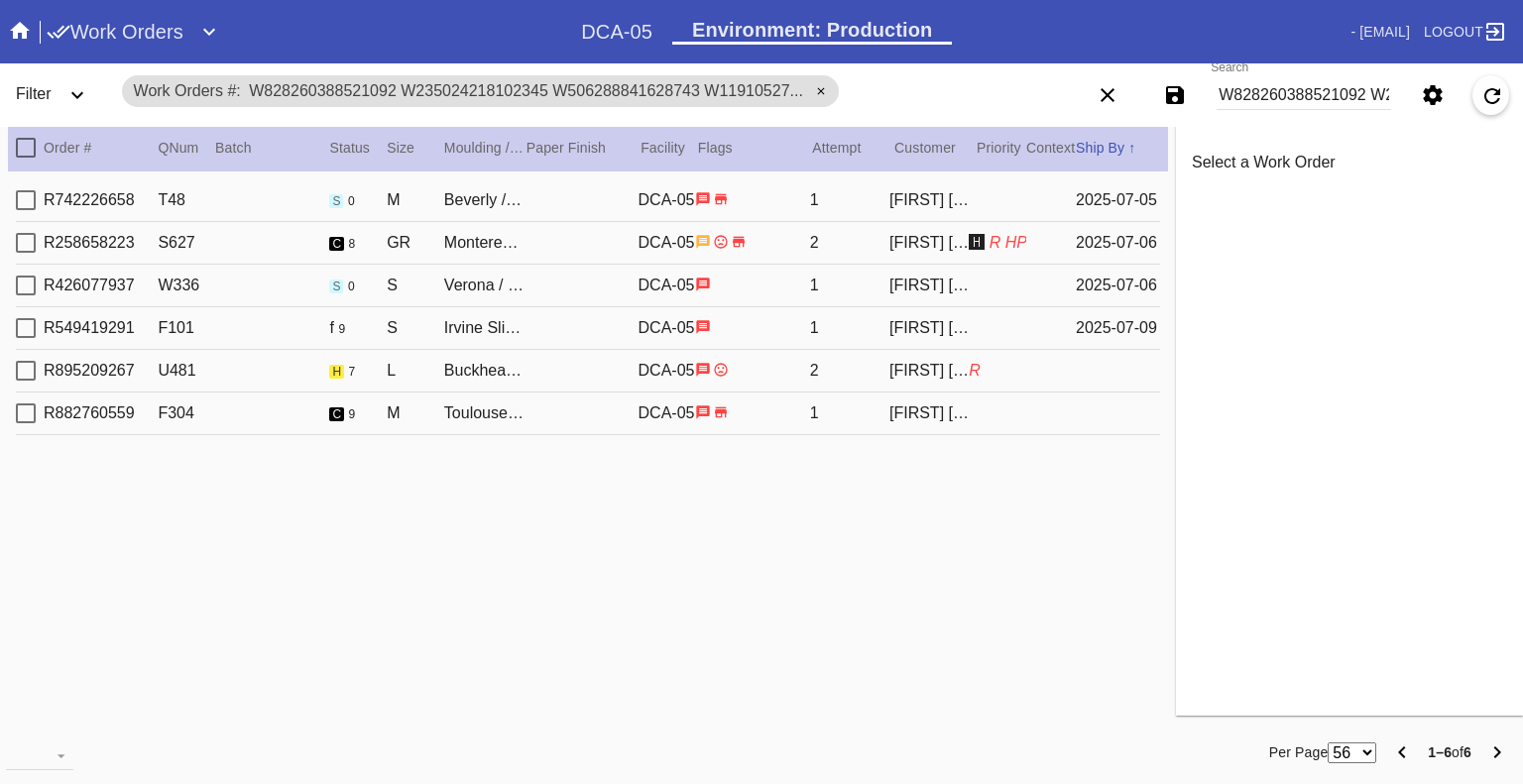 click at bounding box center [20, 30] 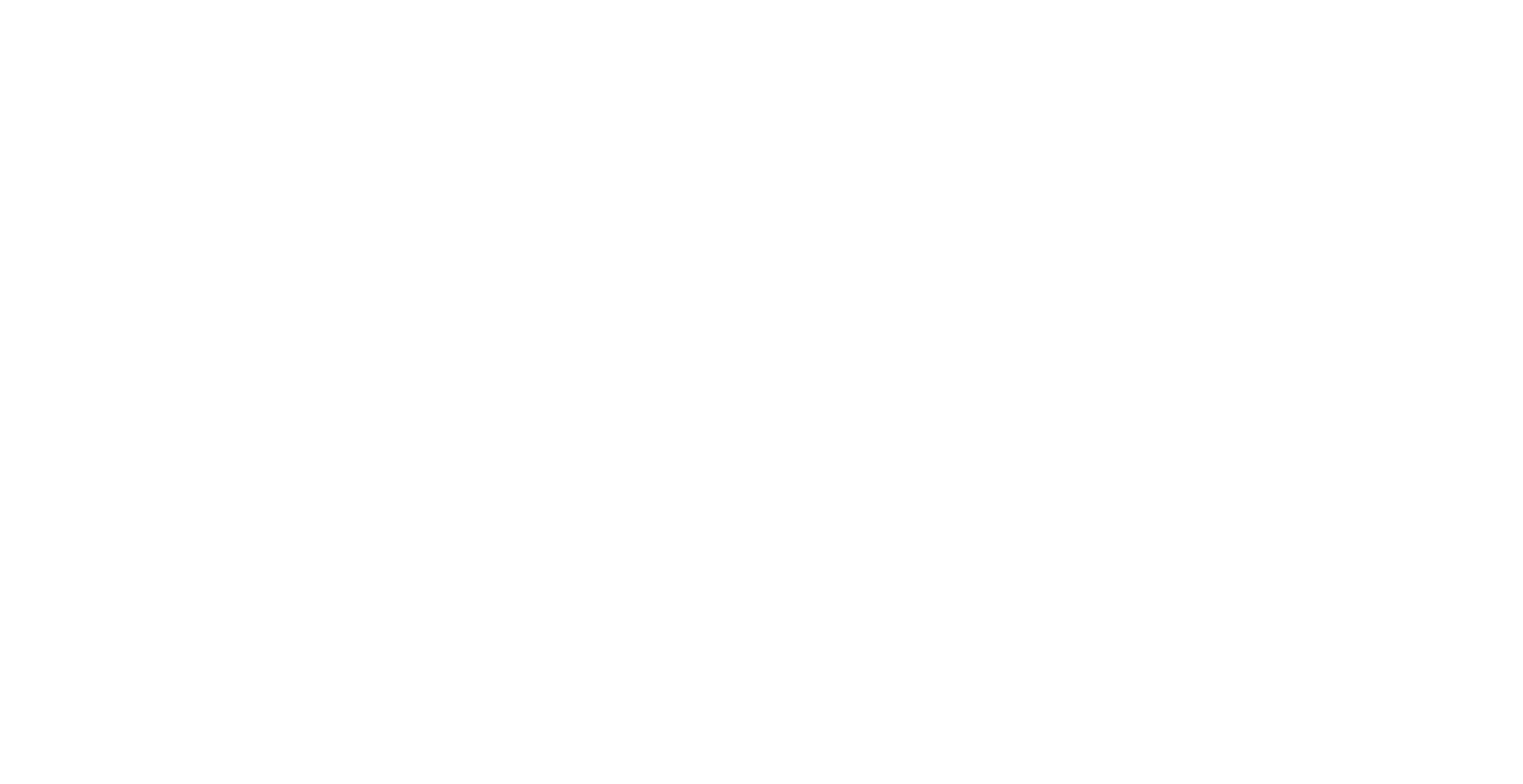 scroll, scrollTop: 0, scrollLeft: 0, axis: both 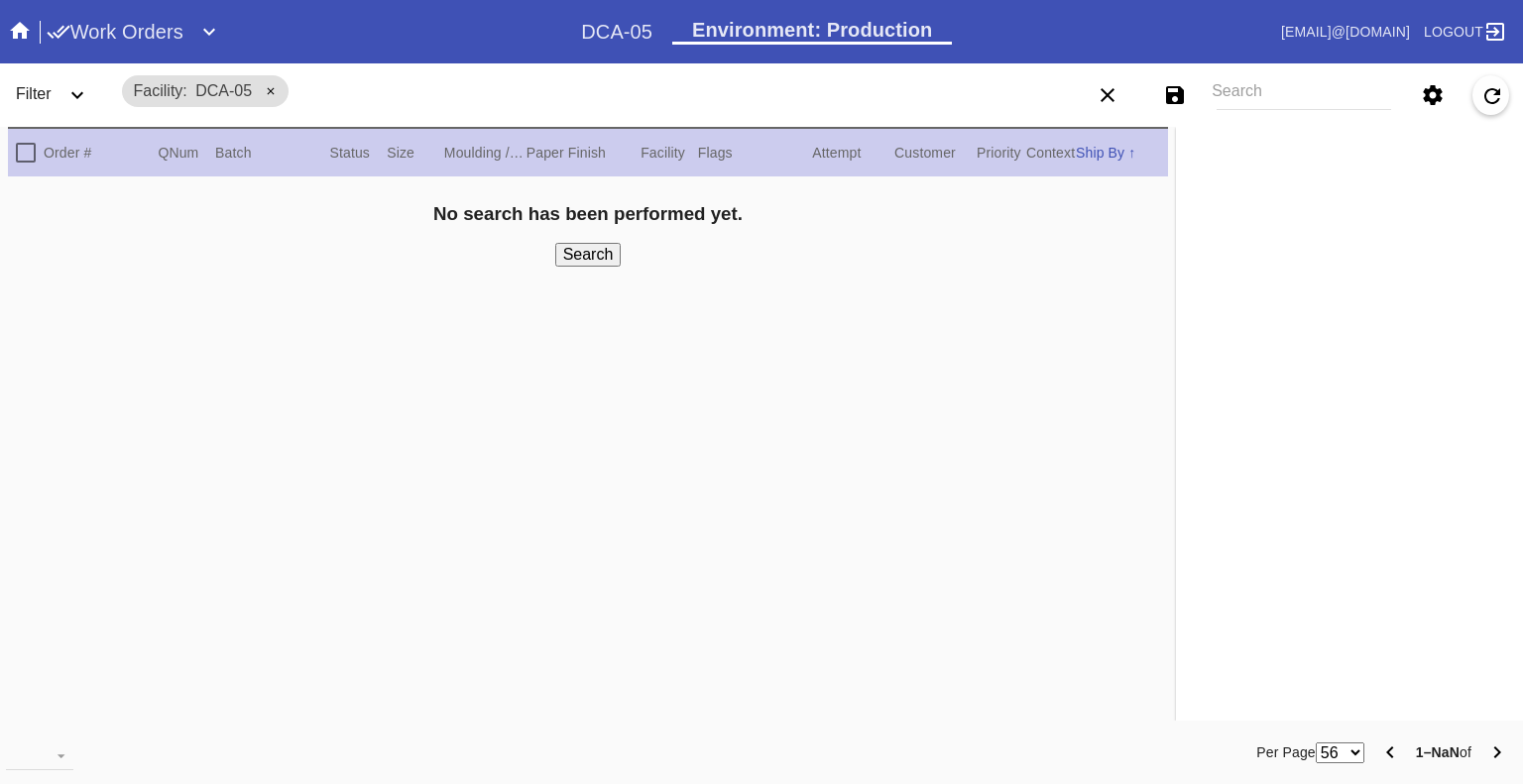 click on "Search" at bounding box center [1304, 95] 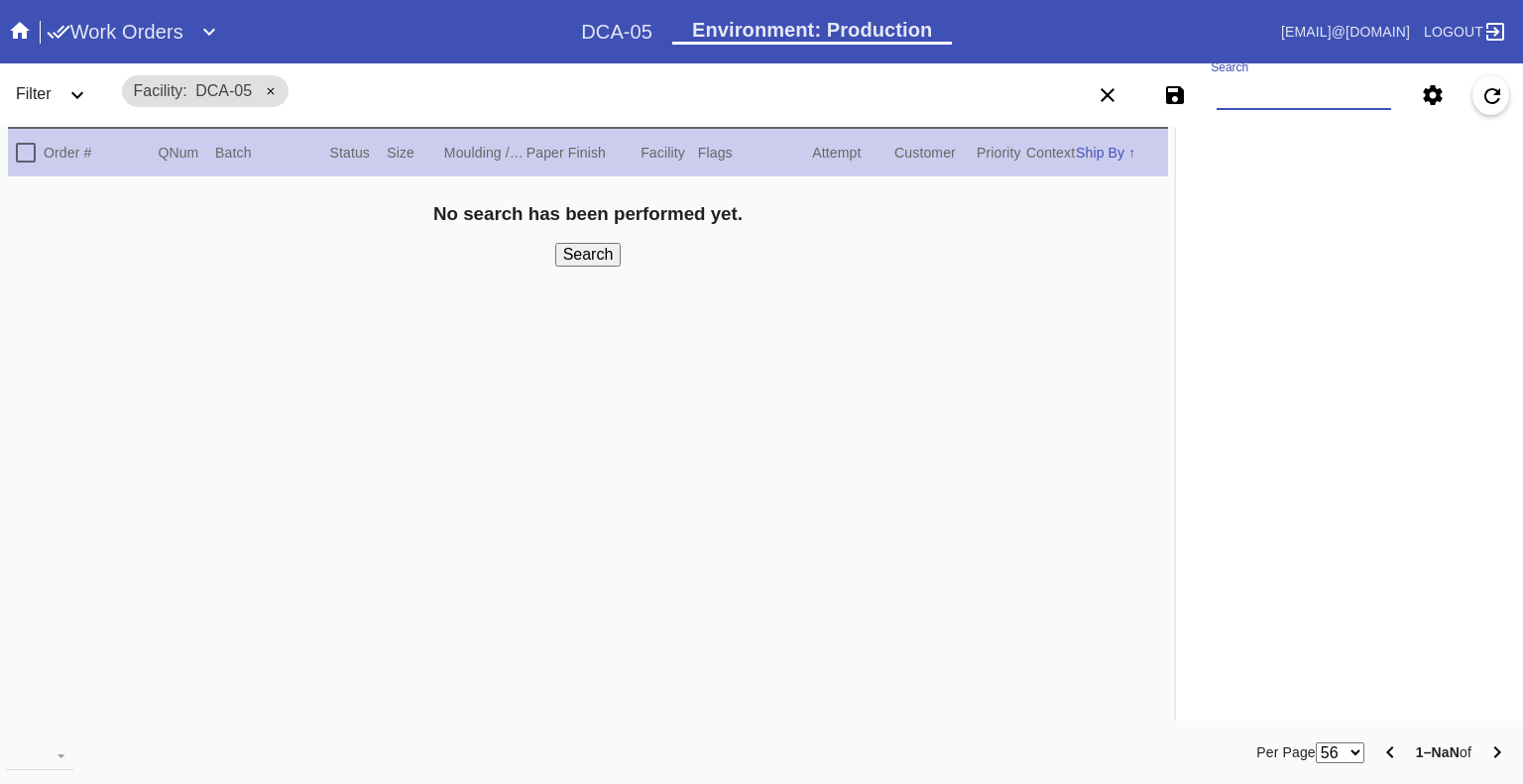 paste on "W828260388521092" 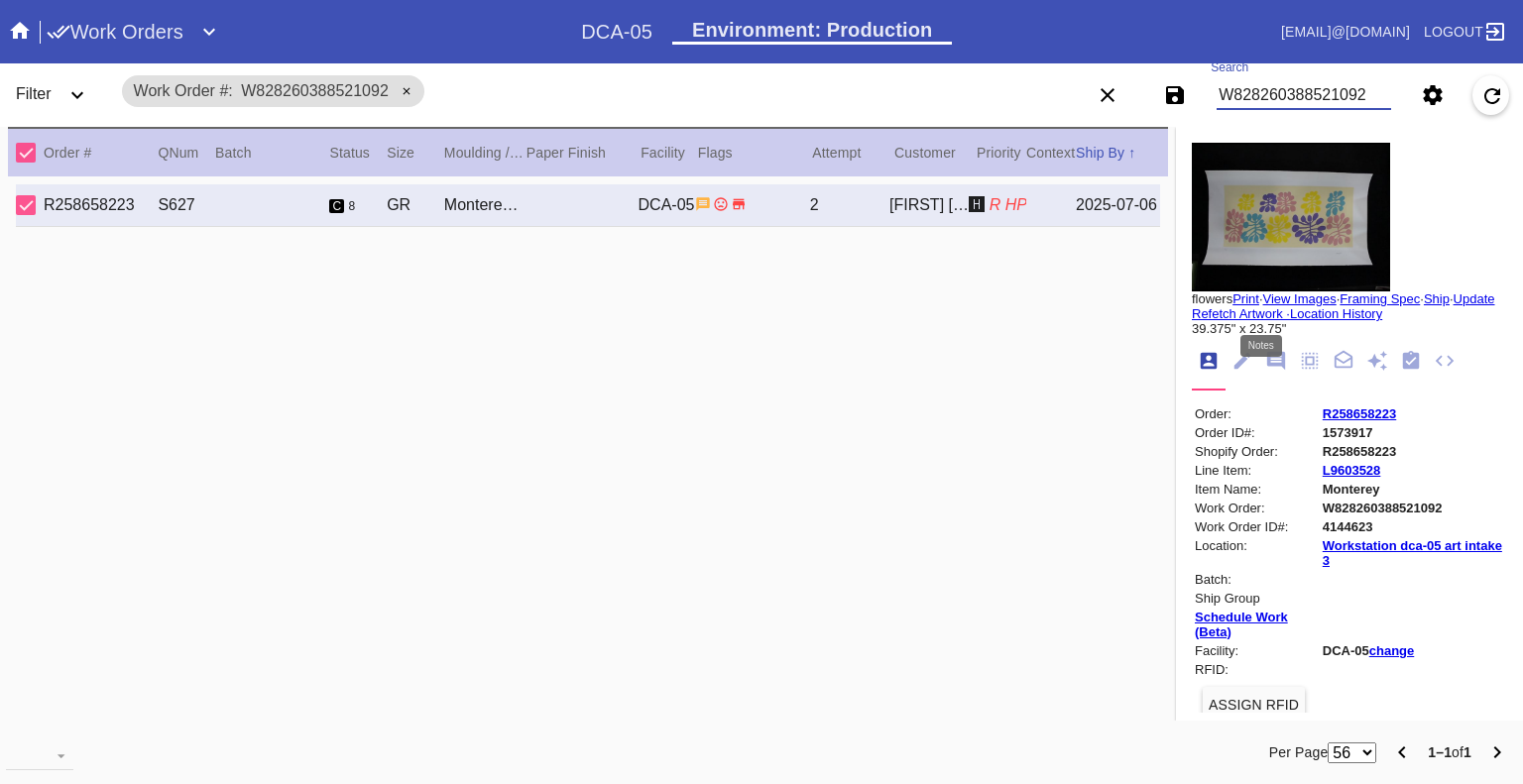 type on "W828260388521092" 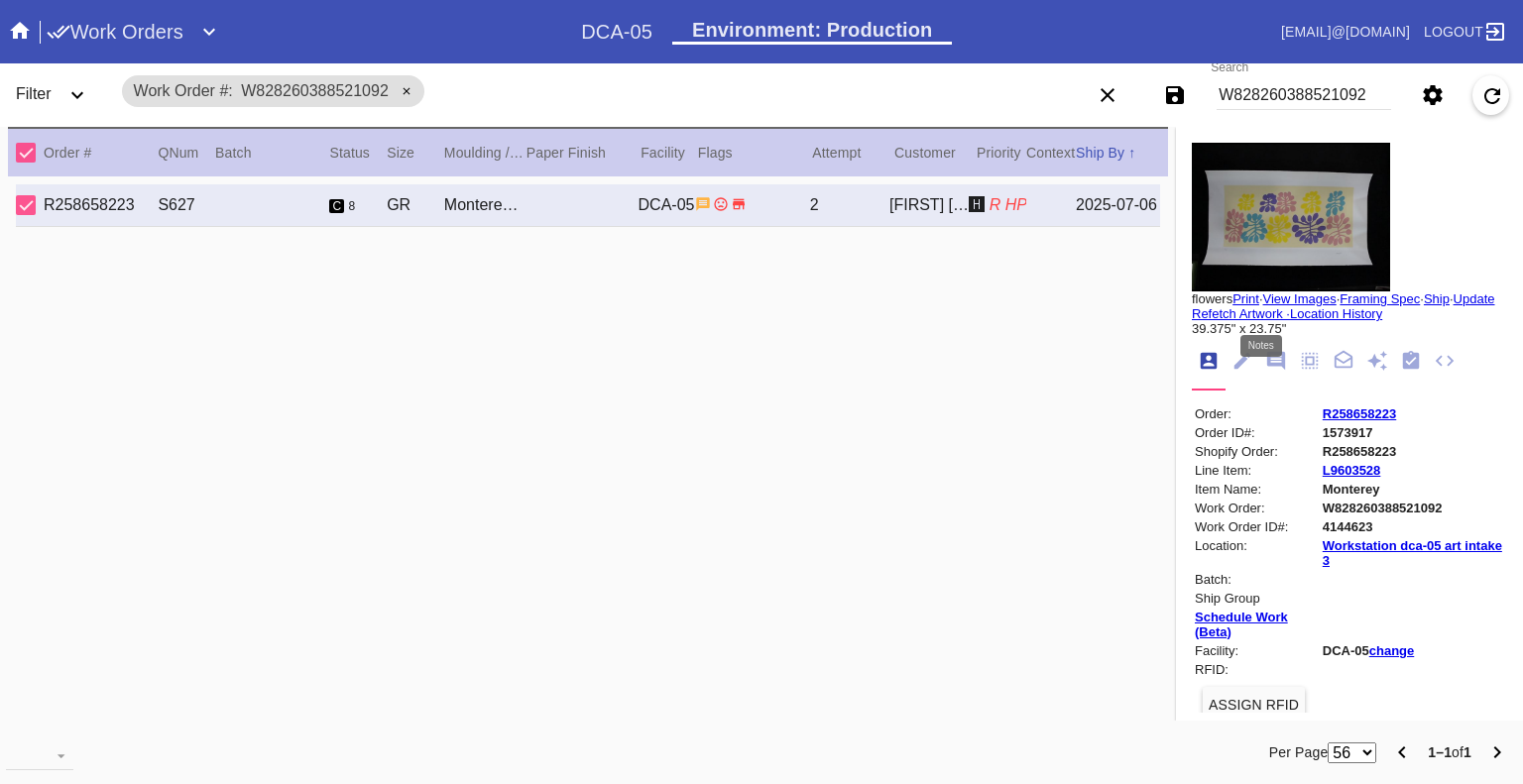 click at bounding box center (1276, 361) 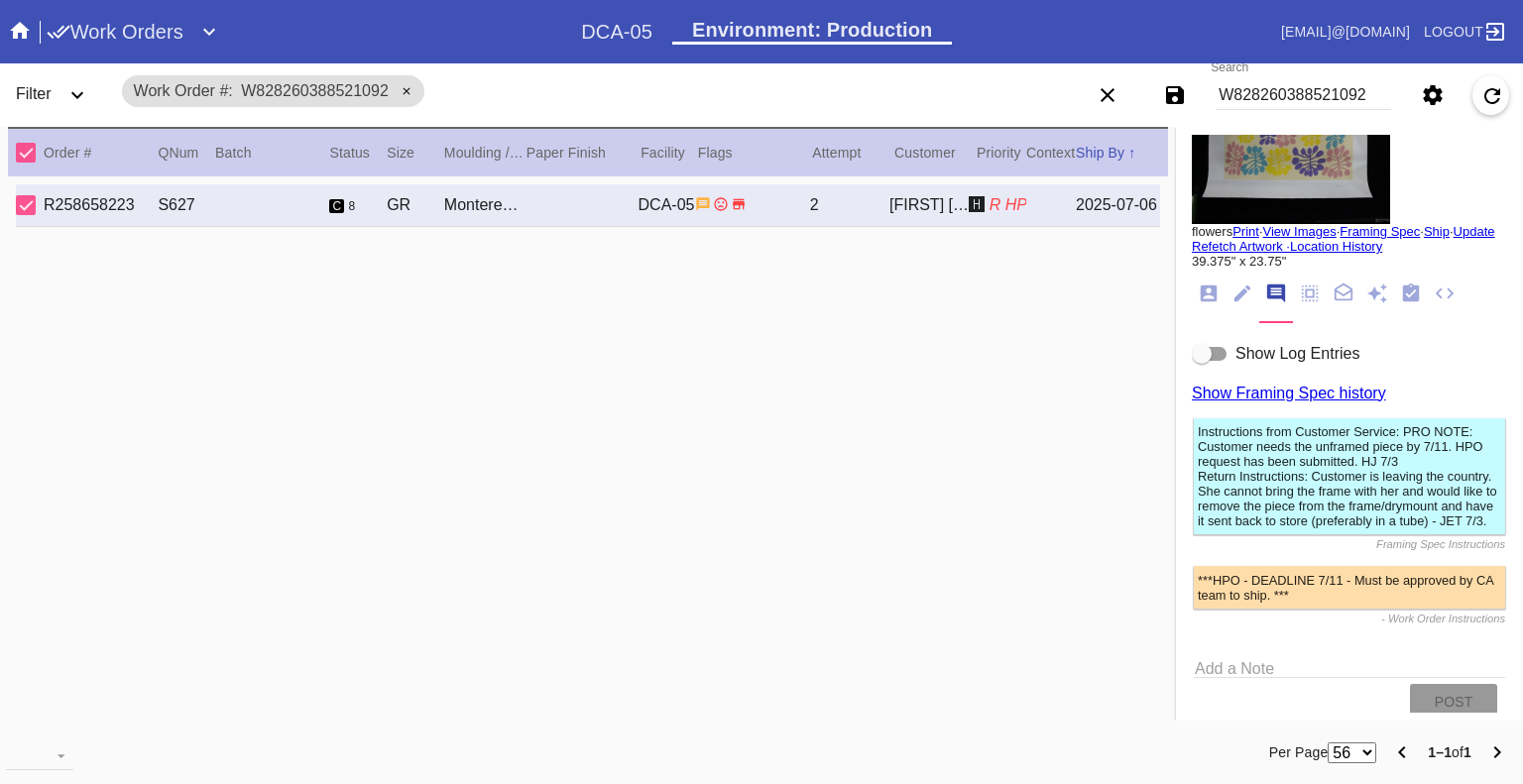 scroll, scrollTop: 132, scrollLeft: 0, axis: vertical 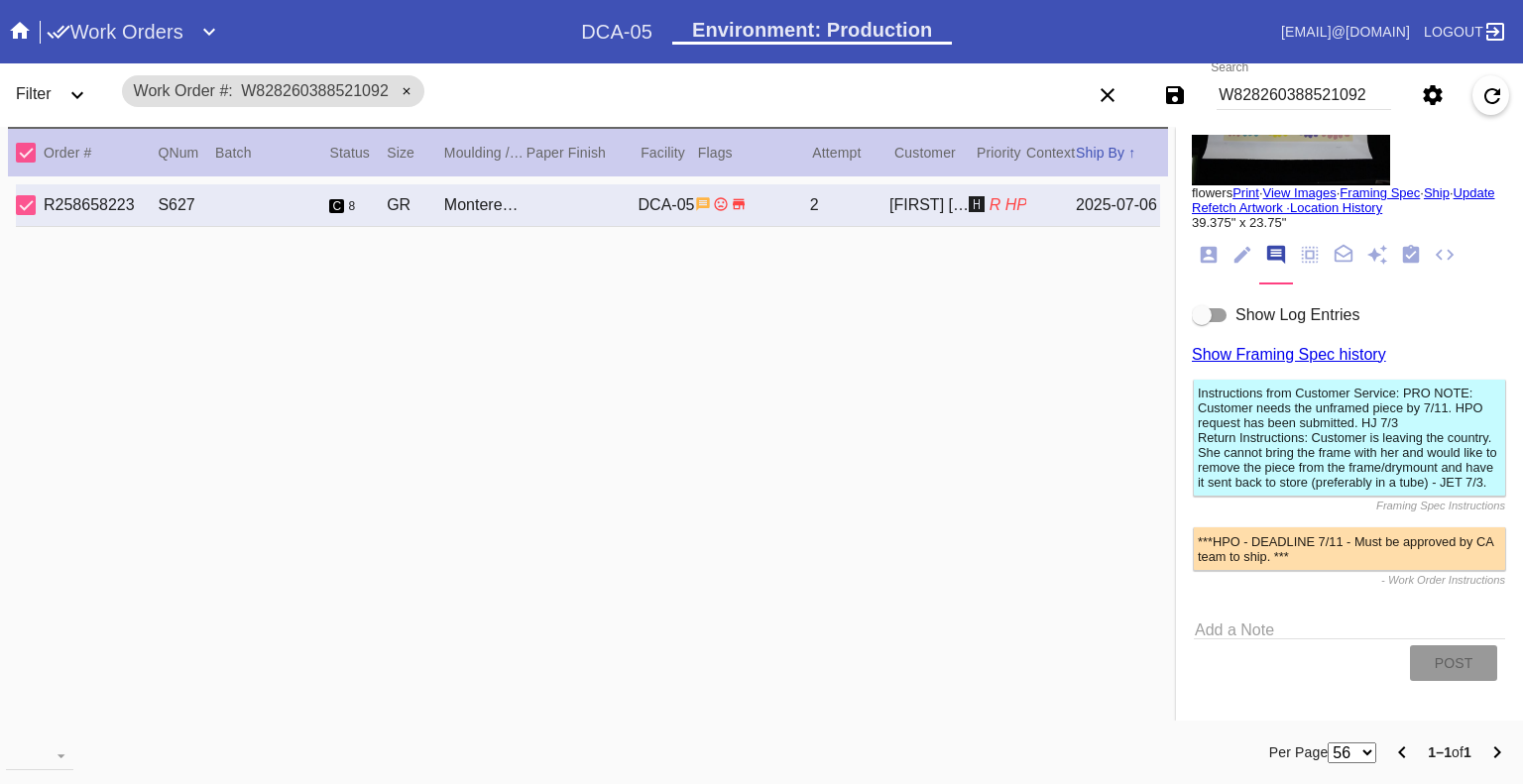click on "Show Log Entries" at bounding box center (1349, 315) 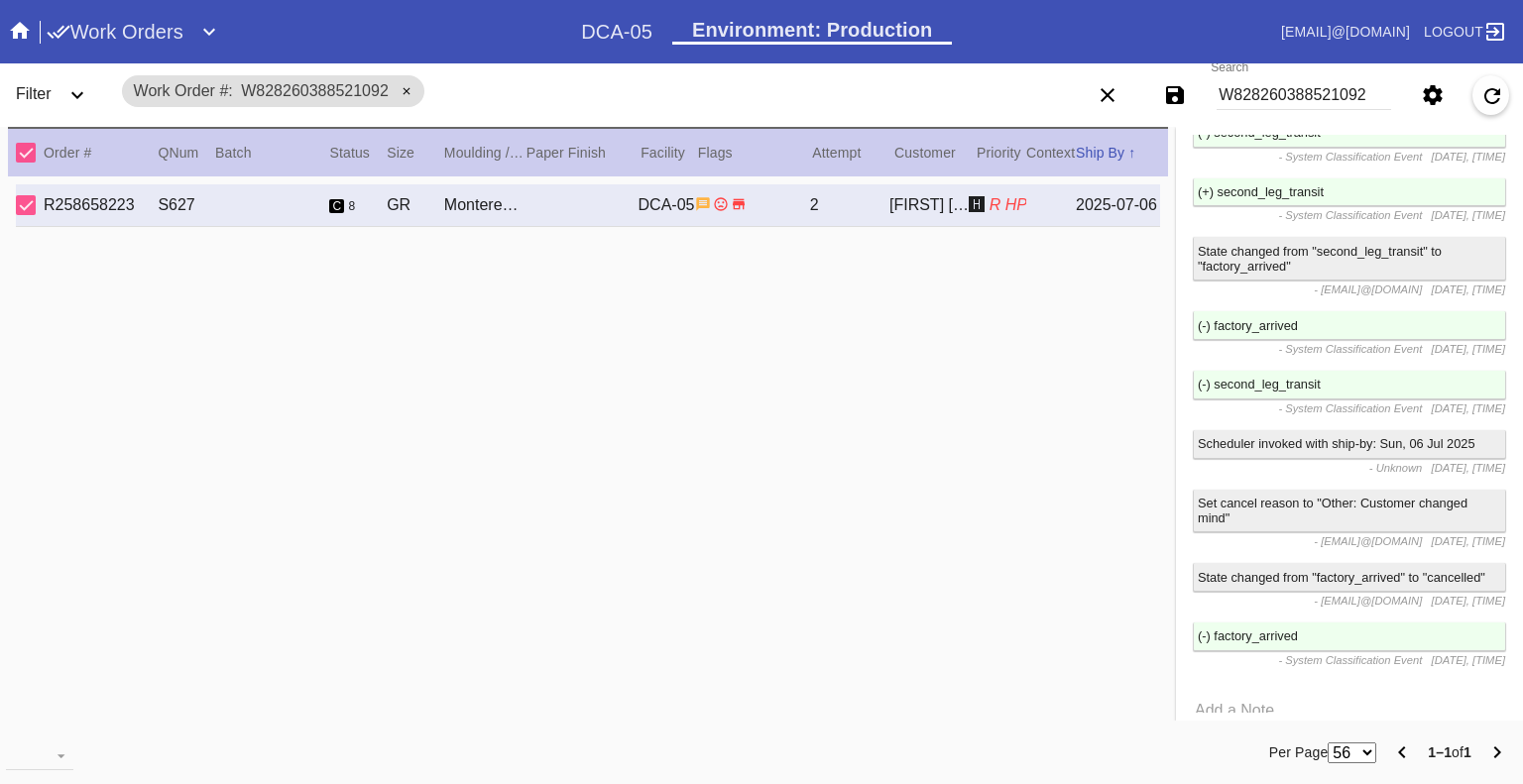 scroll, scrollTop: 2941, scrollLeft: 0, axis: vertical 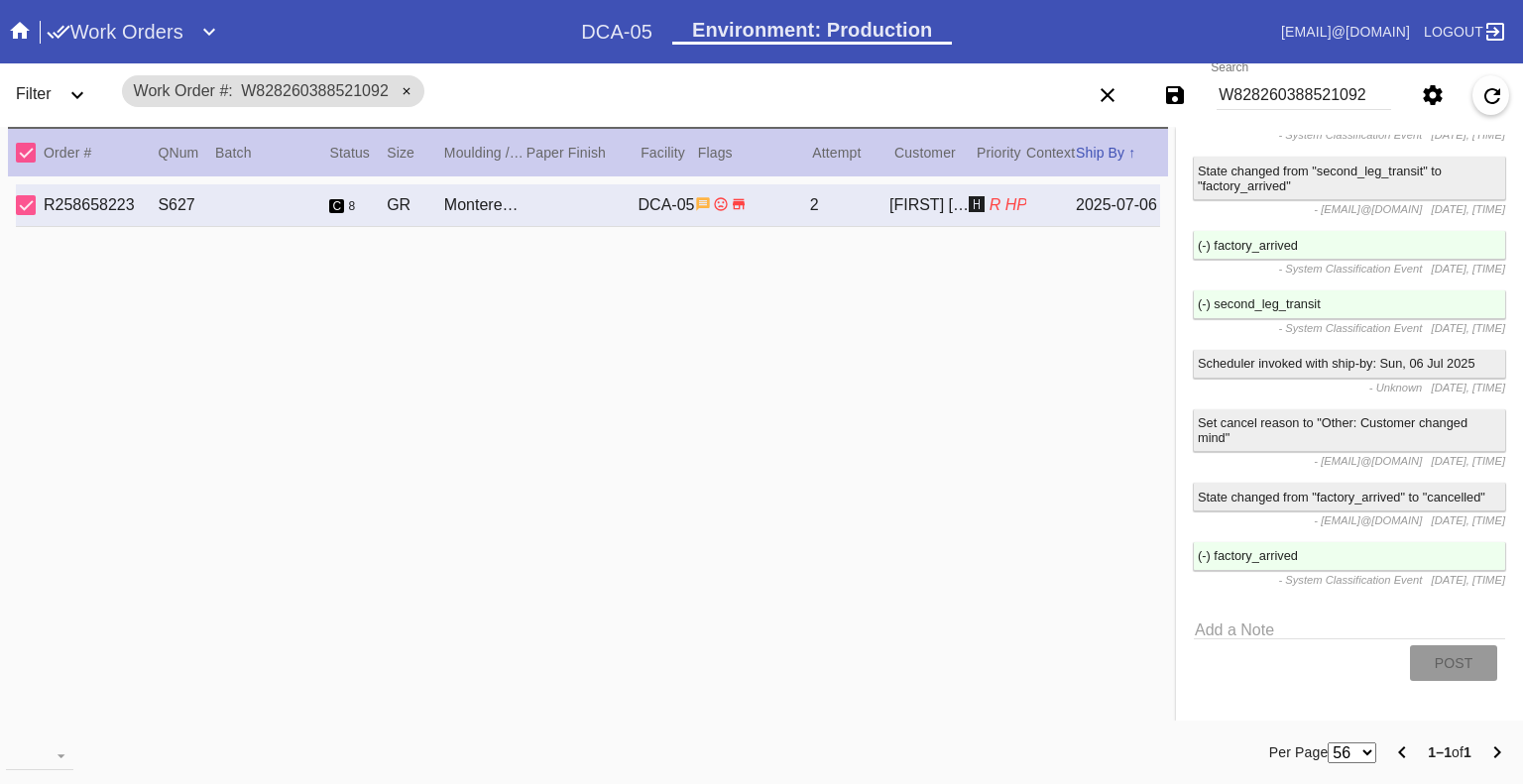 click at bounding box center [20, 31] 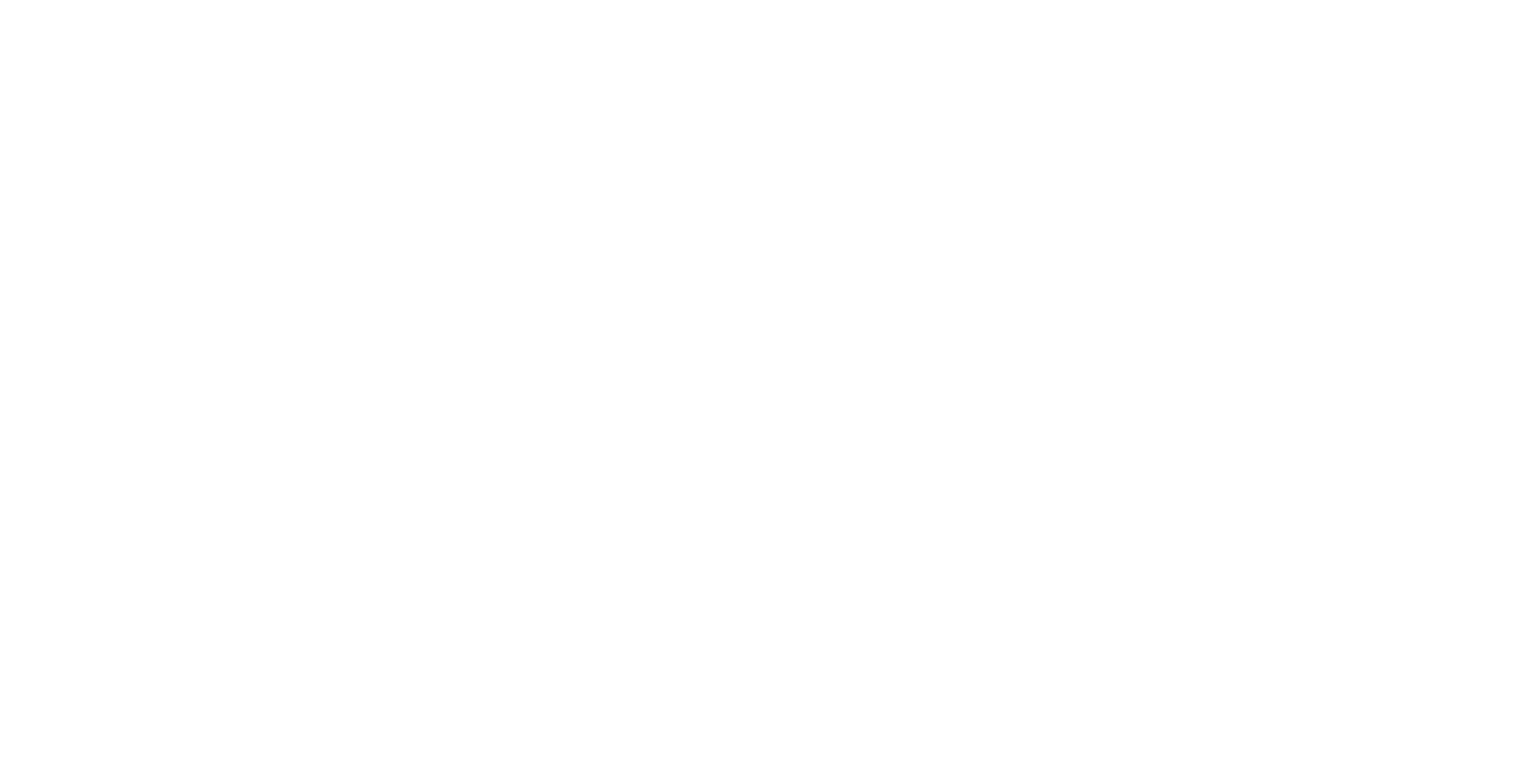 scroll, scrollTop: 0, scrollLeft: 0, axis: both 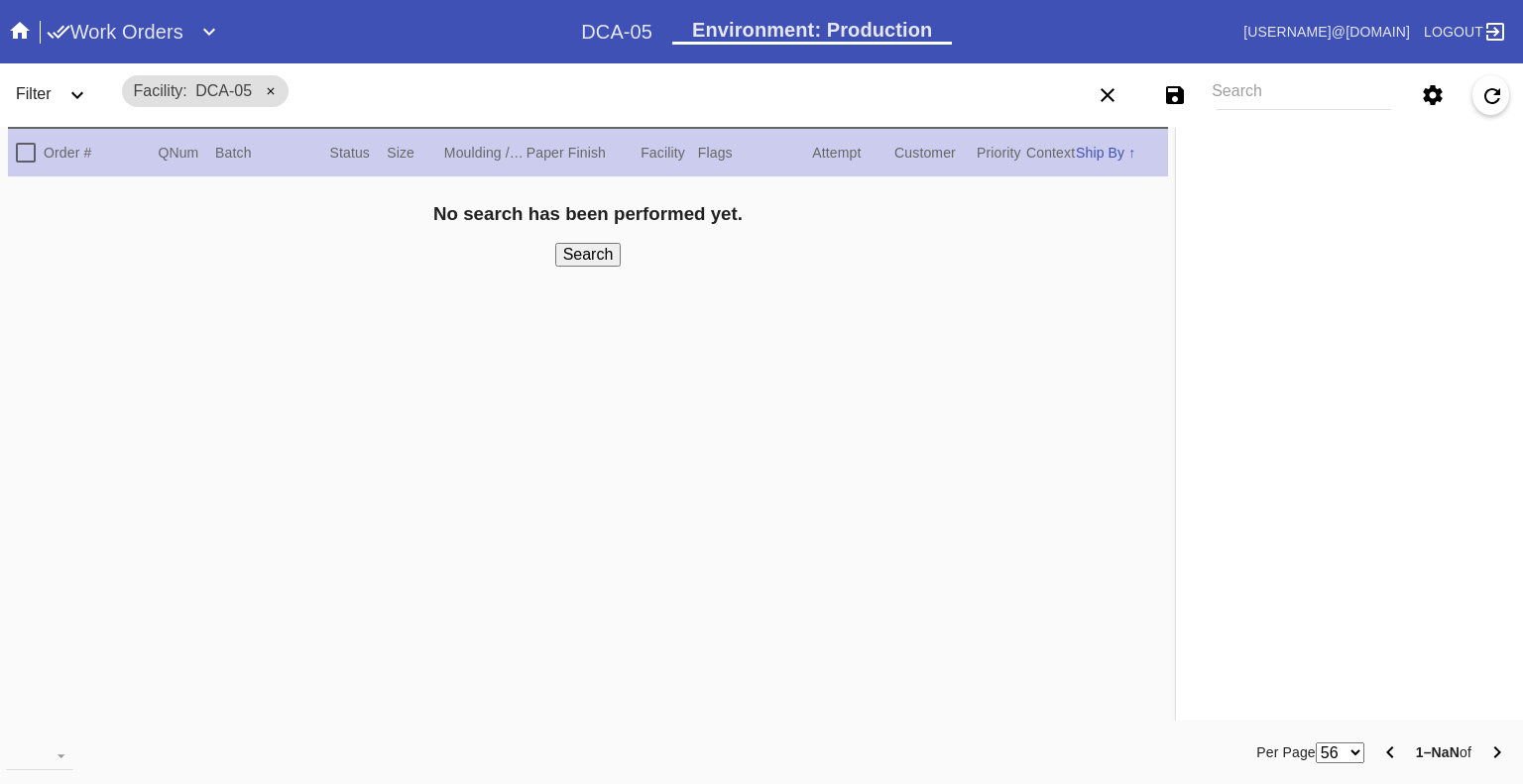 click on "No search has been performed yet. Search" at bounding box center (588, 451) 